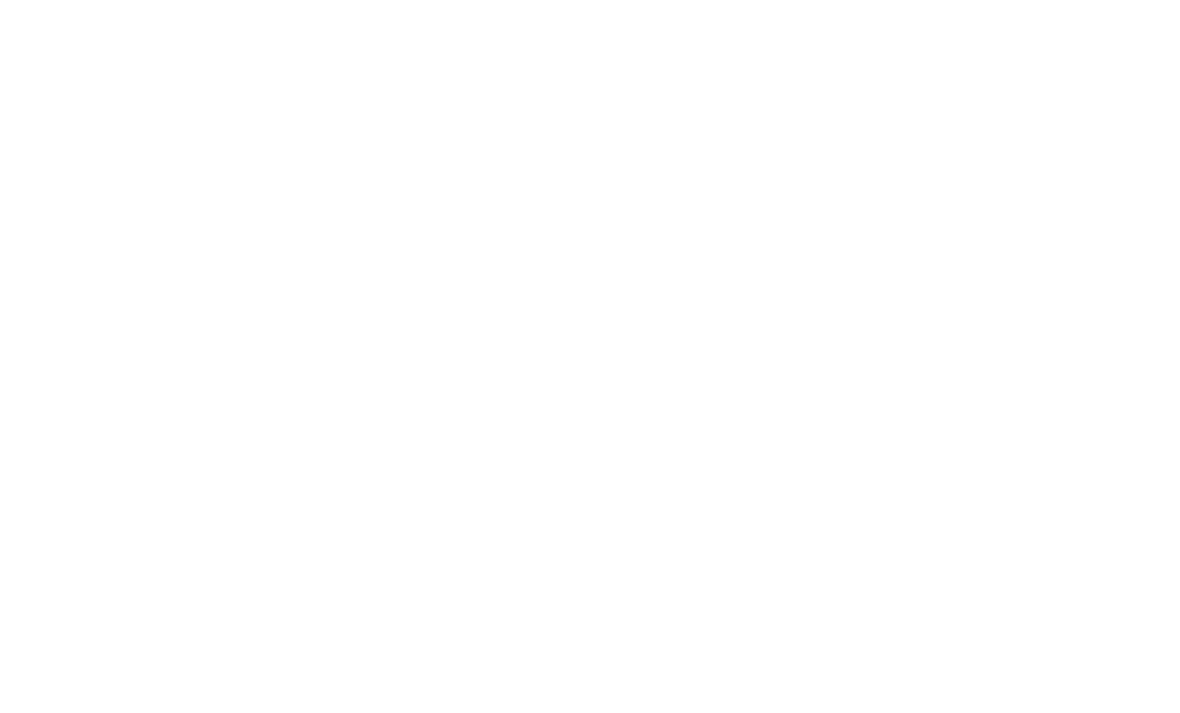 scroll, scrollTop: 0, scrollLeft: 0, axis: both 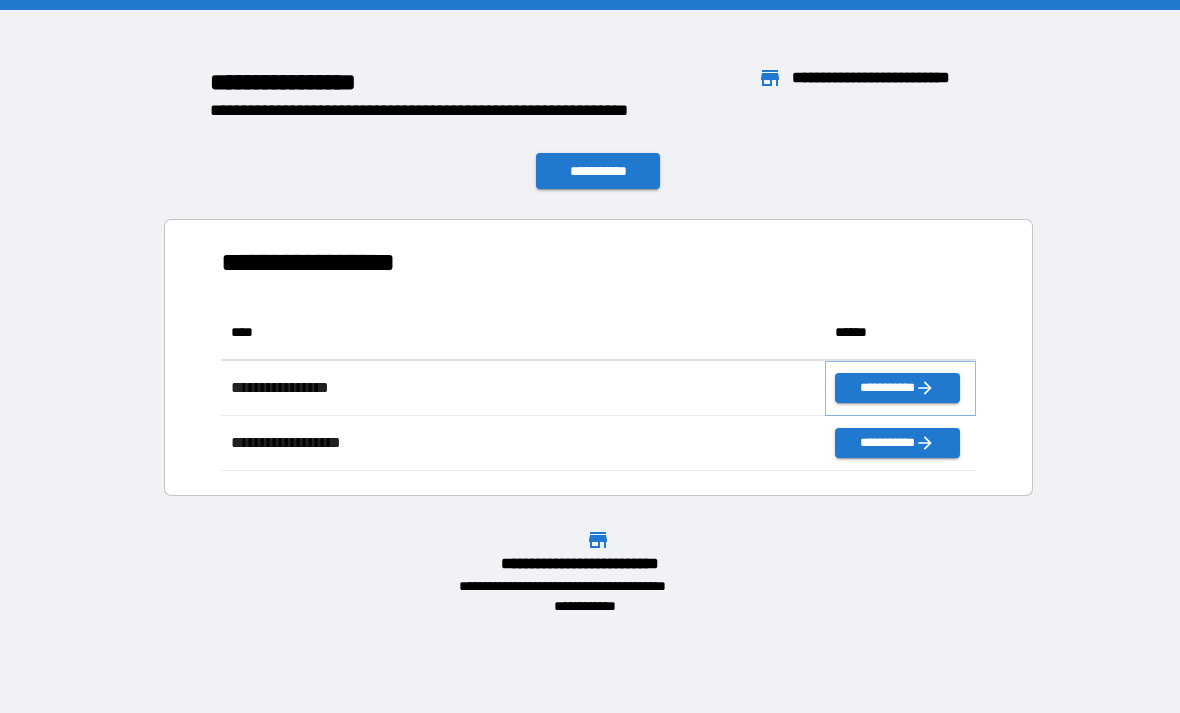 click on "**********" at bounding box center [897, 388] 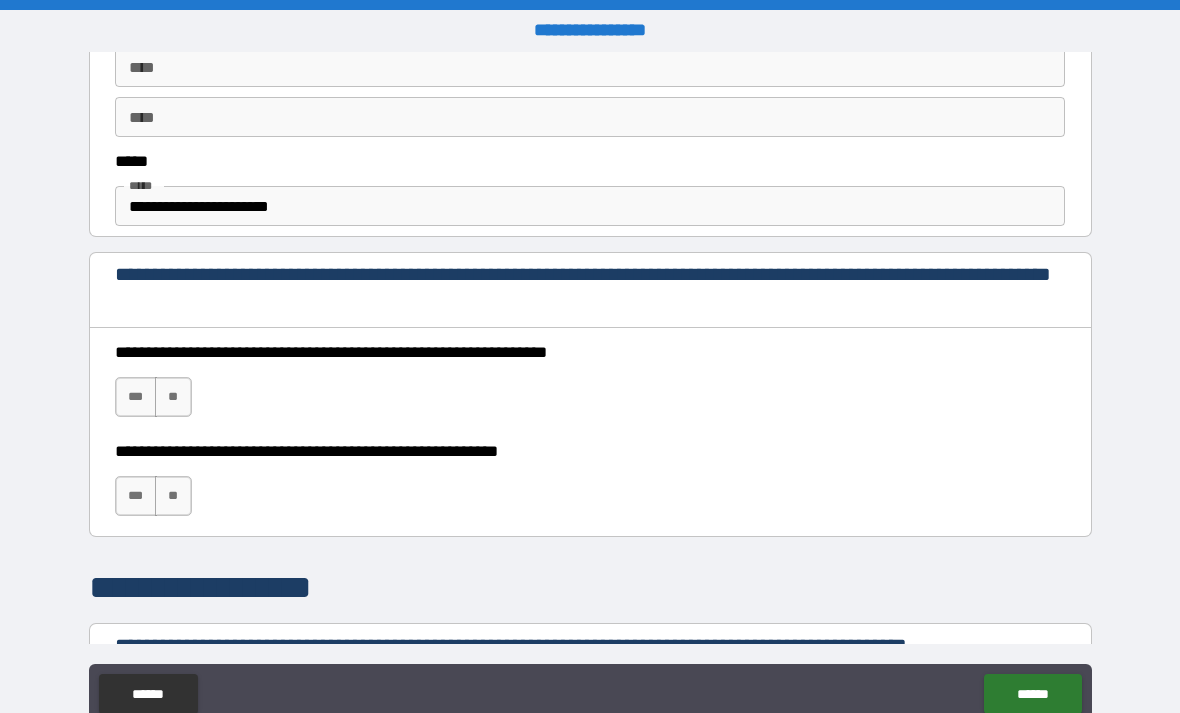 scroll, scrollTop: 1164, scrollLeft: 0, axis: vertical 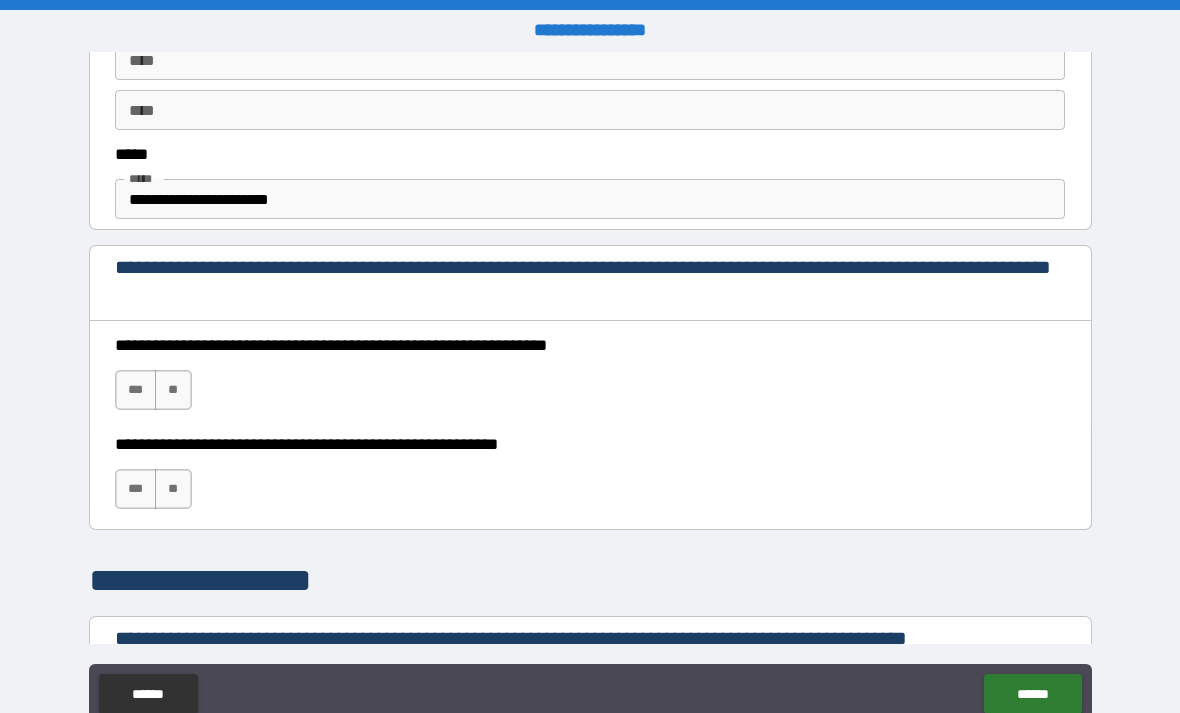 click on "***" at bounding box center [136, 390] 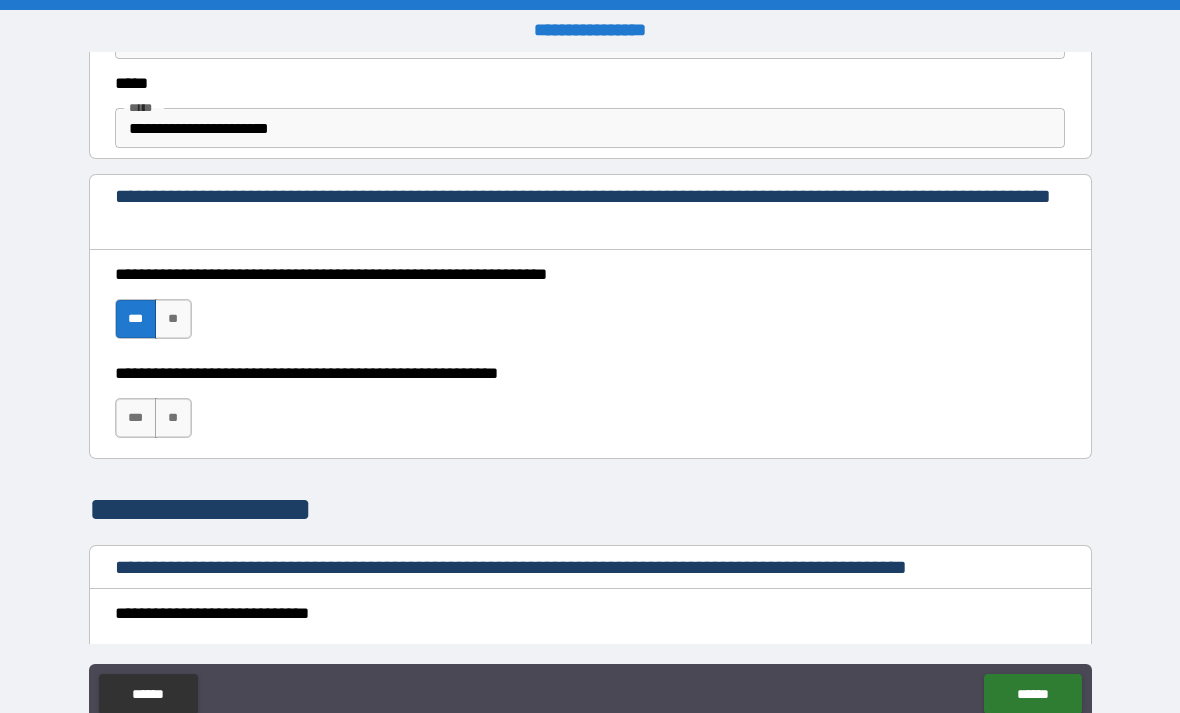 scroll, scrollTop: 1244, scrollLeft: 0, axis: vertical 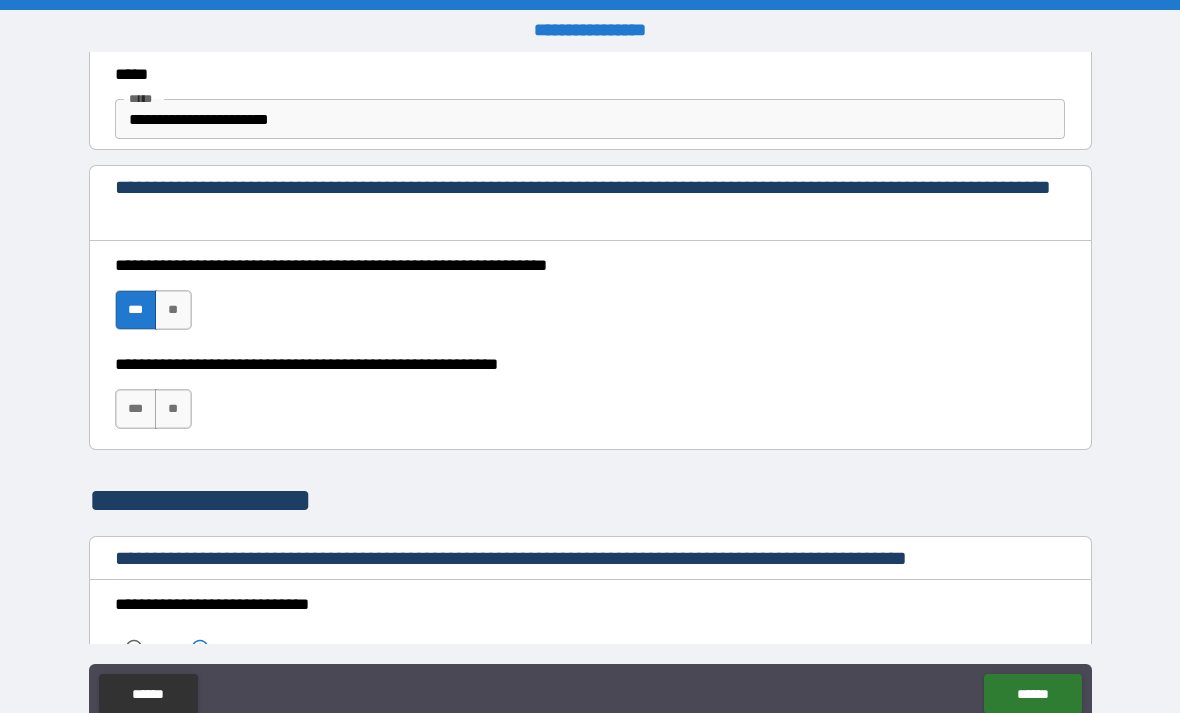 click on "***" at bounding box center (136, 409) 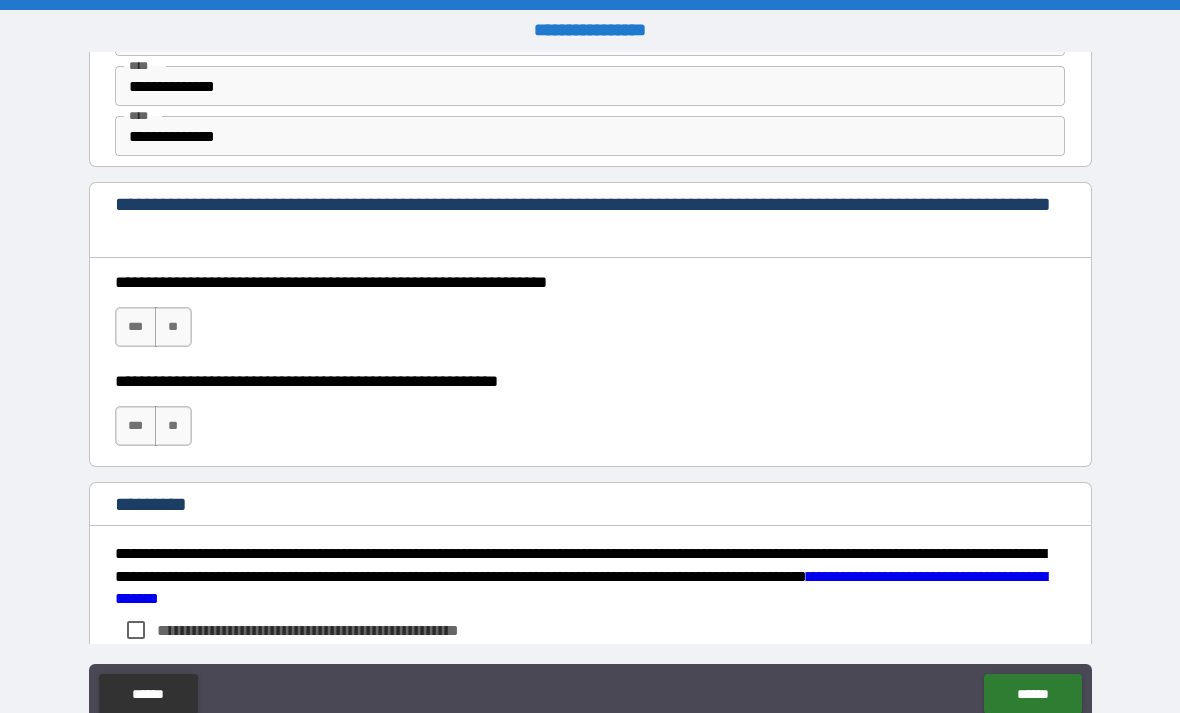 scroll, scrollTop: 2835, scrollLeft: 0, axis: vertical 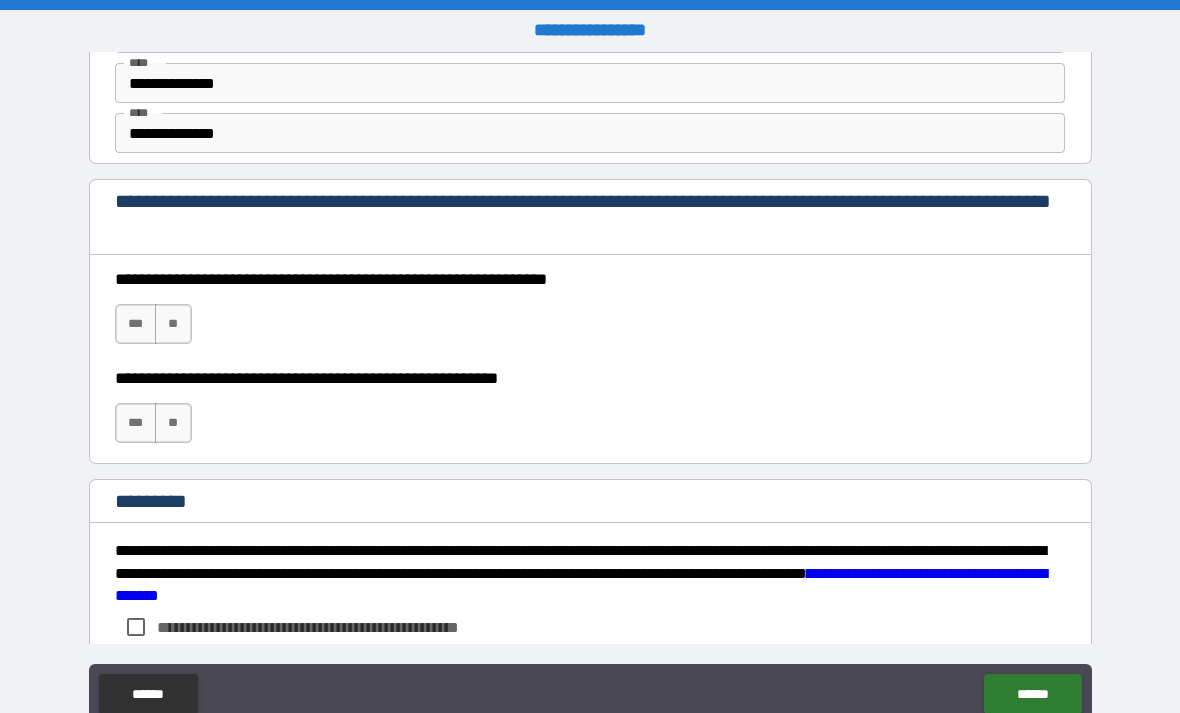 click on "**********" at bounding box center (590, 391) 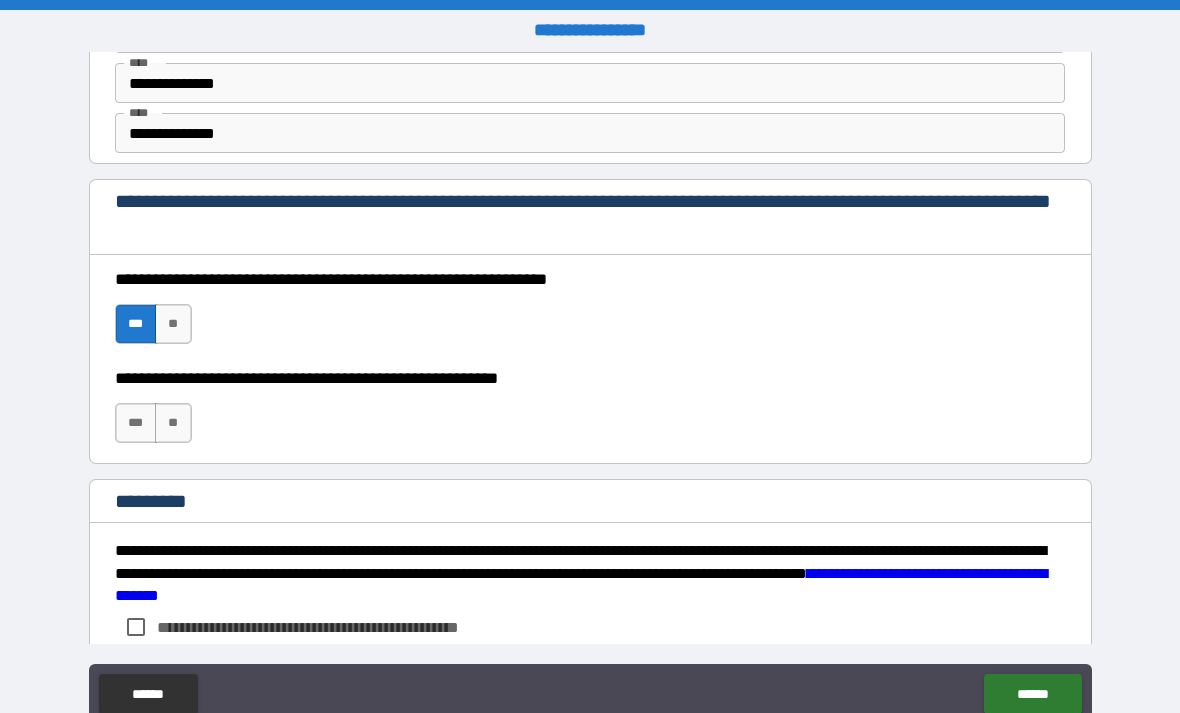 click on "***" at bounding box center (136, 423) 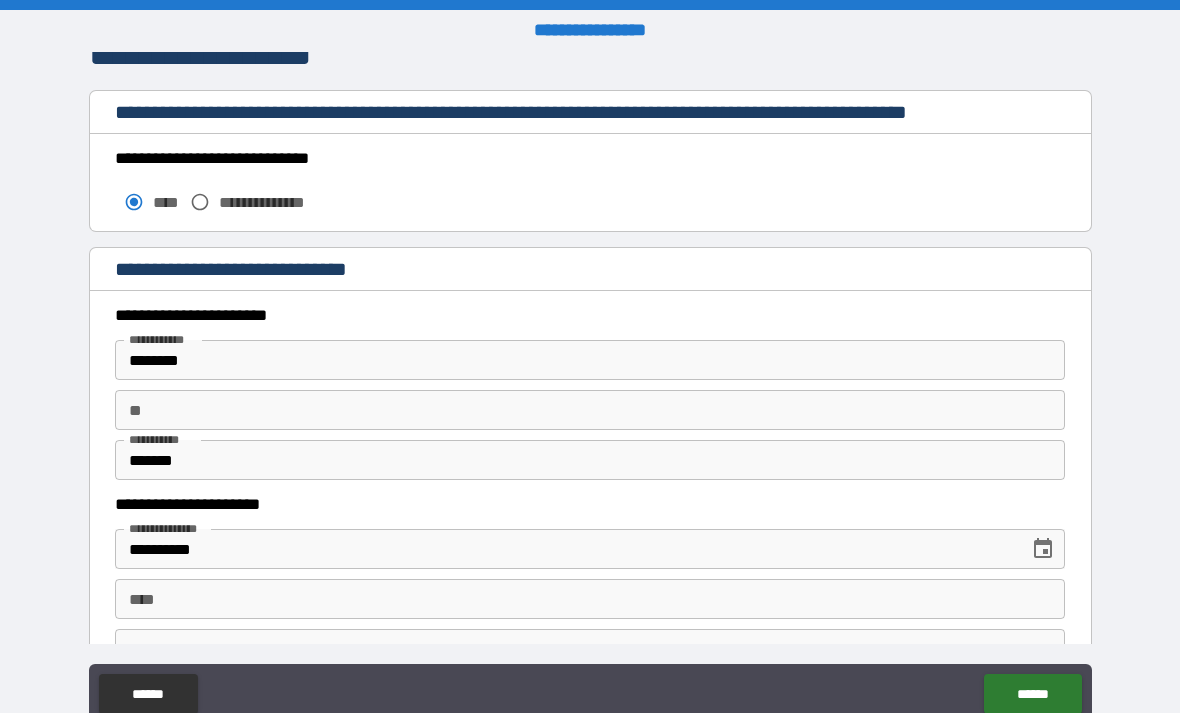 scroll, scrollTop: 1688, scrollLeft: 0, axis: vertical 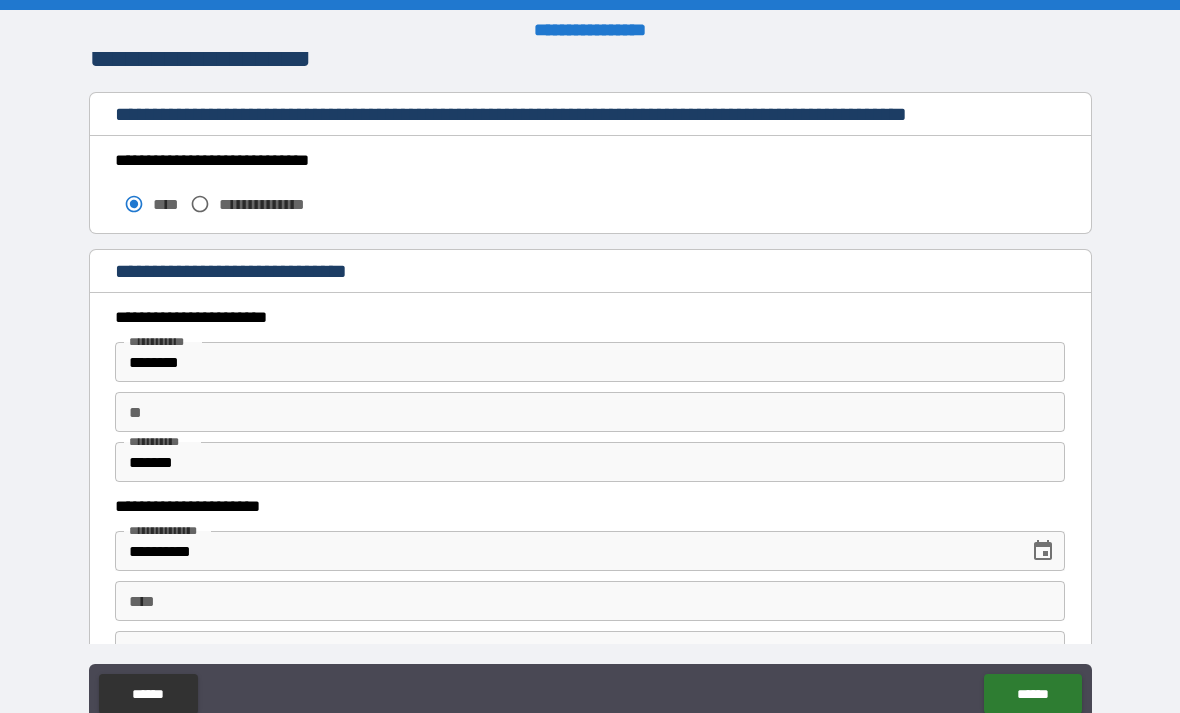 click on "********" at bounding box center [590, 362] 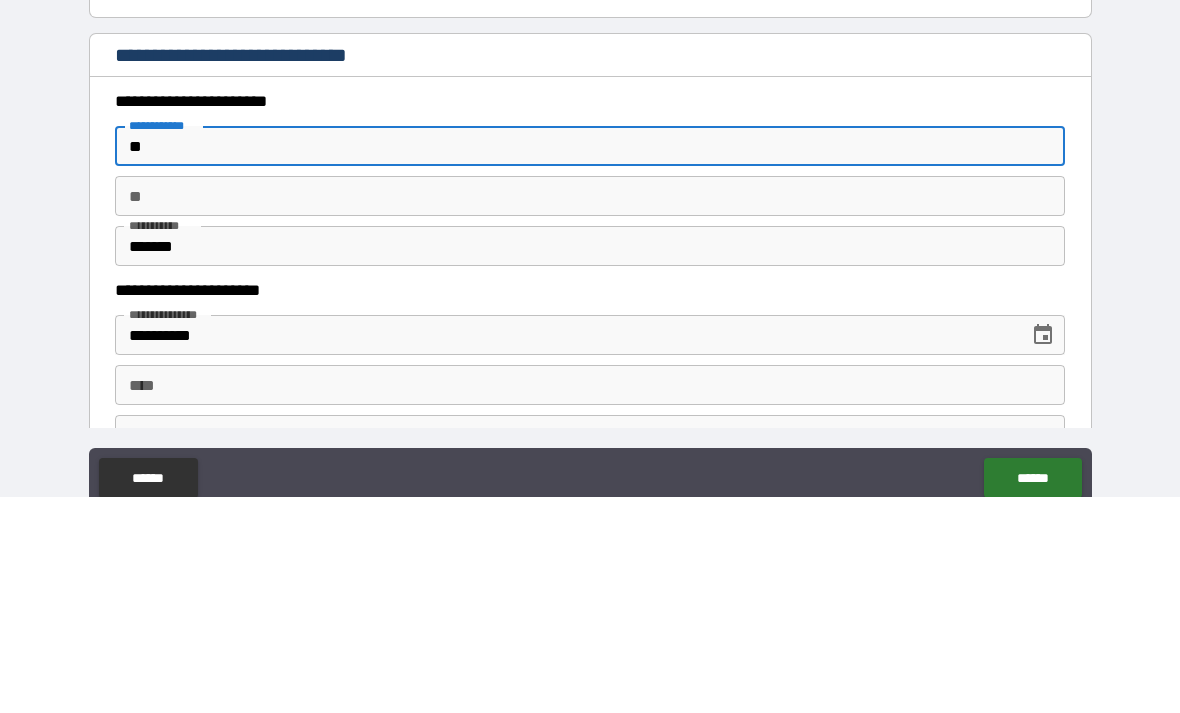 type on "*" 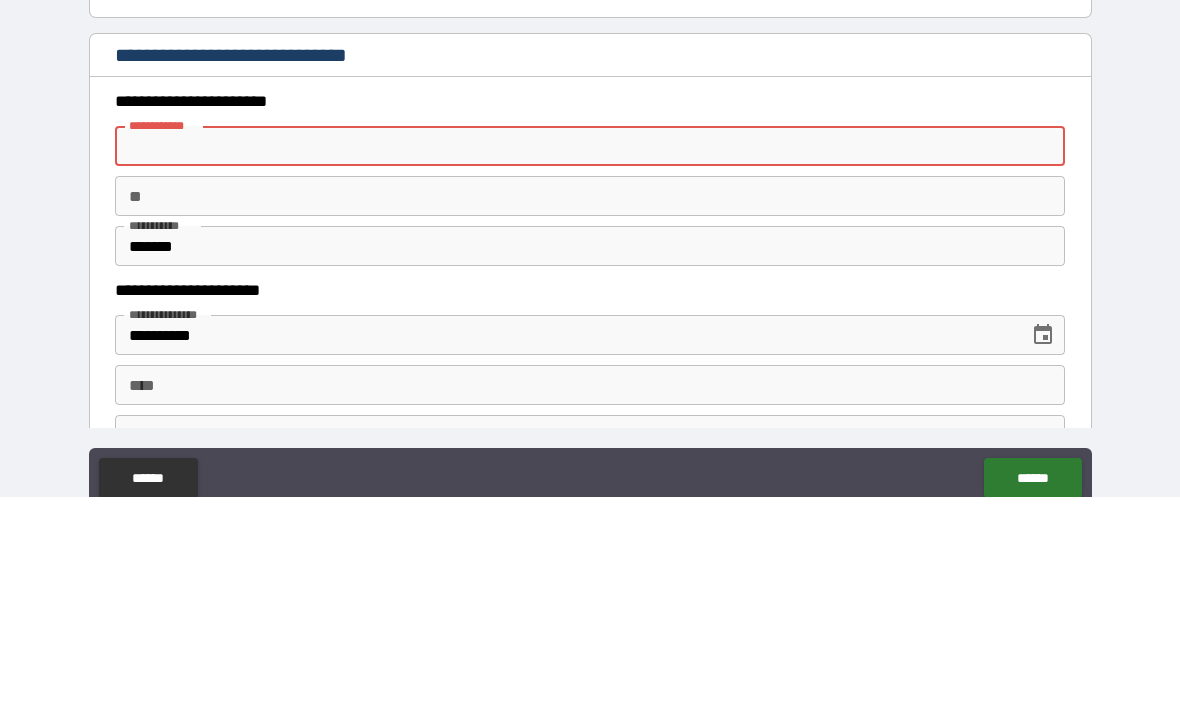 type 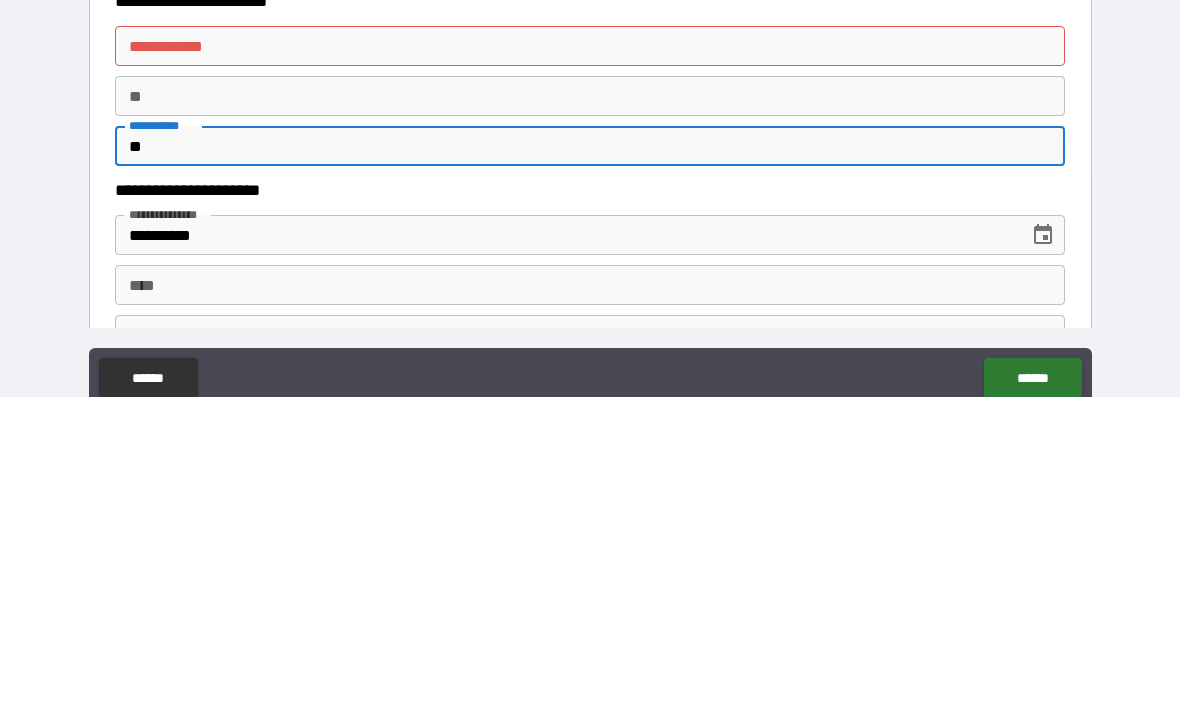 type on "*" 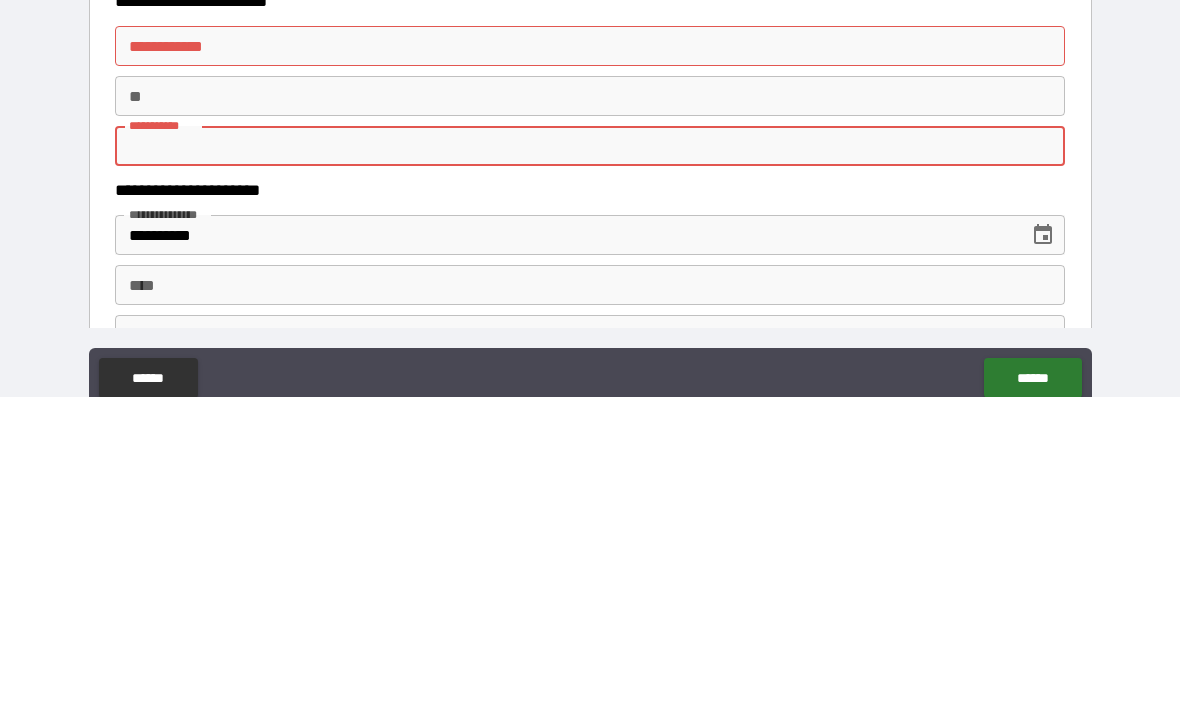 type 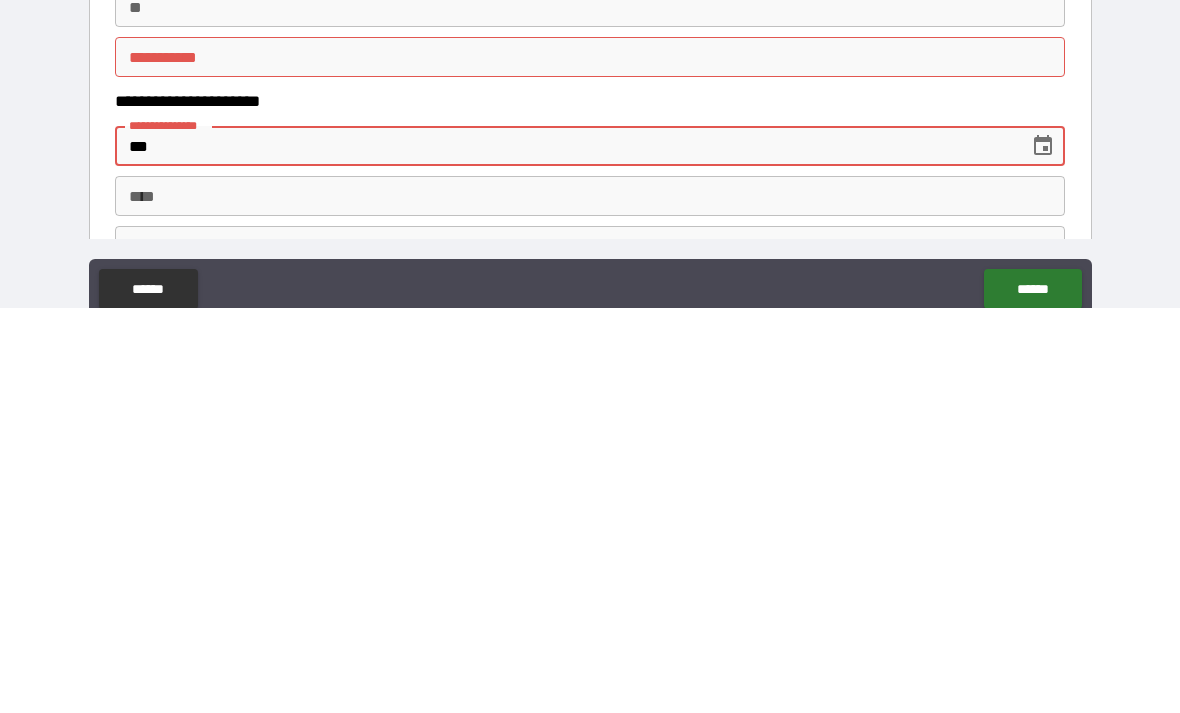 type on "*" 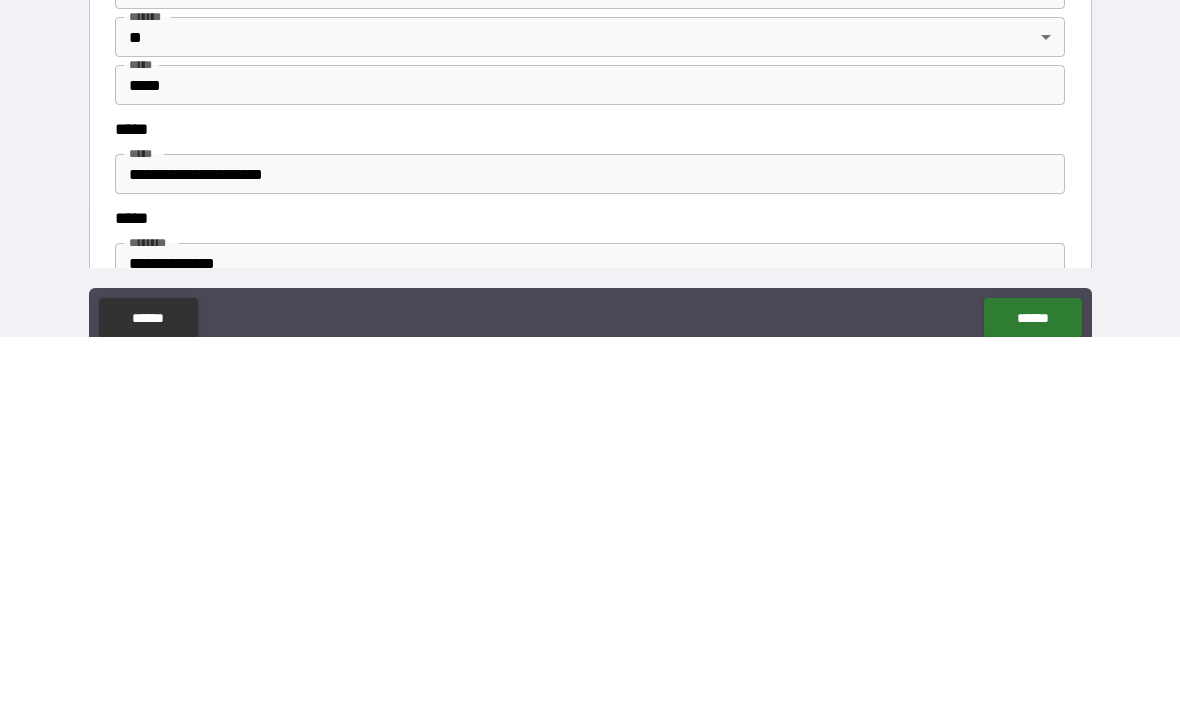 scroll, scrollTop: 2231, scrollLeft: 0, axis: vertical 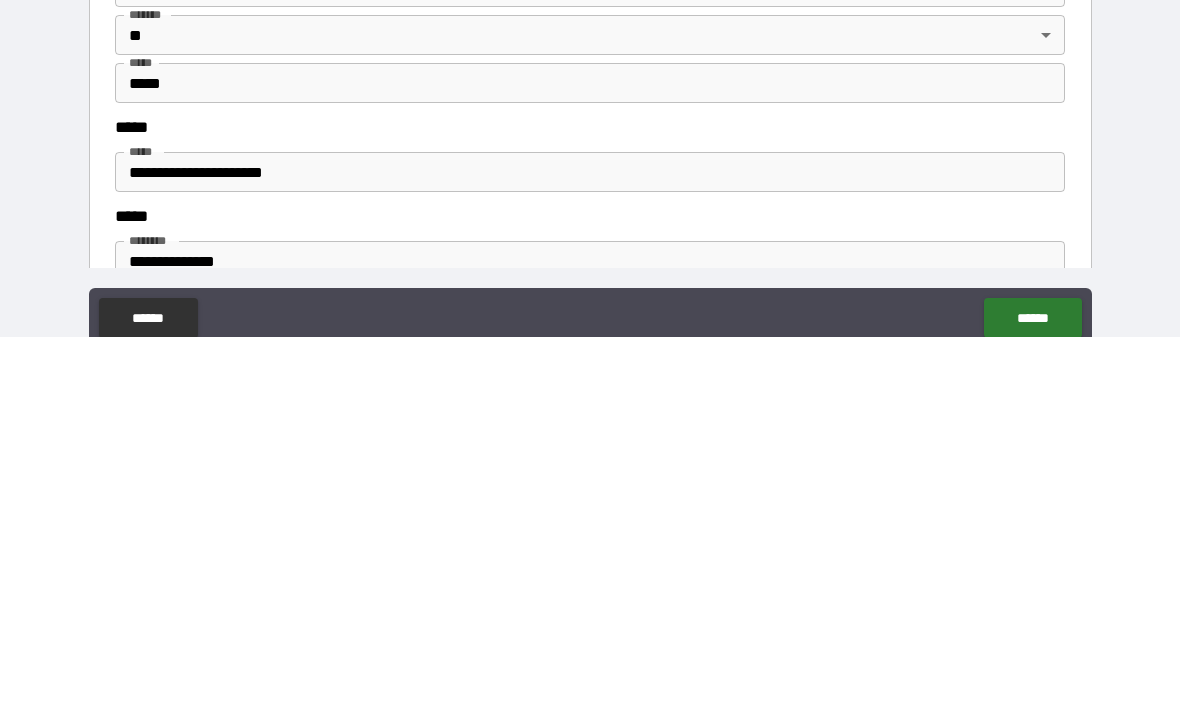 type 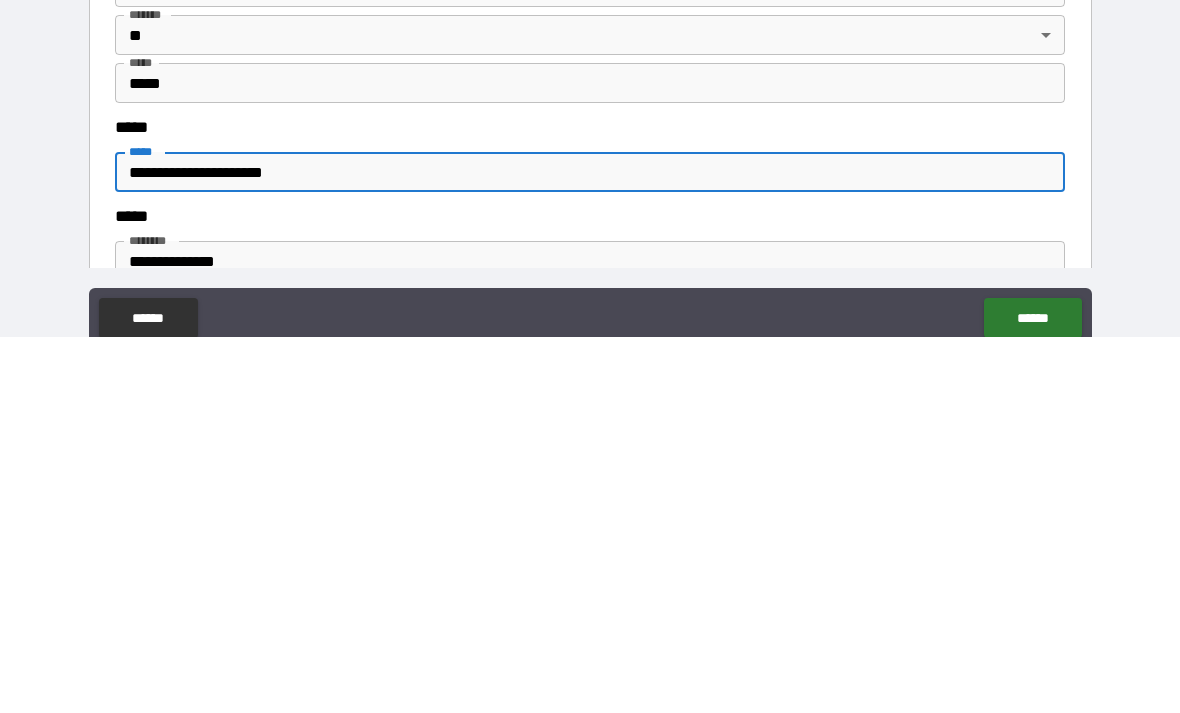 click on "**********" at bounding box center [590, 548] 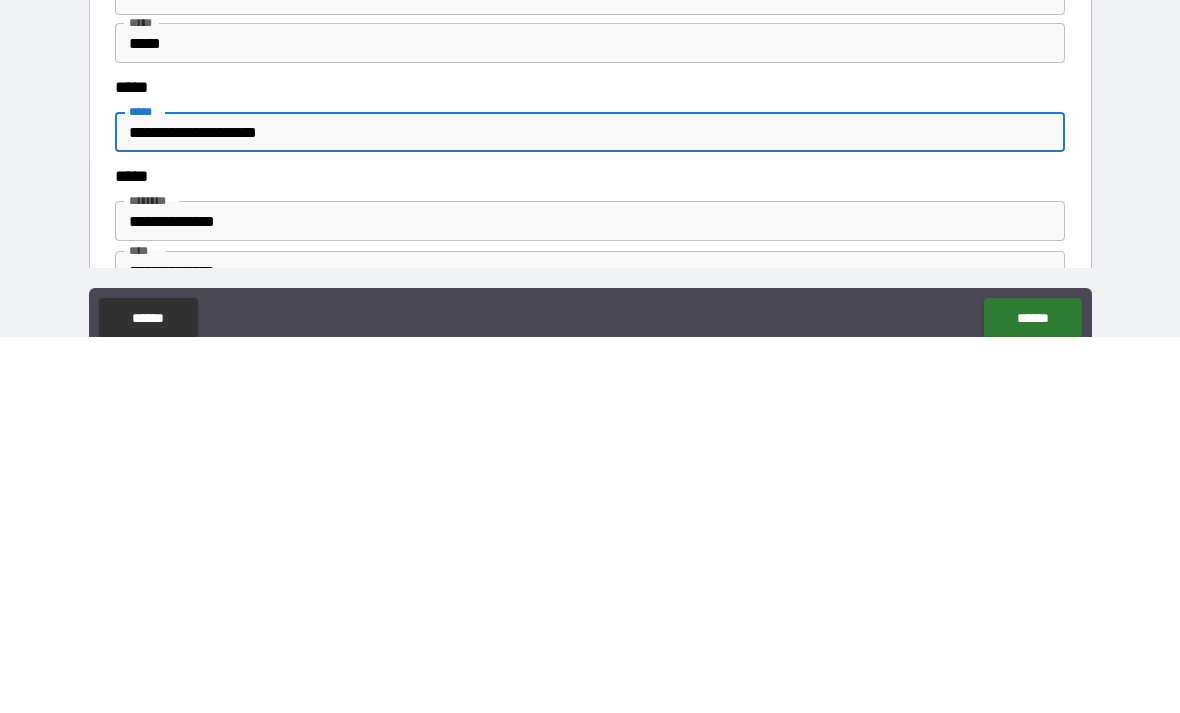 scroll, scrollTop: 2270, scrollLeft: 0, axis: vertical 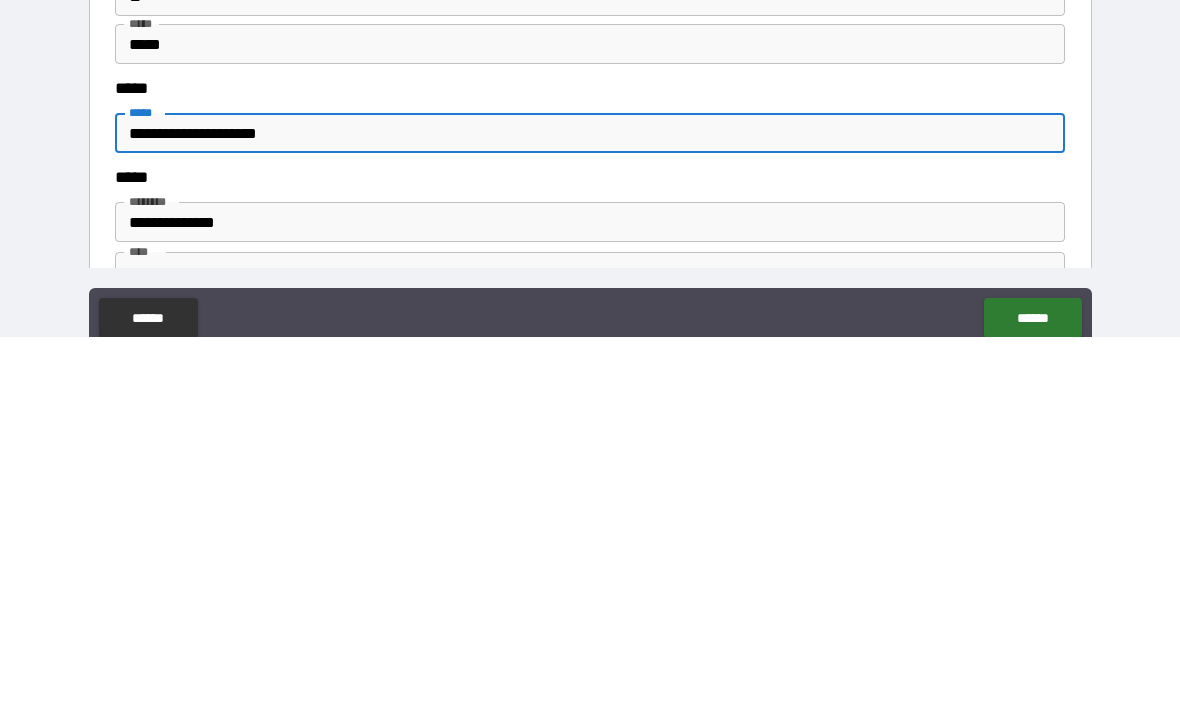 type on "**********" 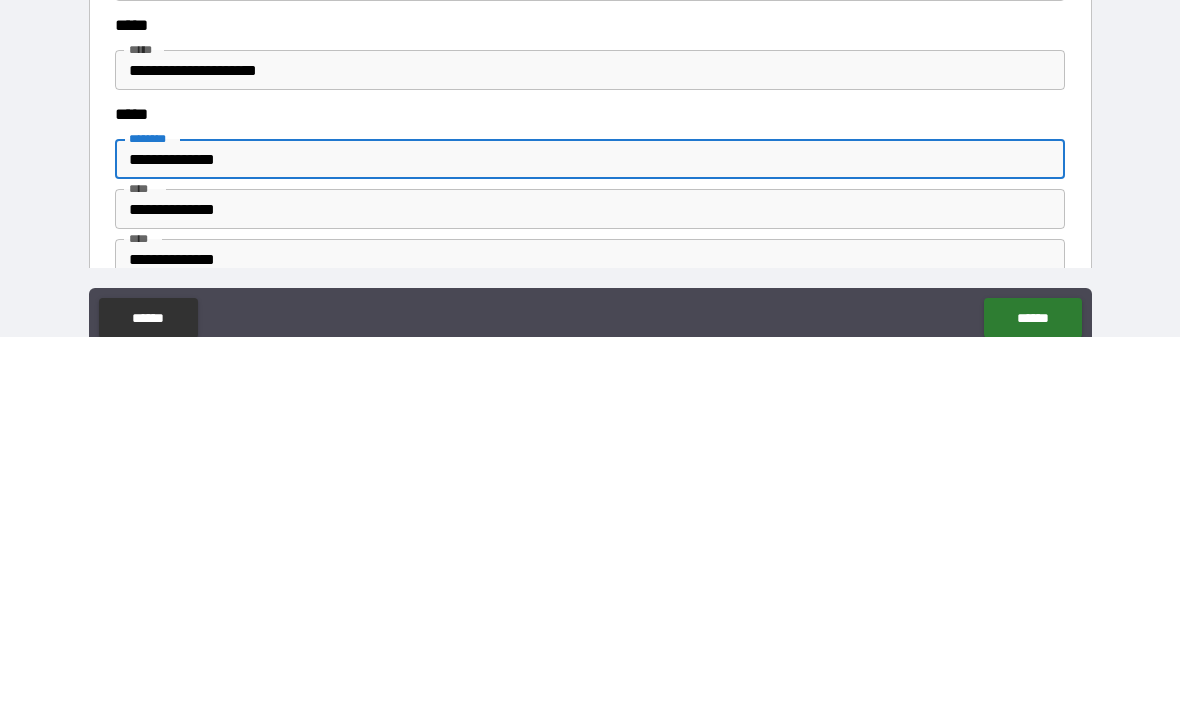 scroll, scrollTop: 2342, scrollLeft: 0, axis: vertical 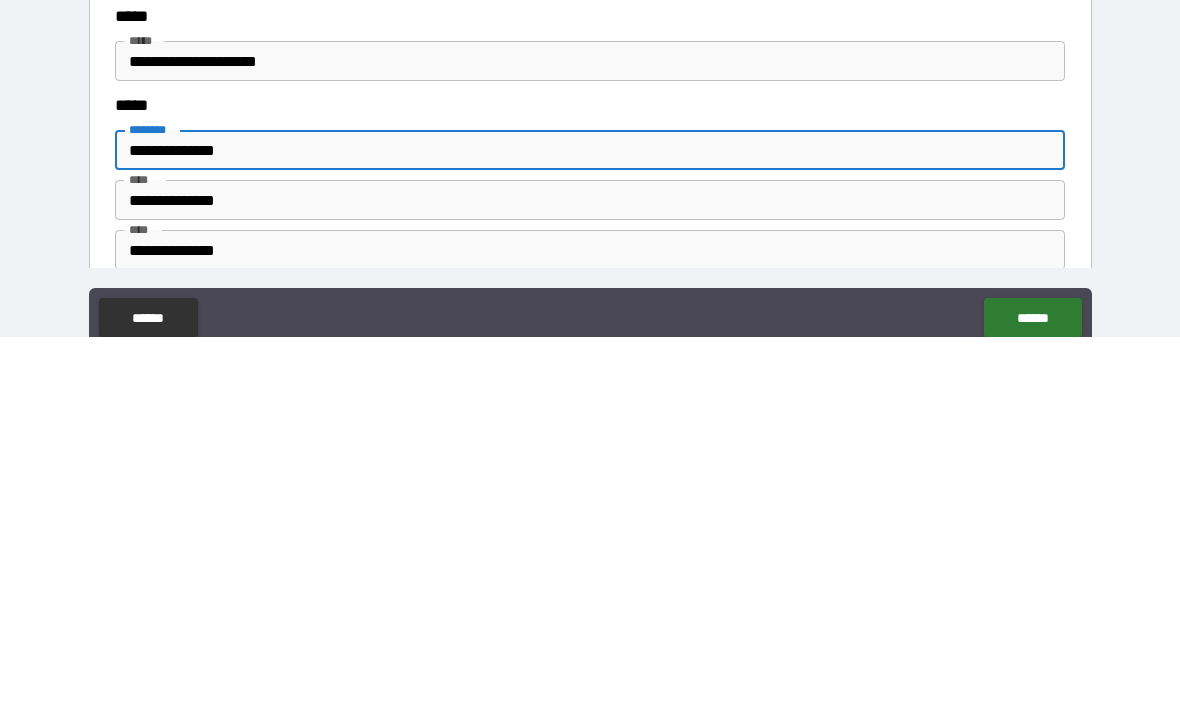 type on "**********" 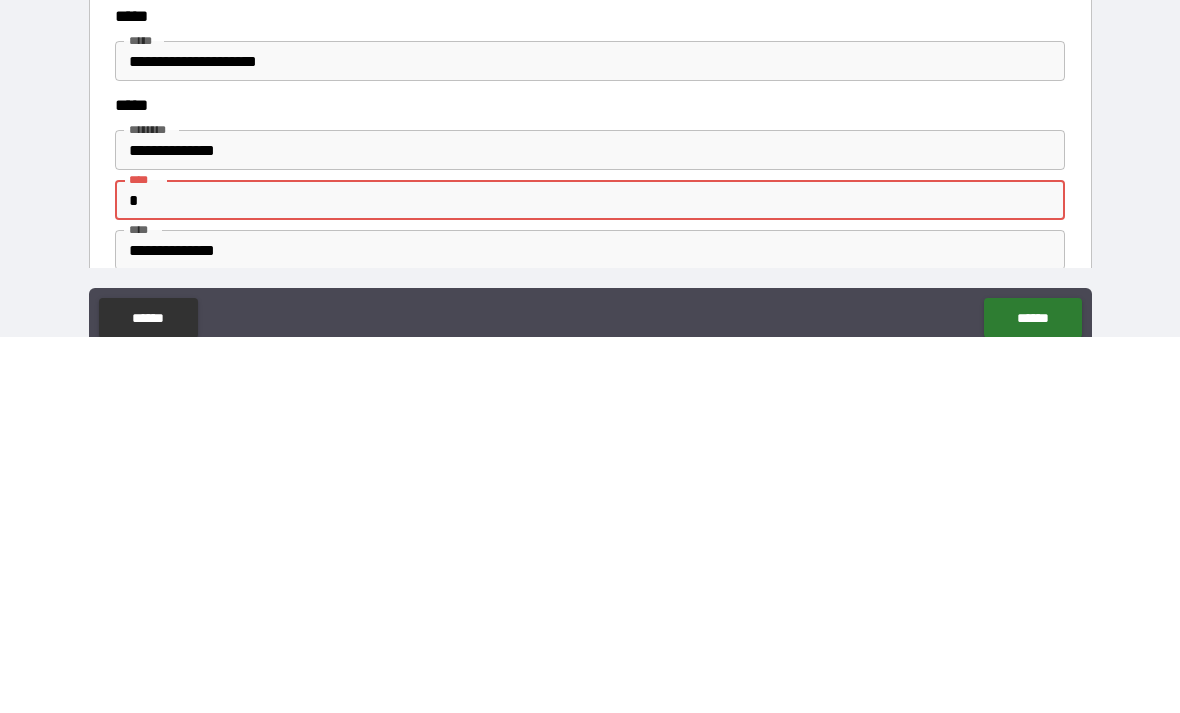 type on "*" 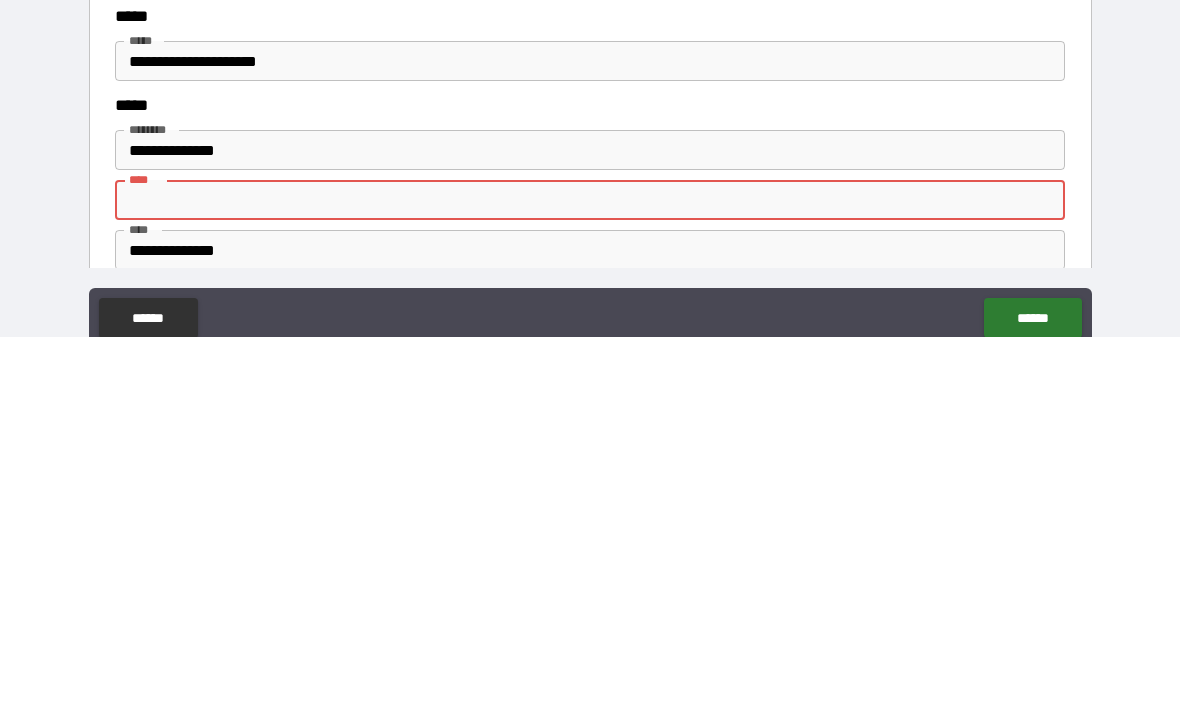 scroll, scrollTop: 58, scrollLeft: 0, axis: vertical 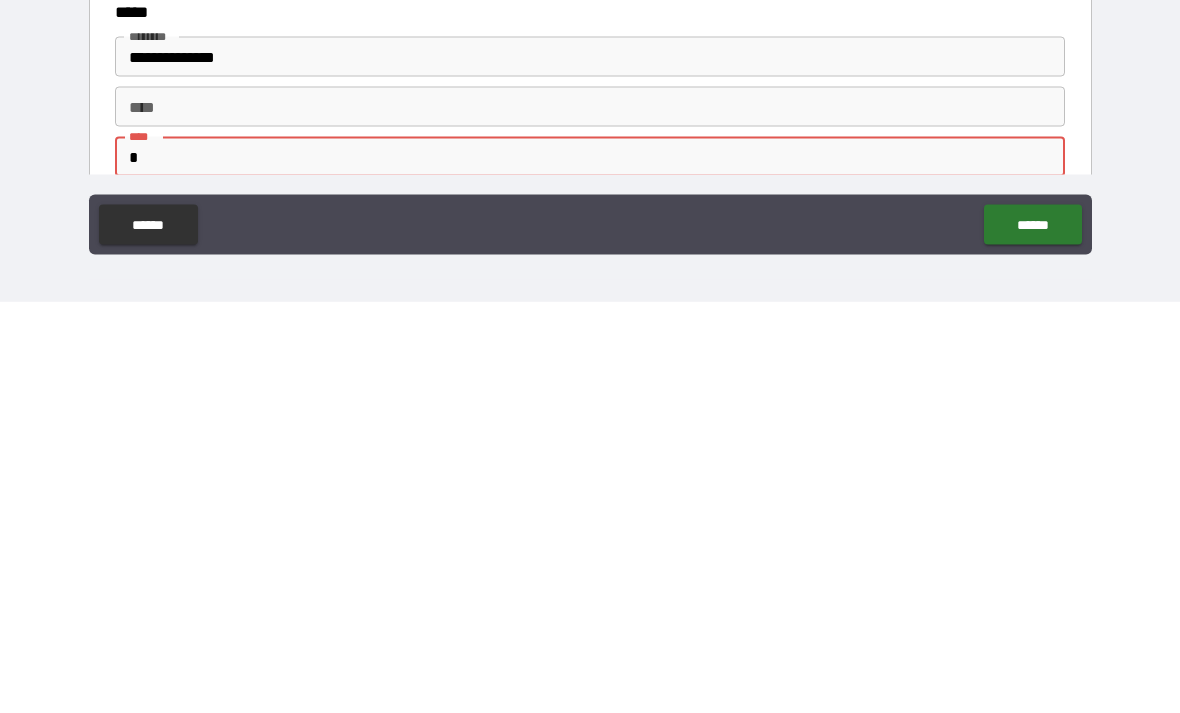 type on "*" 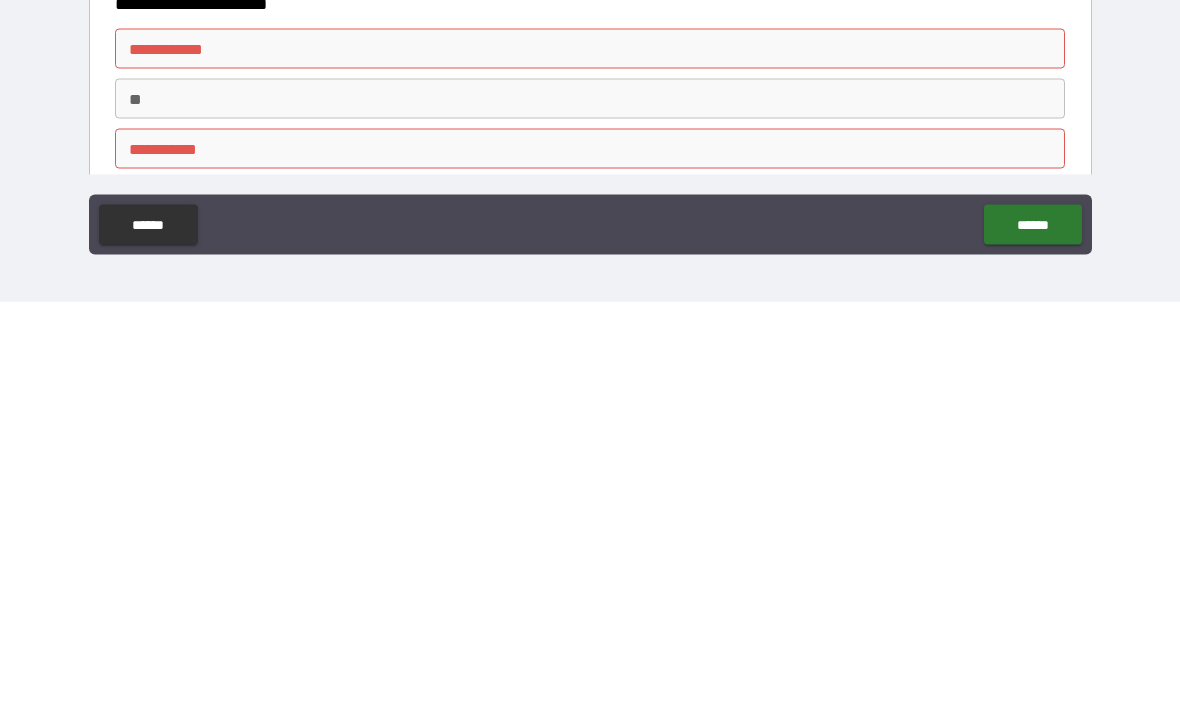 scroll, scrollTop: 1531, scrollLeft: 0, axis: vertical 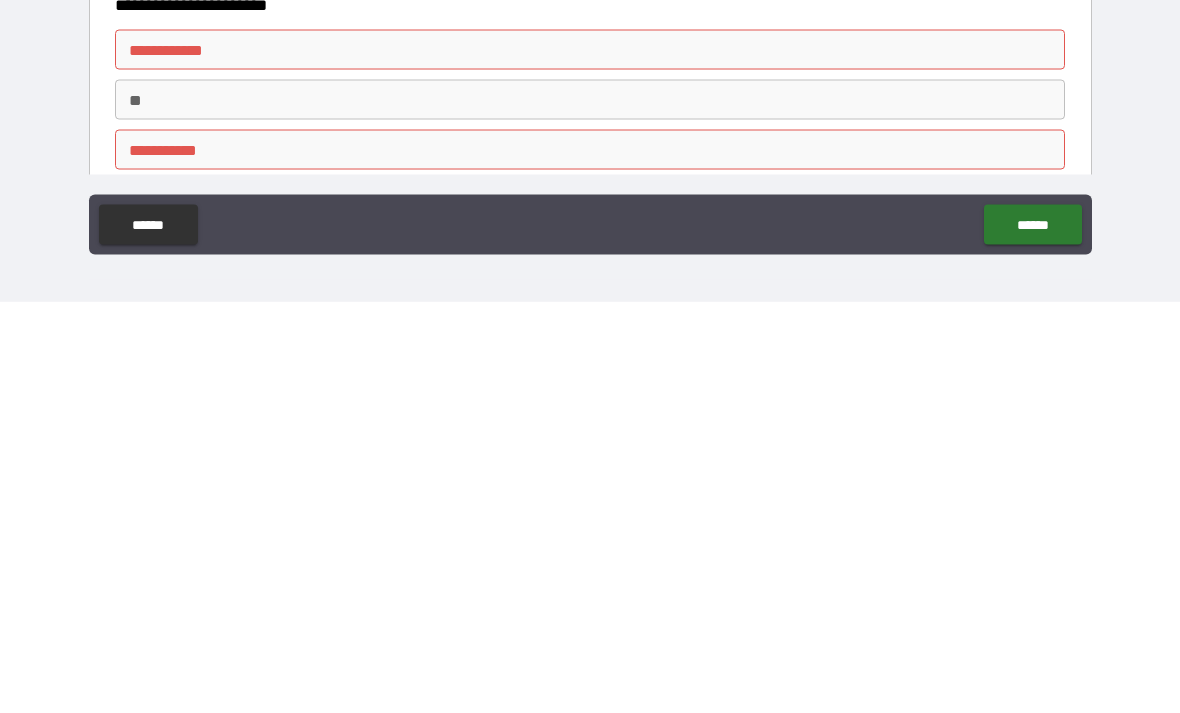 click on "**********" at bounding box center (590, 461) 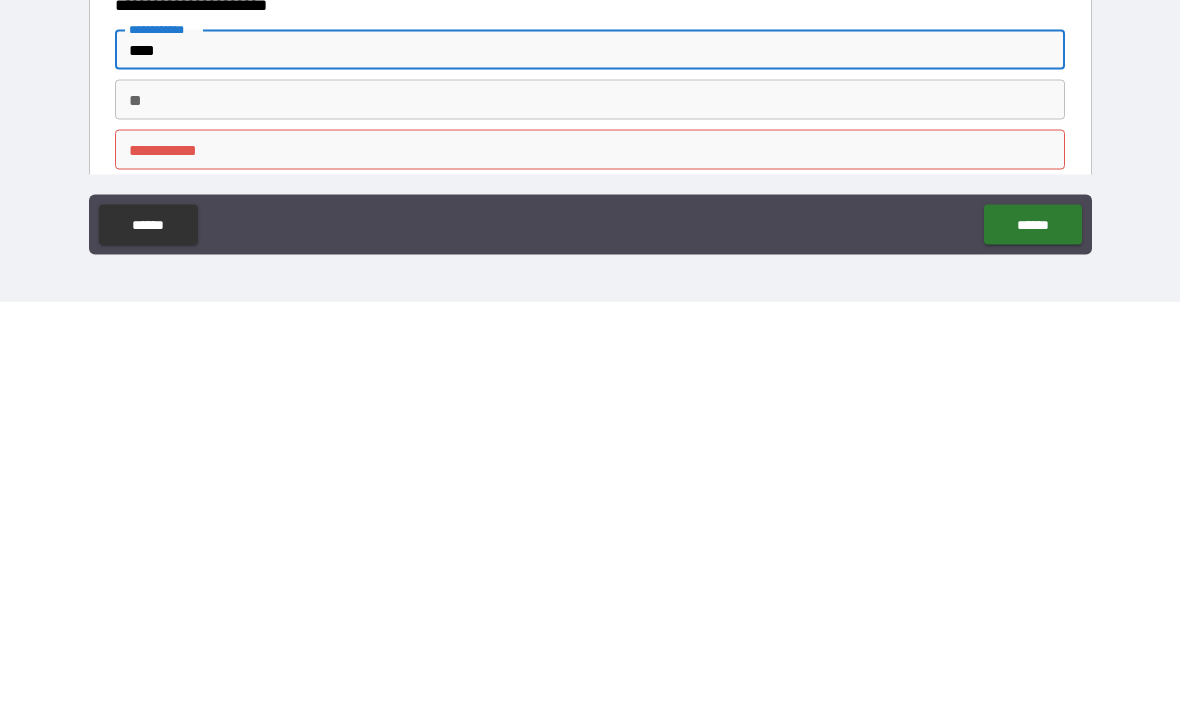 type on "****" 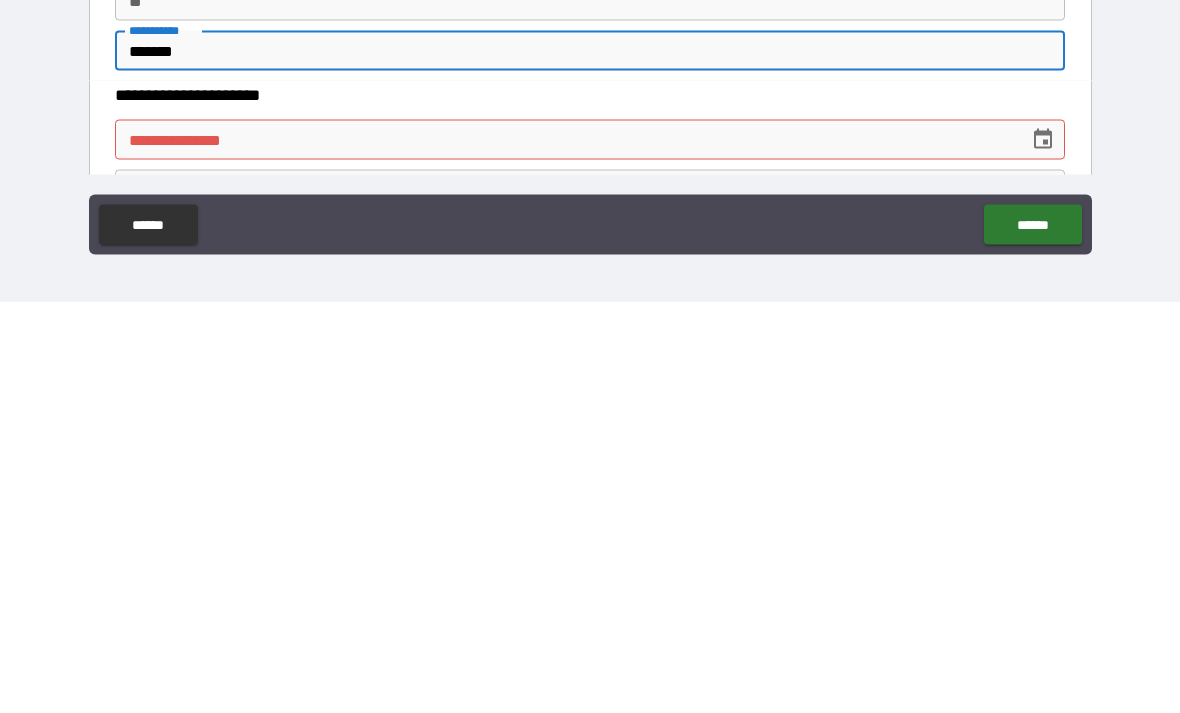 scroll, scrollTop: 1628, scrollLeft: 0, axis: vertical 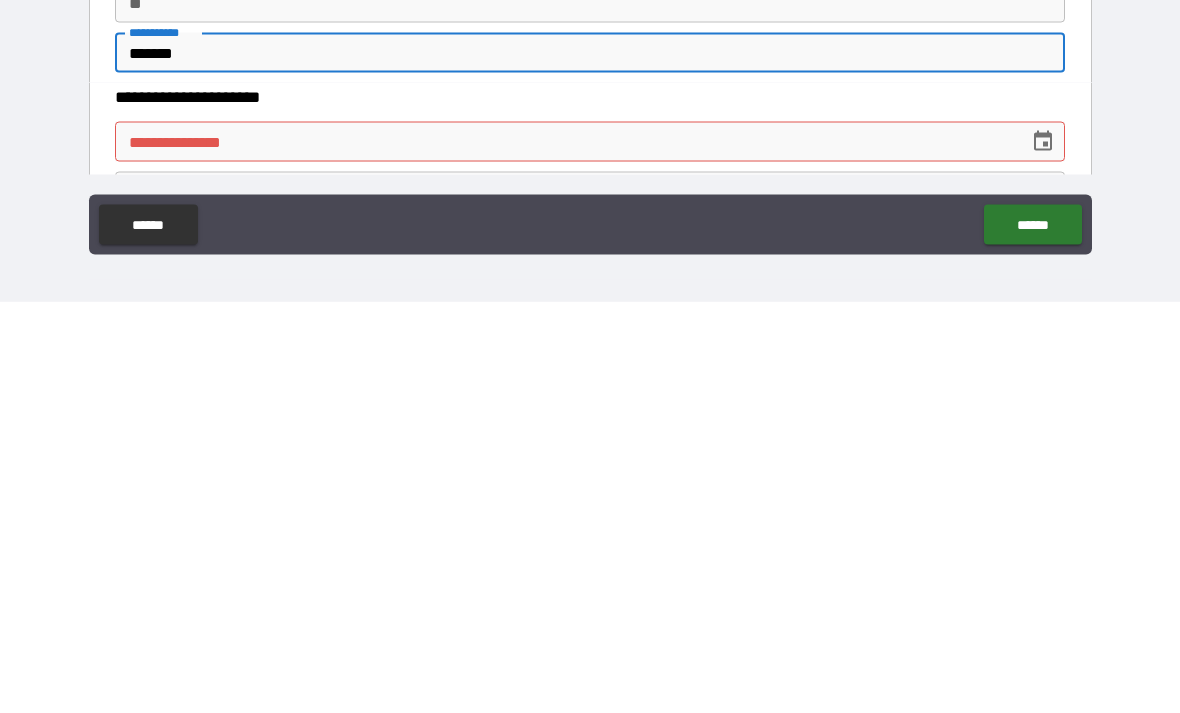 type on "*******" 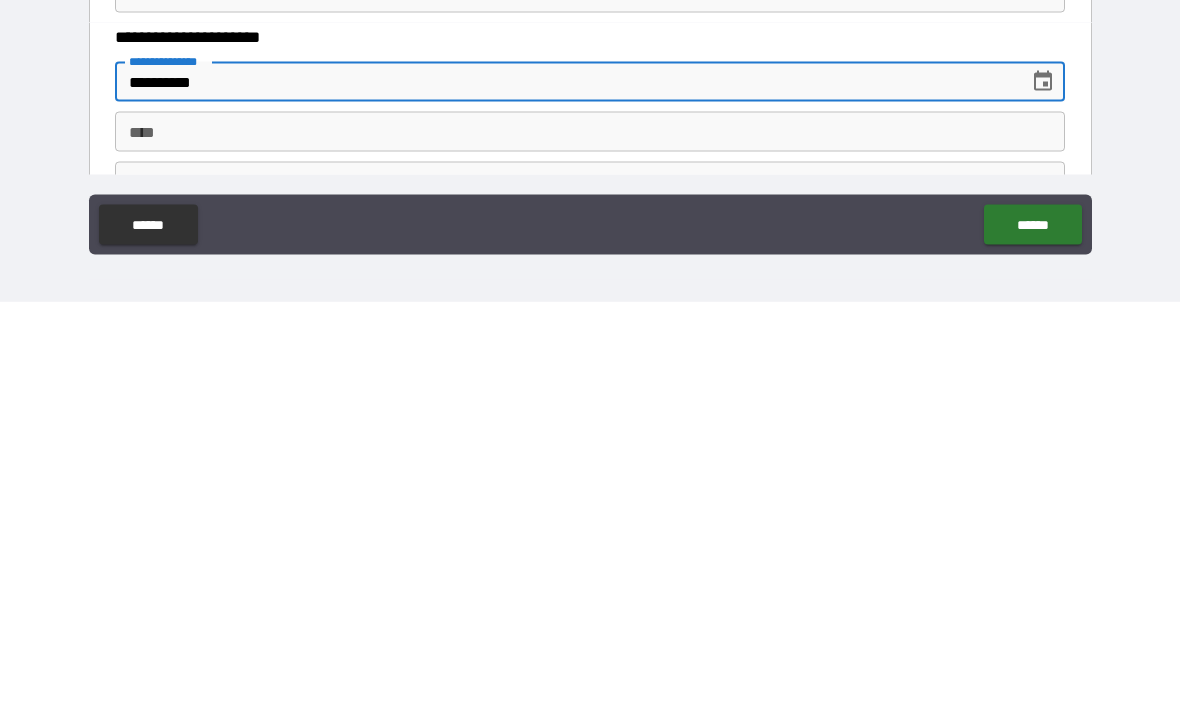 scroll, scrollTop: 1699, scrollLeft: 0, axis: vertical 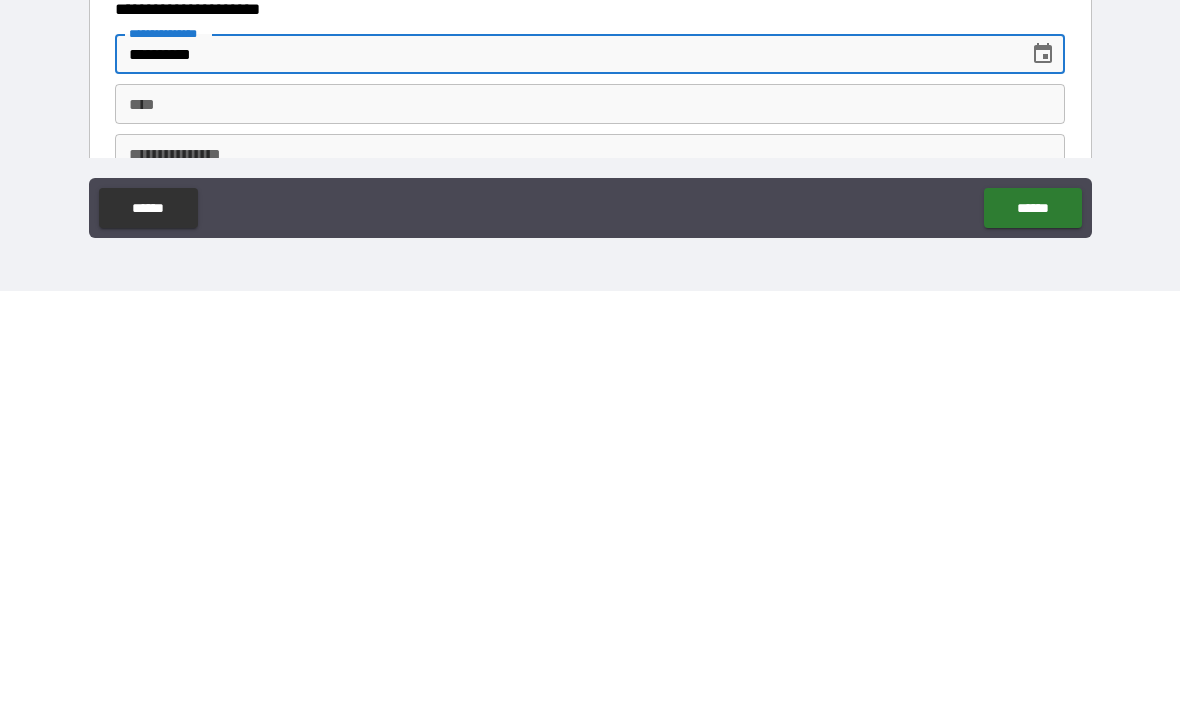 type on "**********" 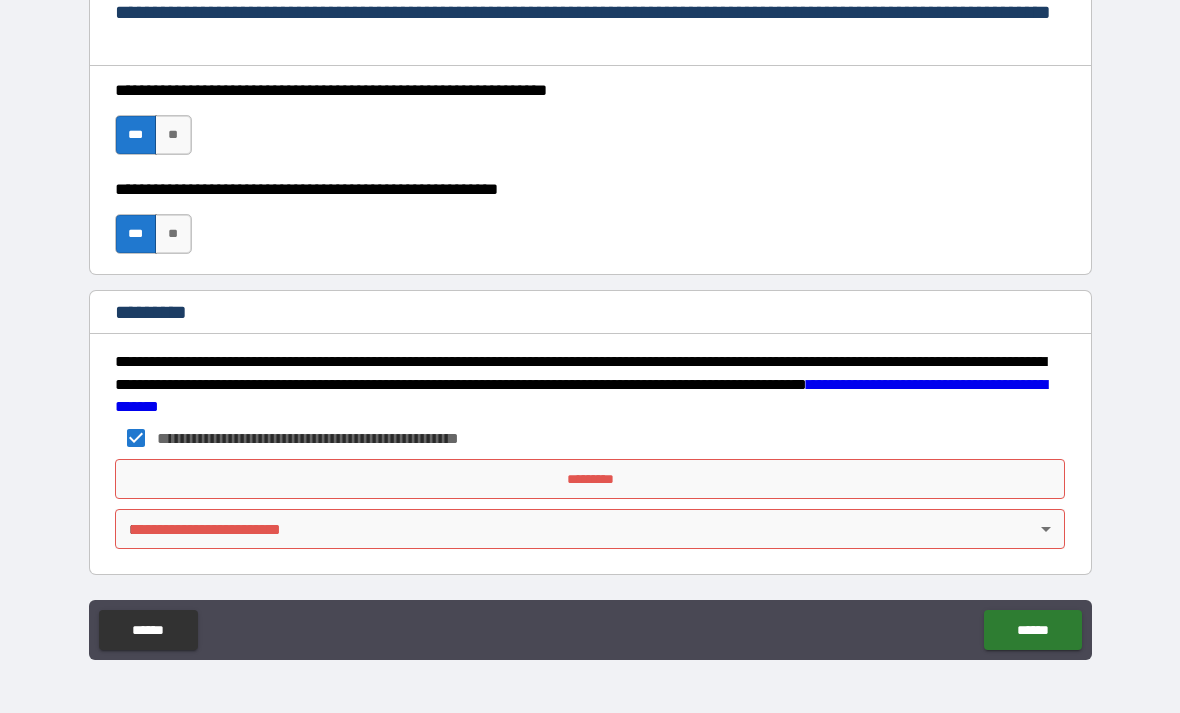 scroll, scrollTop: 2960, scrollLeft: 0, axis: vertical 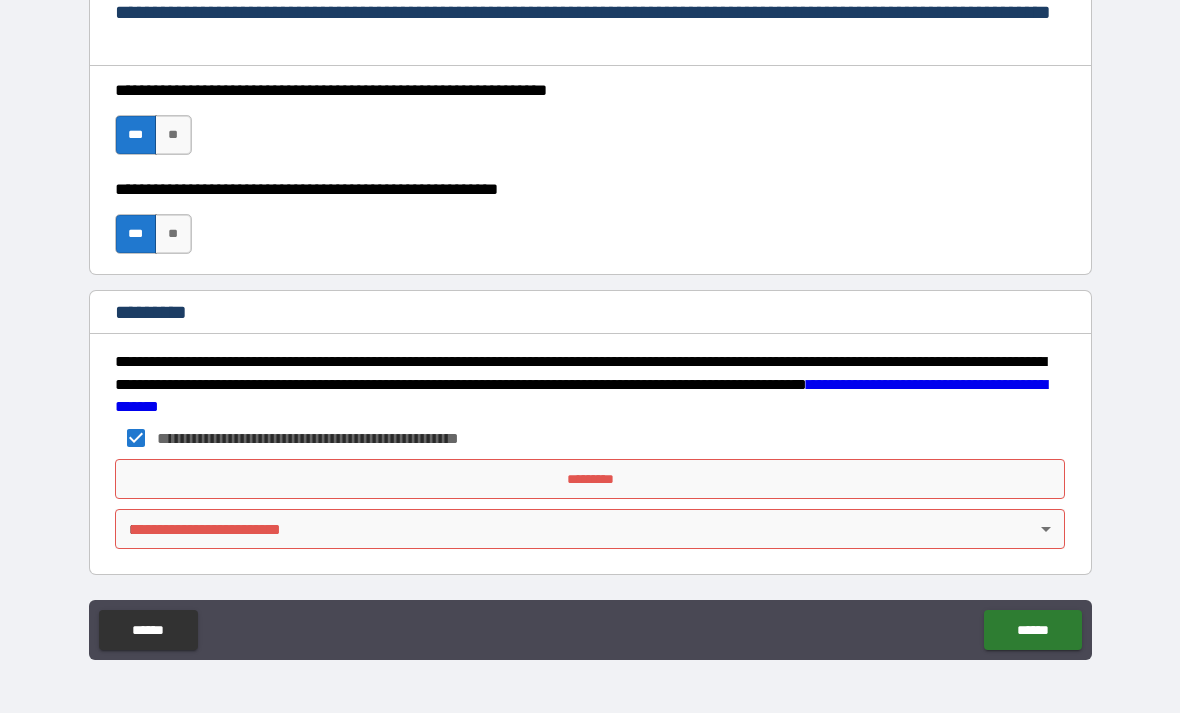 click on "*********" at bounding box center (590, 479) 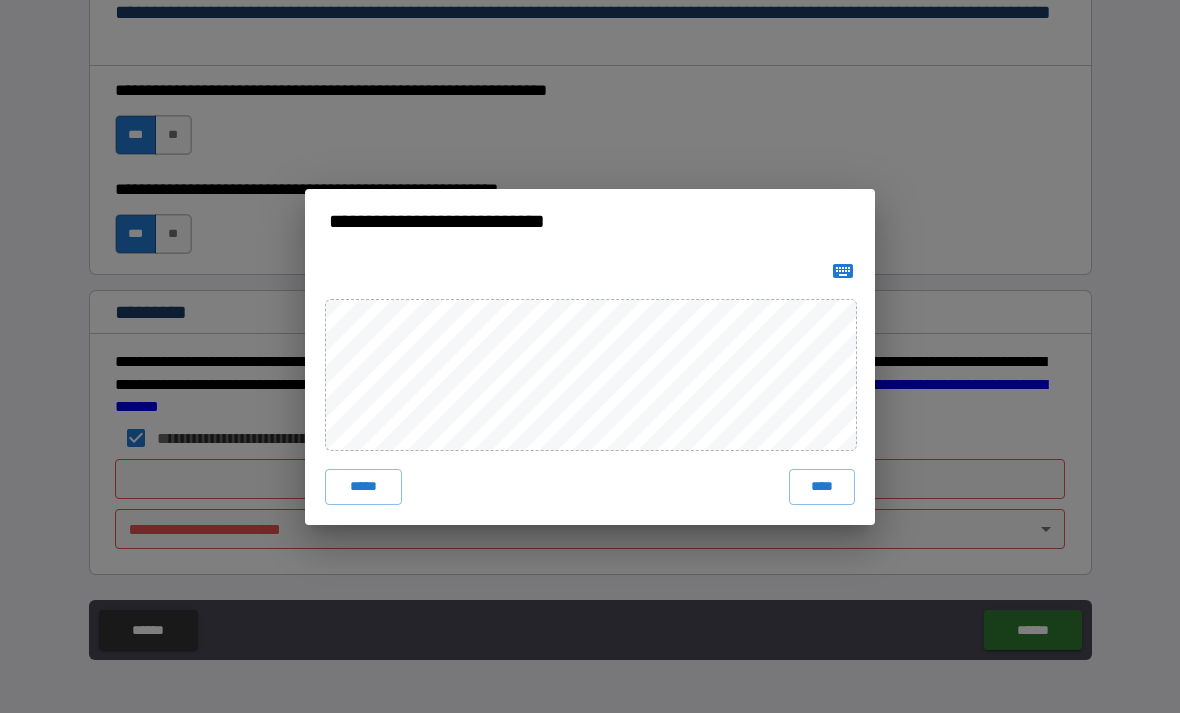 click on "****" at bounding box center [822, 487] 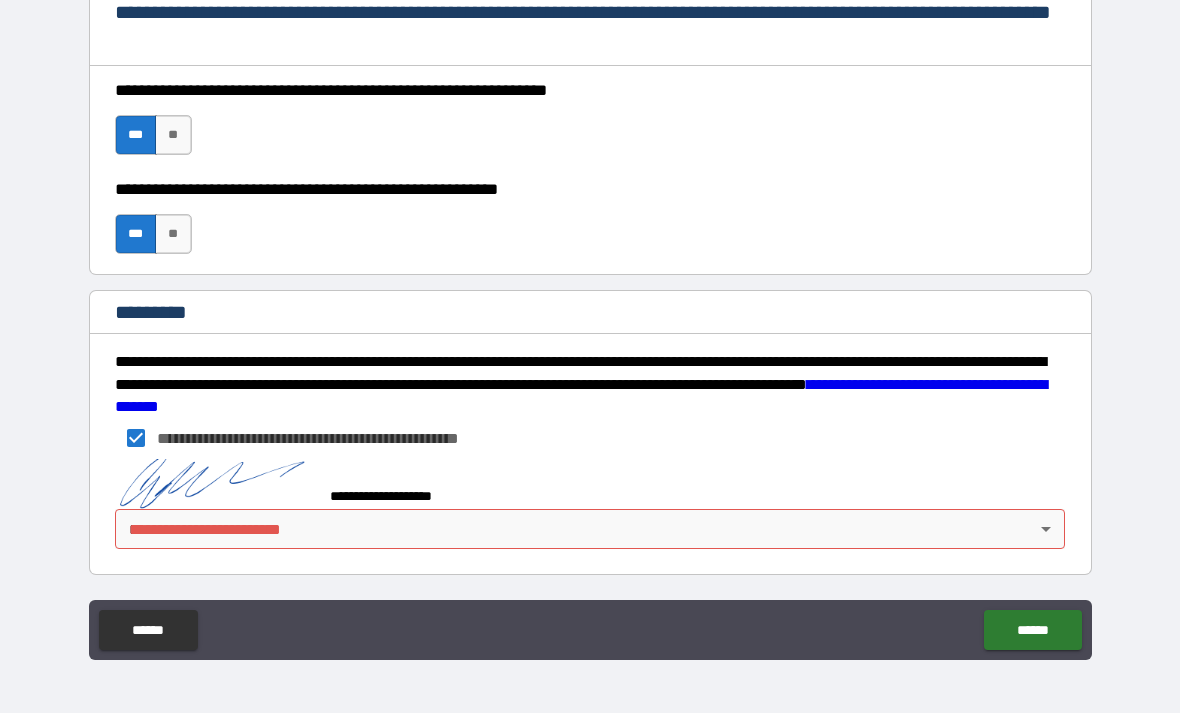 scroll, scrollTop: 2950, scrollLeft: 0, axis: vertical 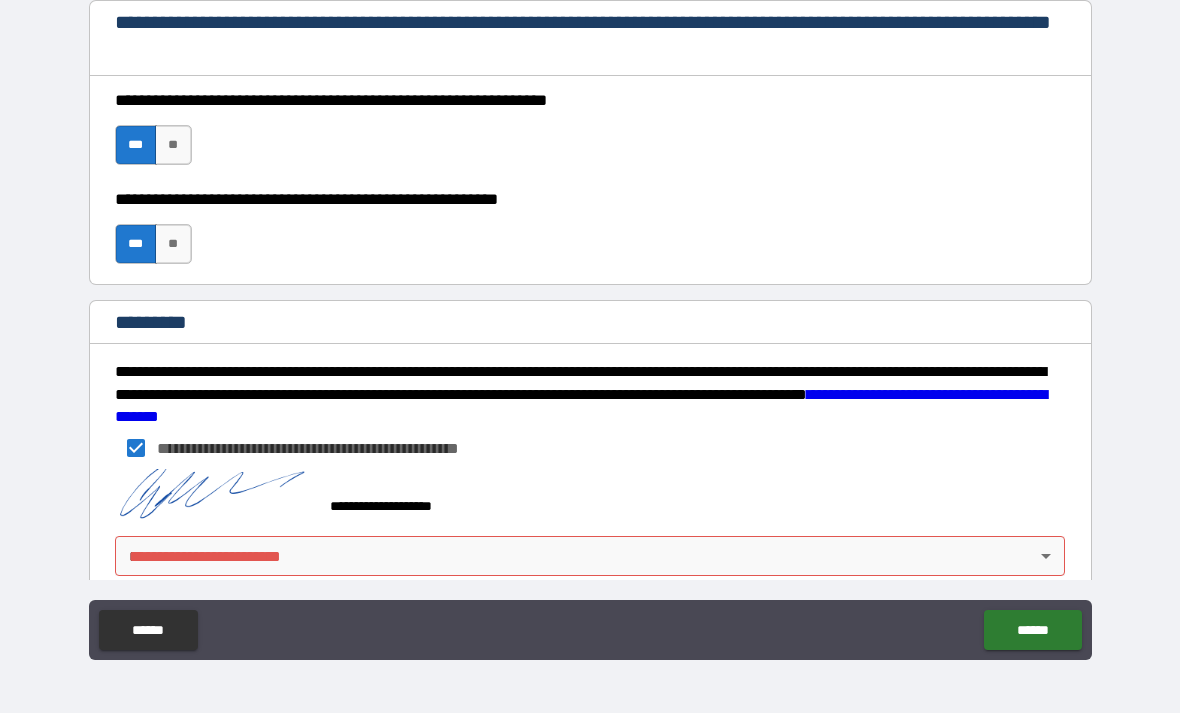 click on "**********" at bounding box center [590, 324] 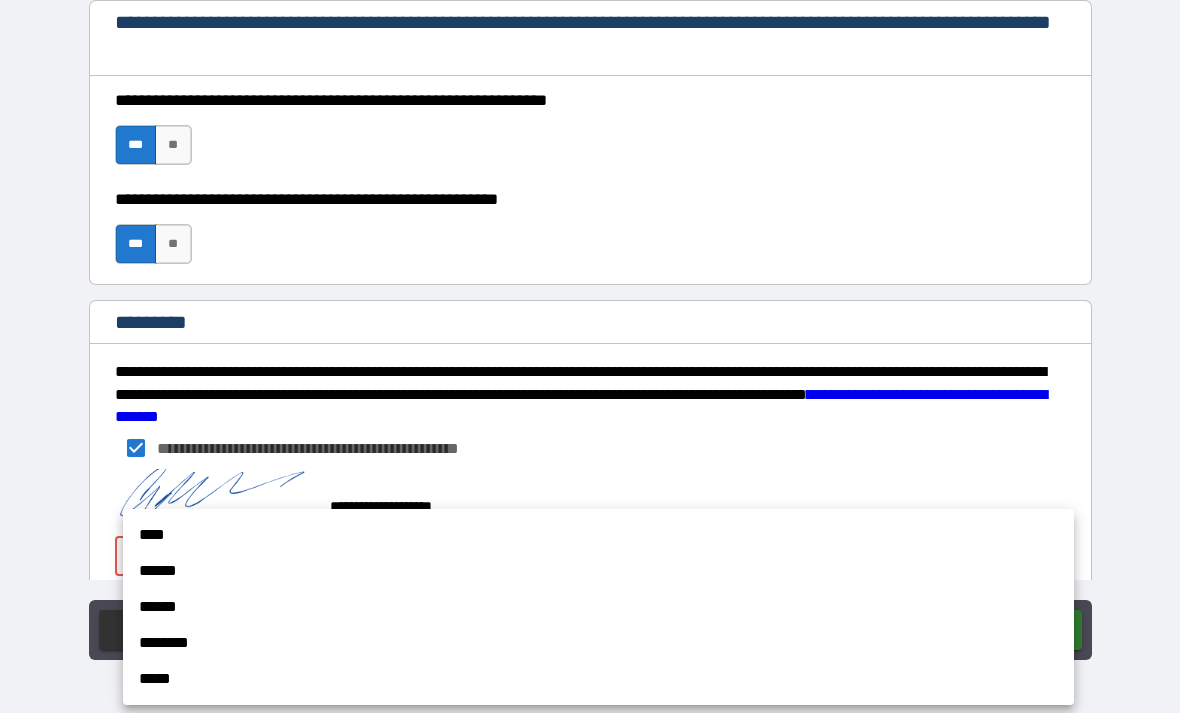 click on "****" at bounding box center (598, 535) 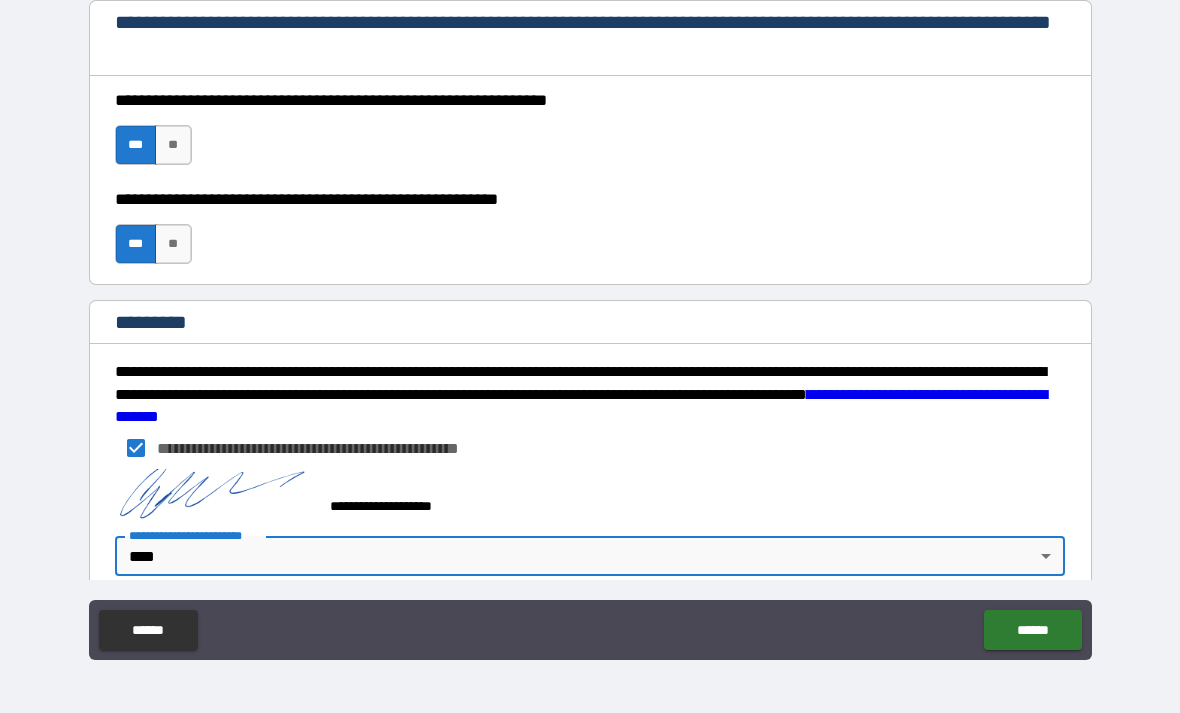click on "******" at bounding box center (1032, 630) 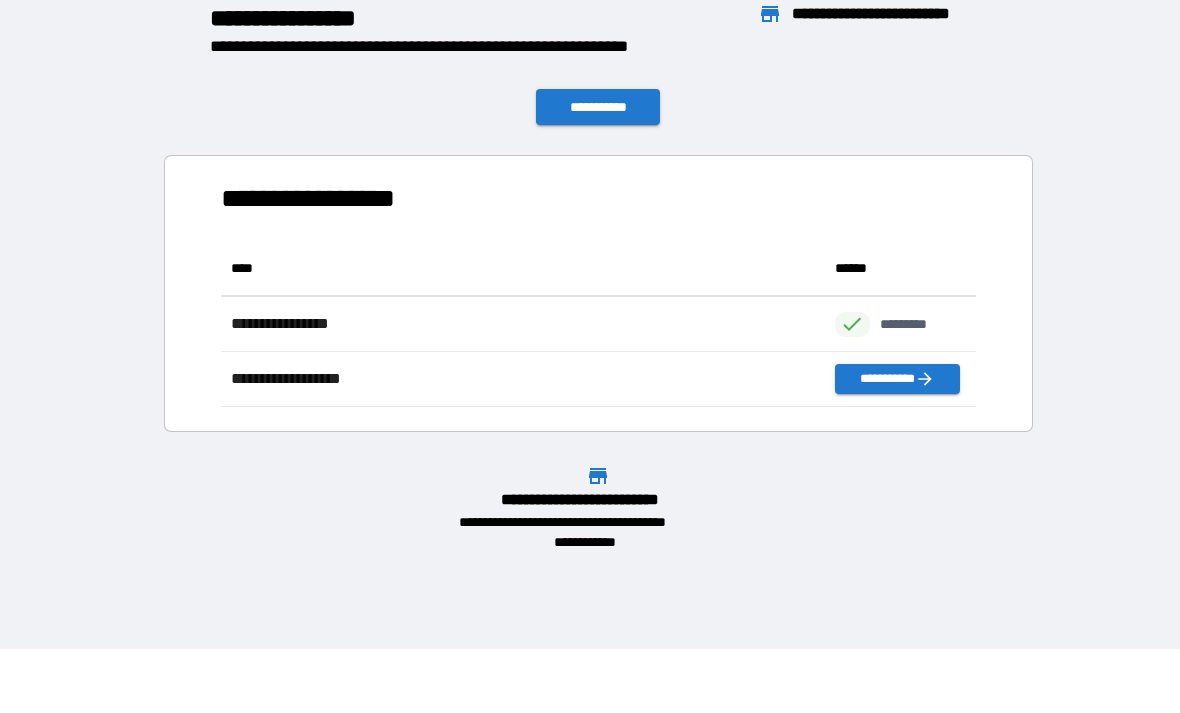 scroll, scrollTop: 1, scrollLeft: 1, axis: both 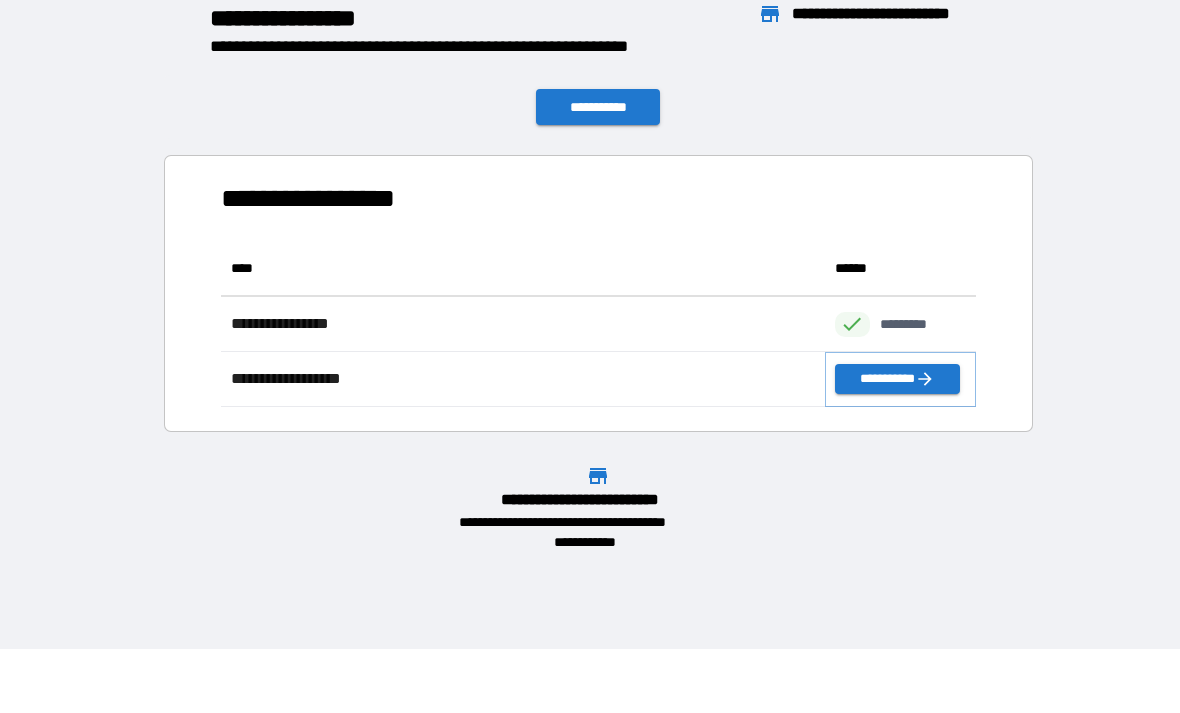 click on "**********" at bounding box center [897, 379] 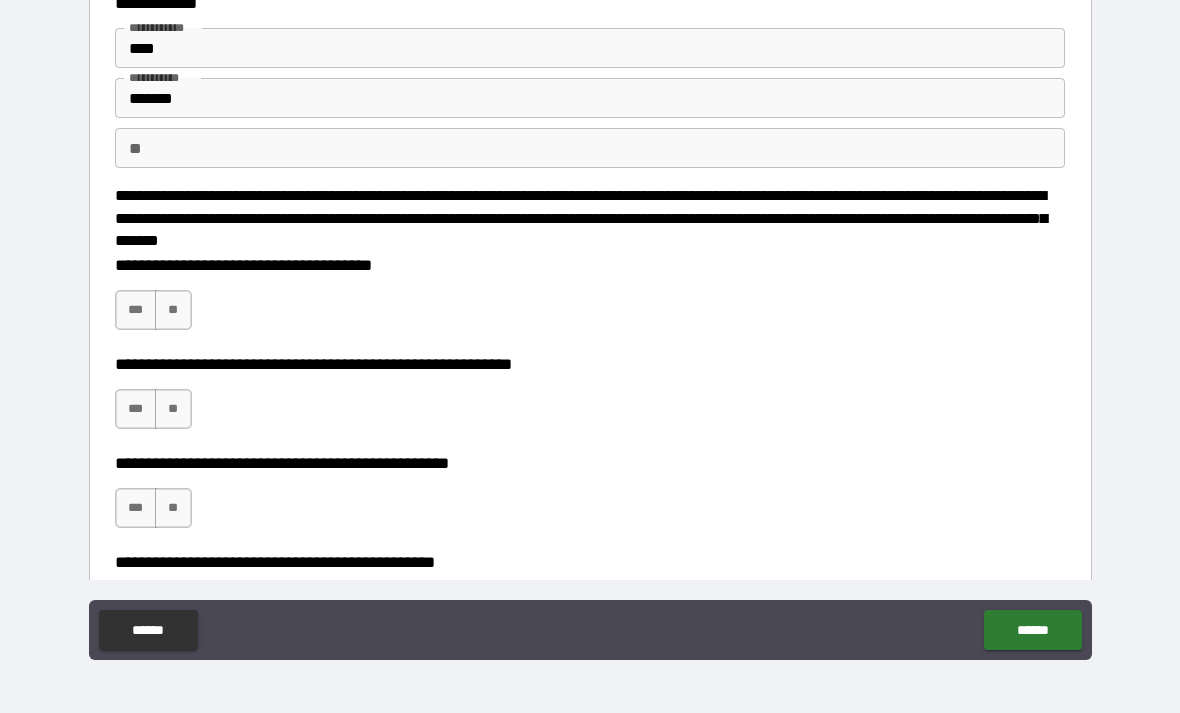 scroll, scrollTop: 65, scrollLeft: 0, axis: vertical 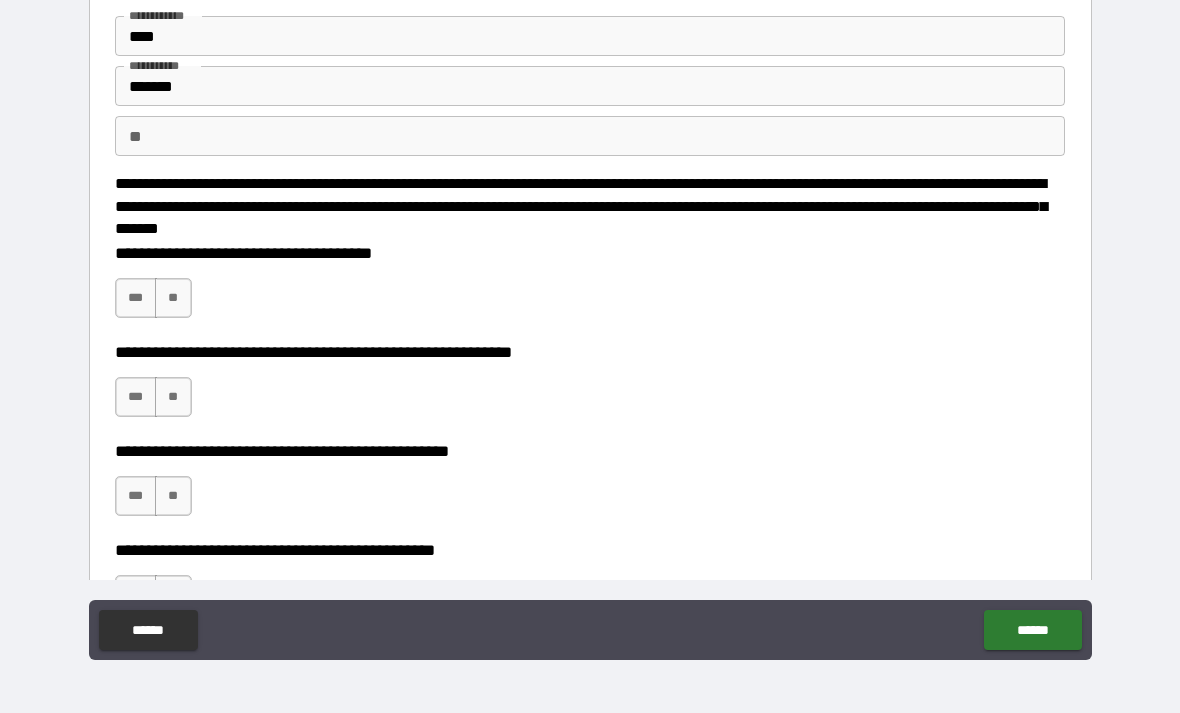 click on "**" at bounding box center (173, 298) 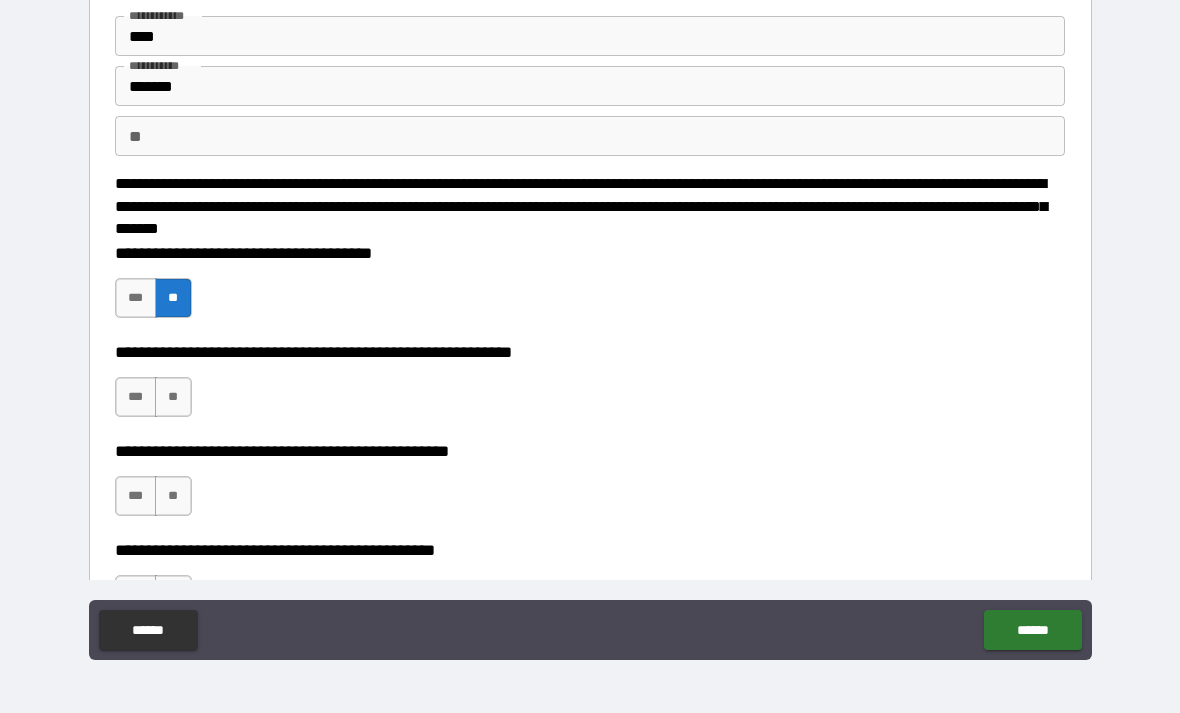 click on "**" at bounding box center (173, 397) 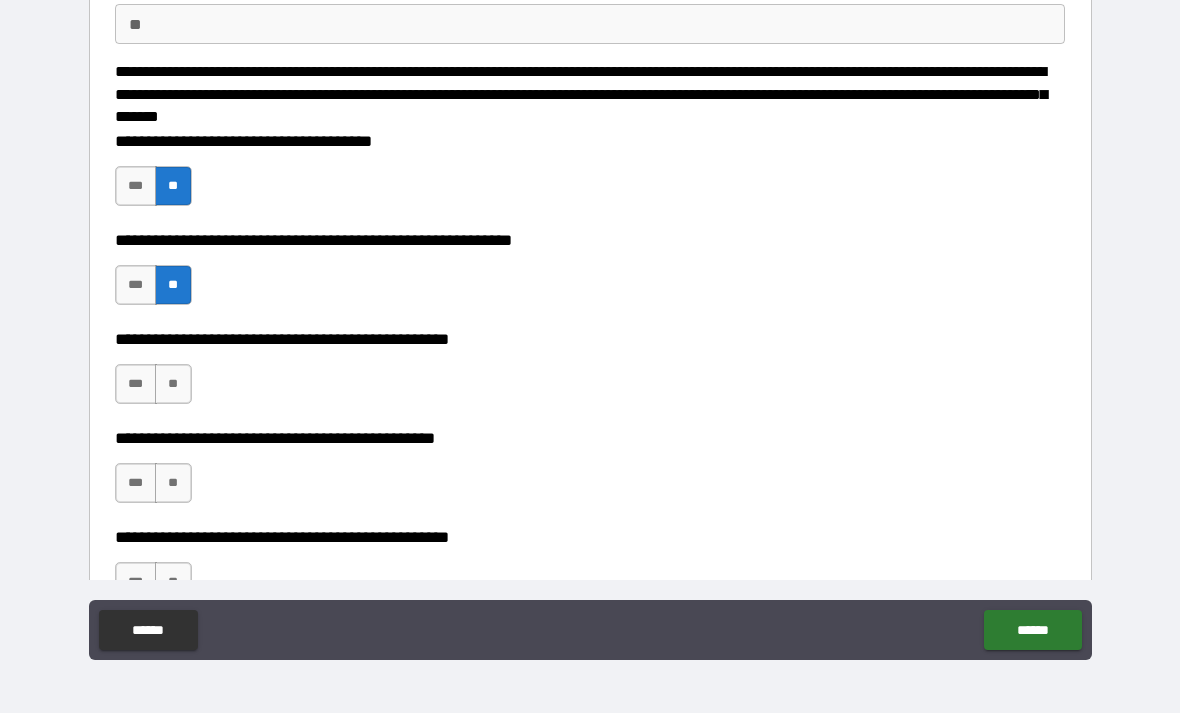 scroll, scrollTop: 176, scrollLeft: 0, axis: vertical 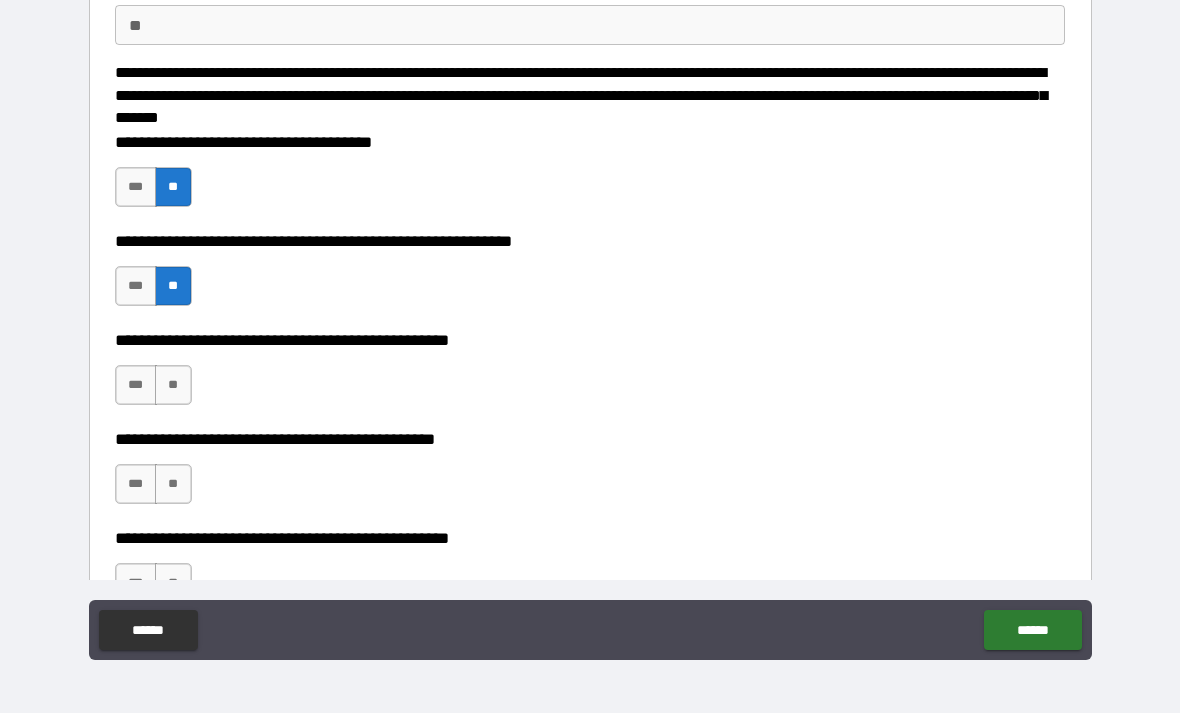 click on "***" at bounding box center (136, 187) 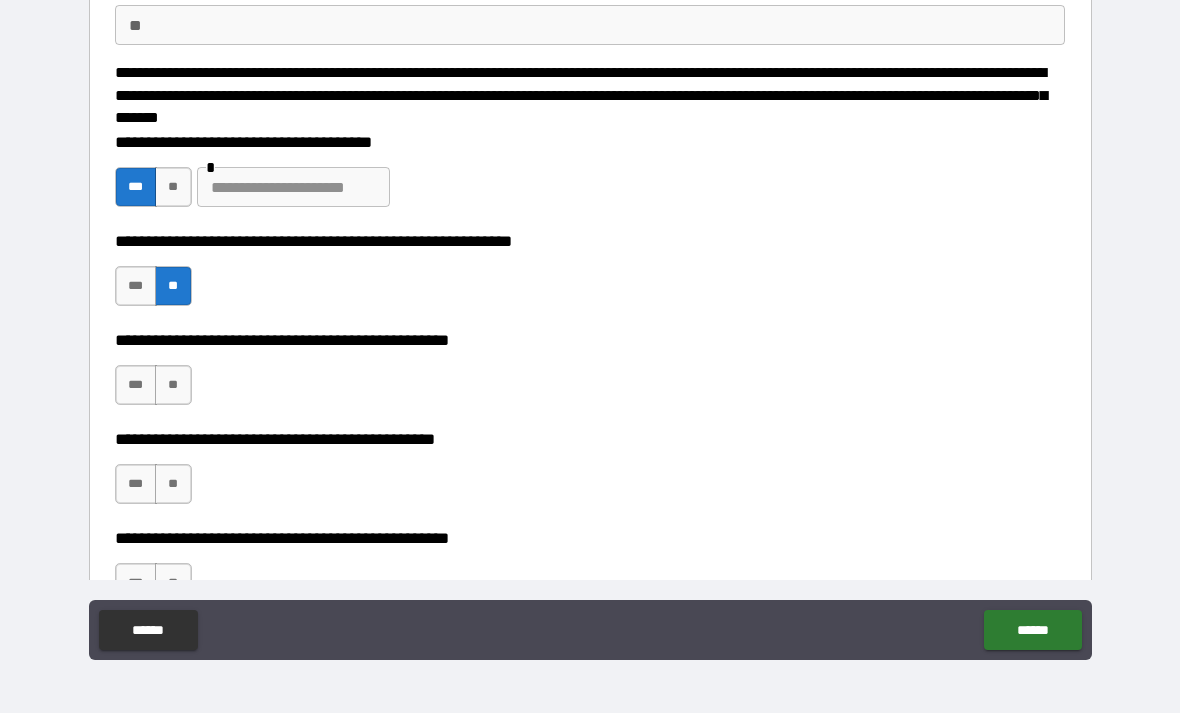 click on "**" at bounding box center [173, 187] 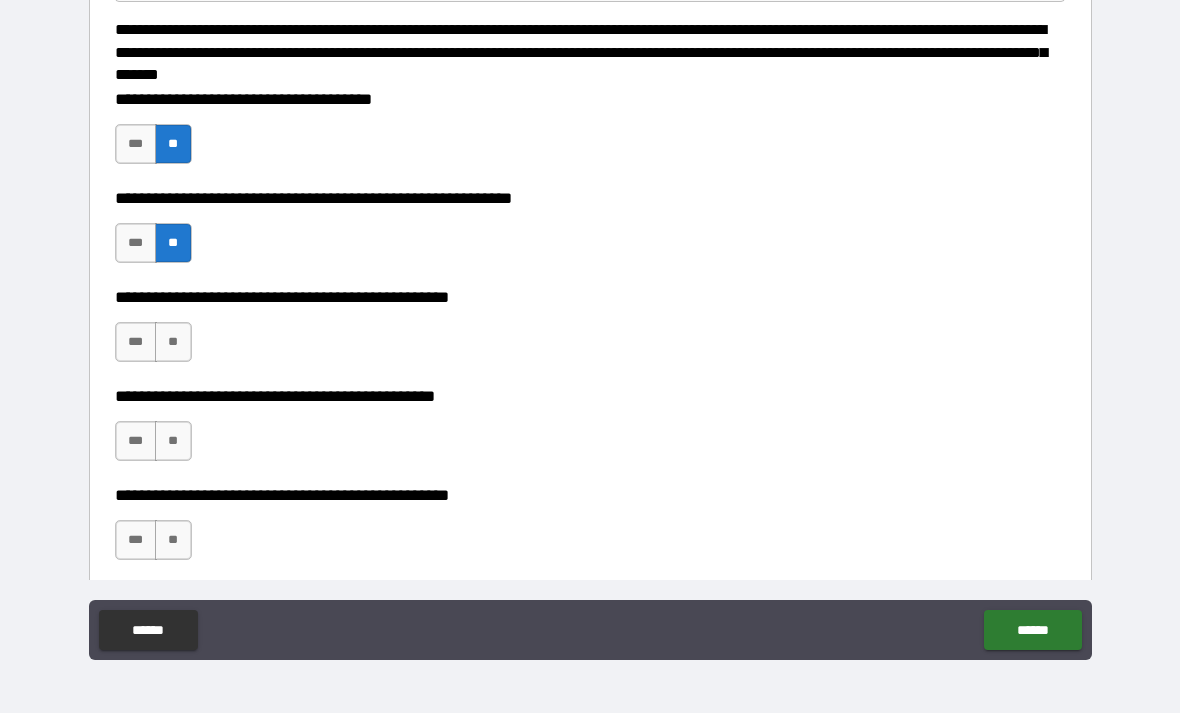 scroll, scrollTop: 221, scrollLeft: 0, axis: vertical 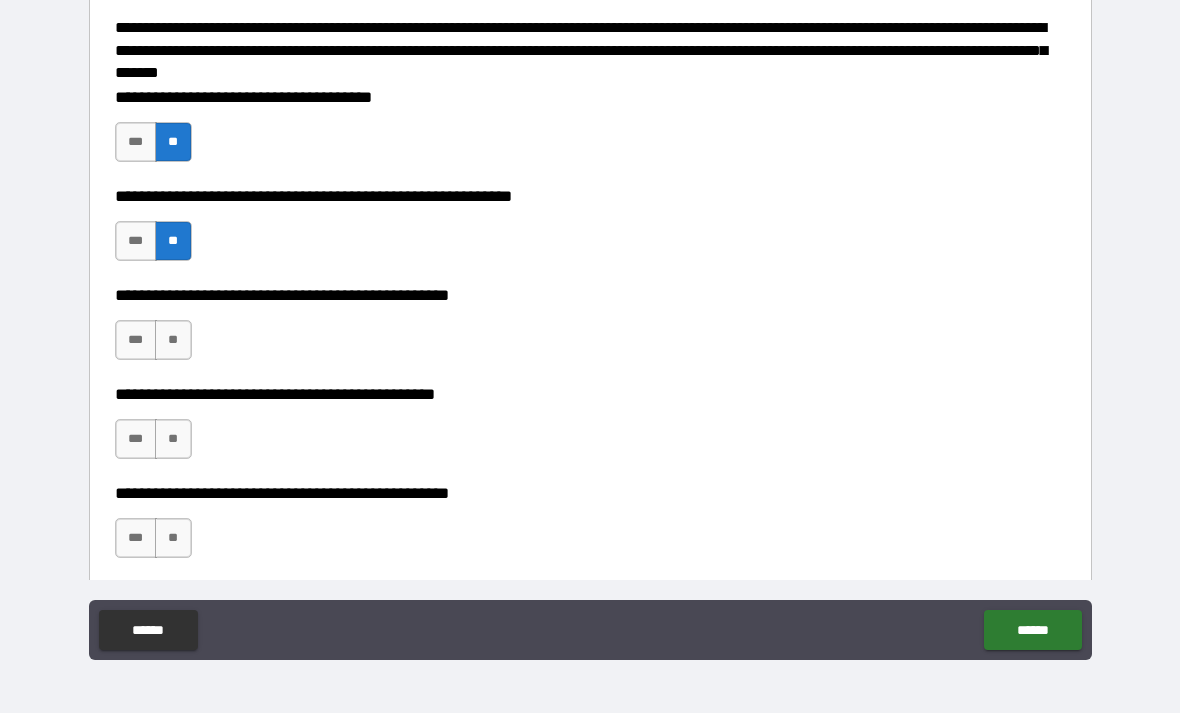 click on "**" at bounding box center (173, 340) 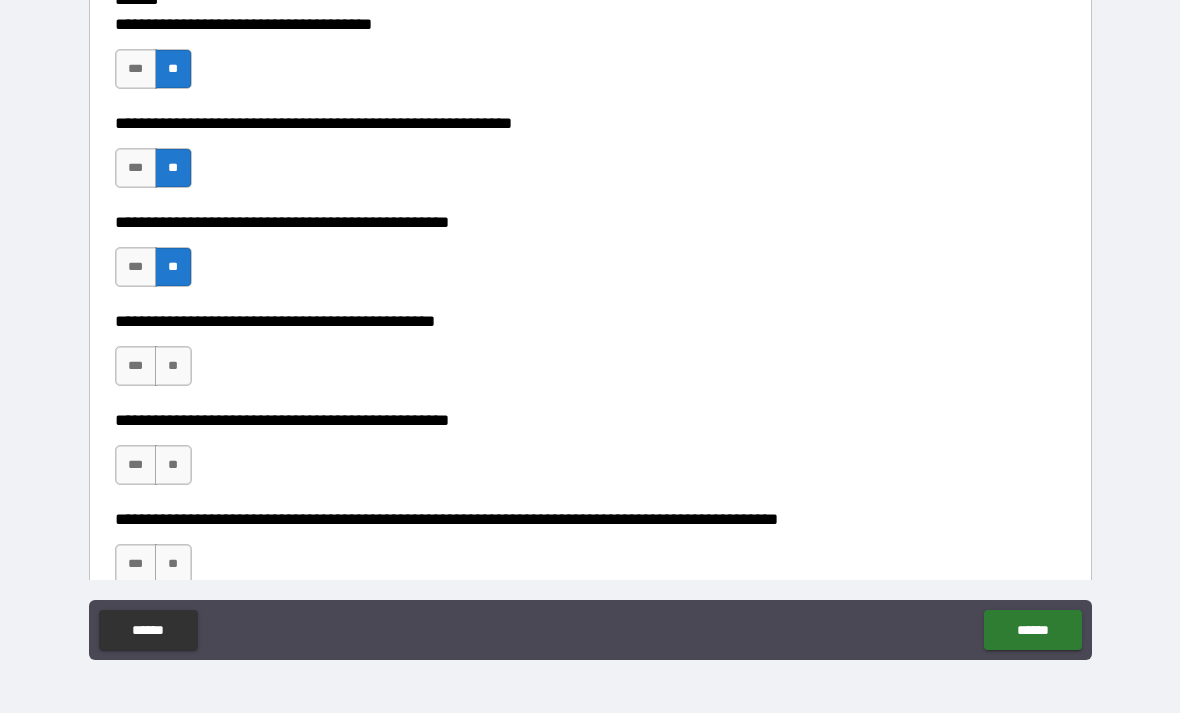 scroll, scrollTop: 302, scrollLeft: 0, axis: vertical 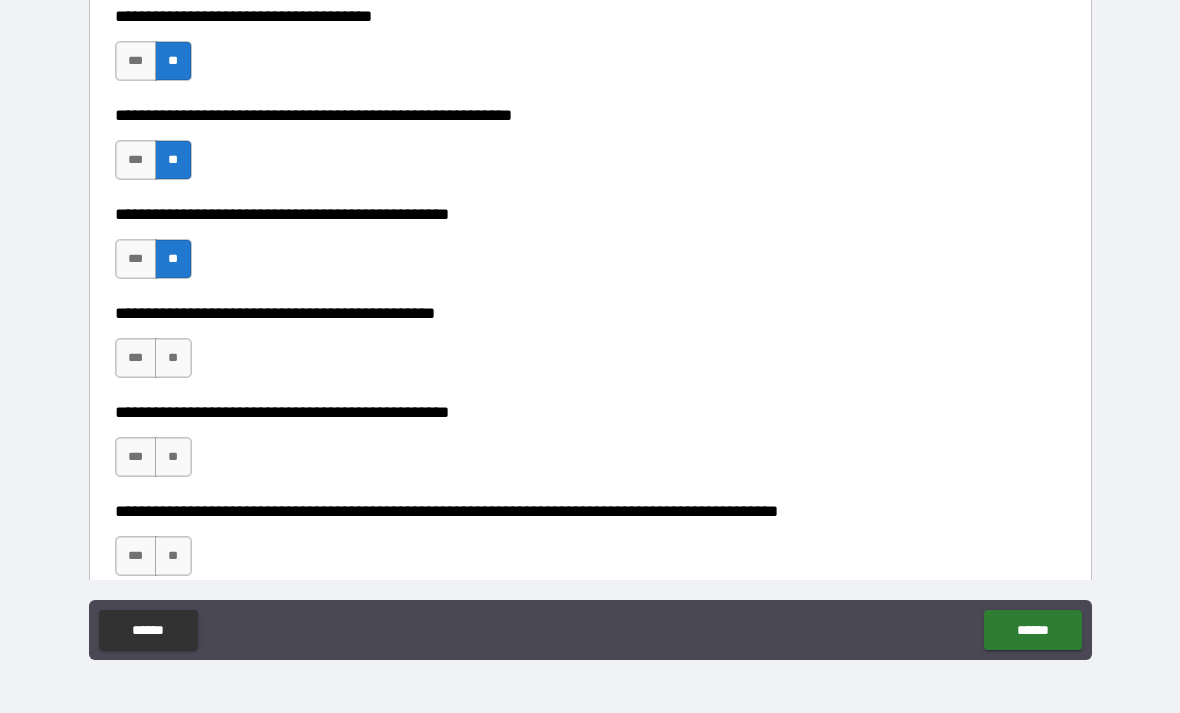 click on "***" at bounding box center [136, 358] 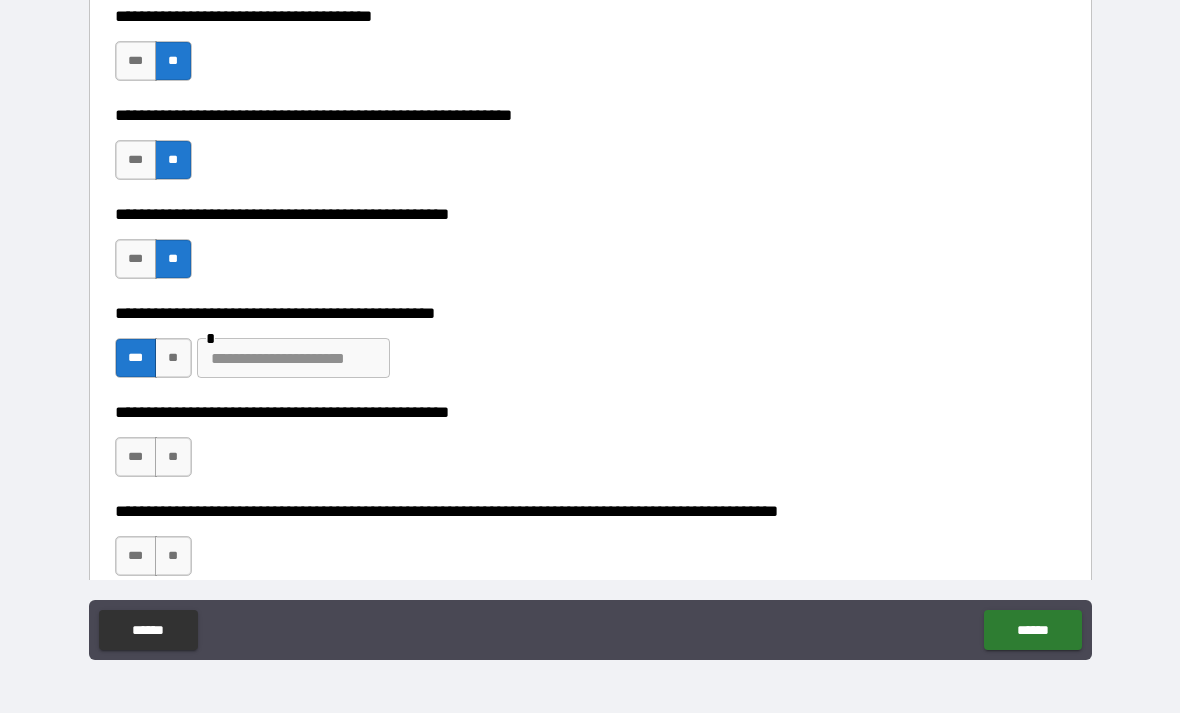 click at bounding box center [293, 358] 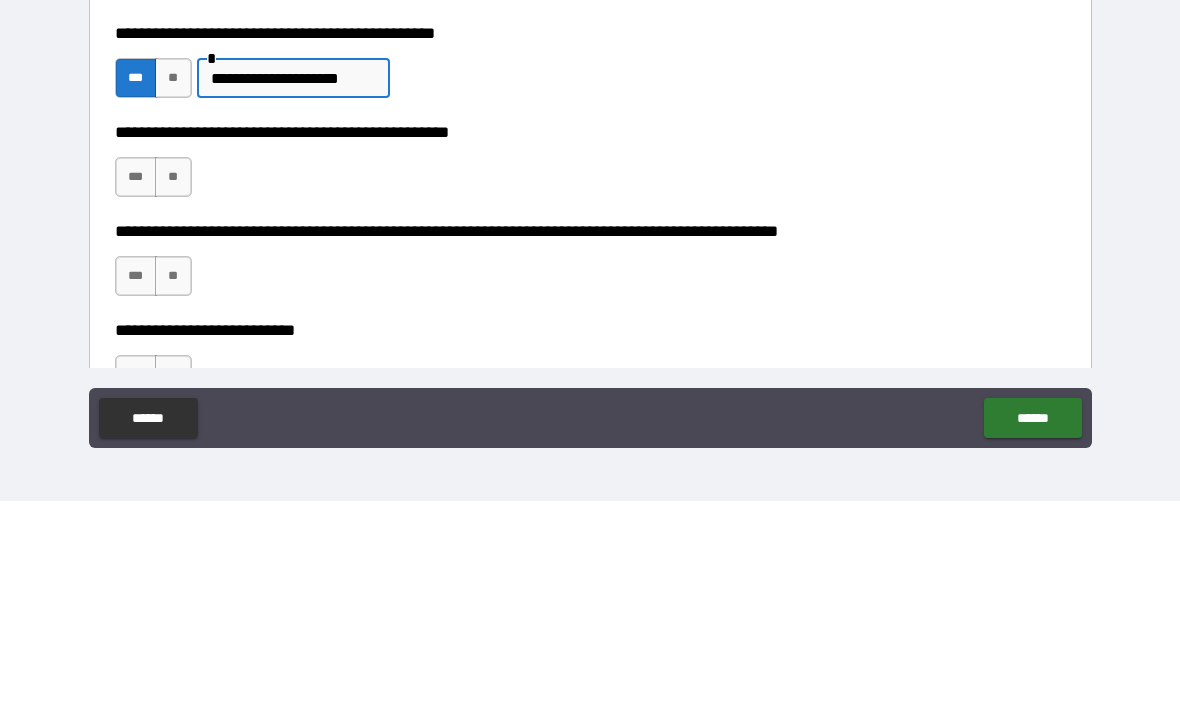 scroll, scrollTop: 373, scrollLeft: 0, axis: vertical 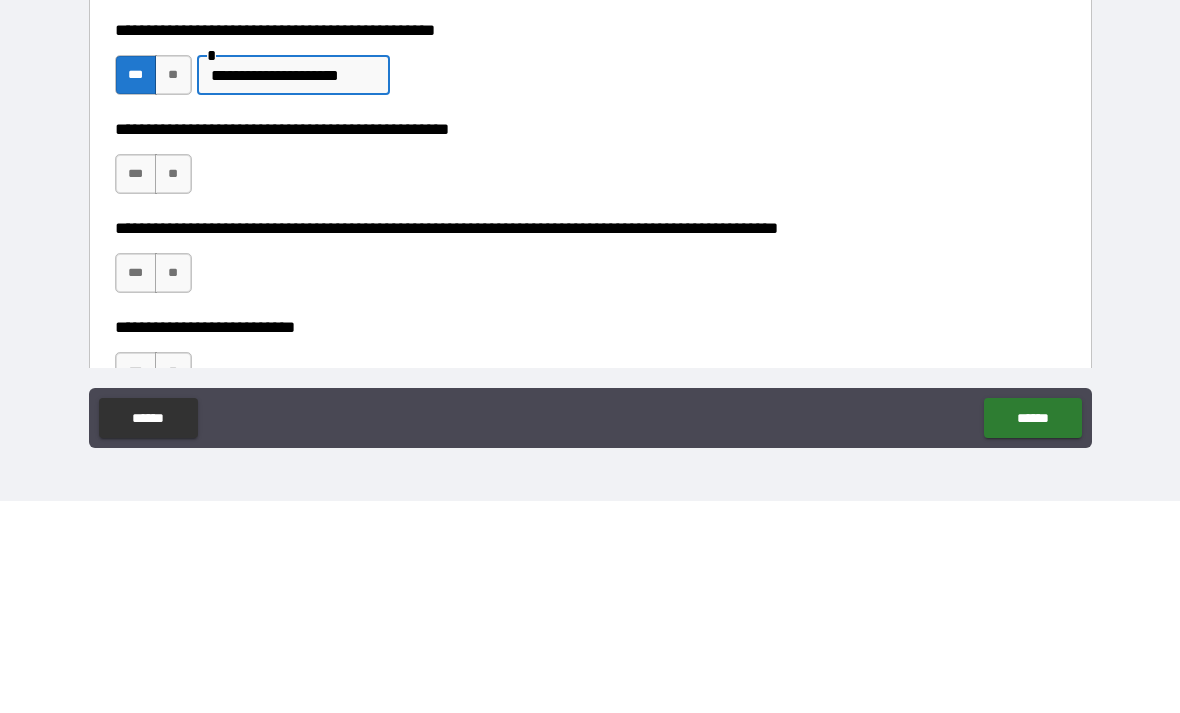 type on "**********" 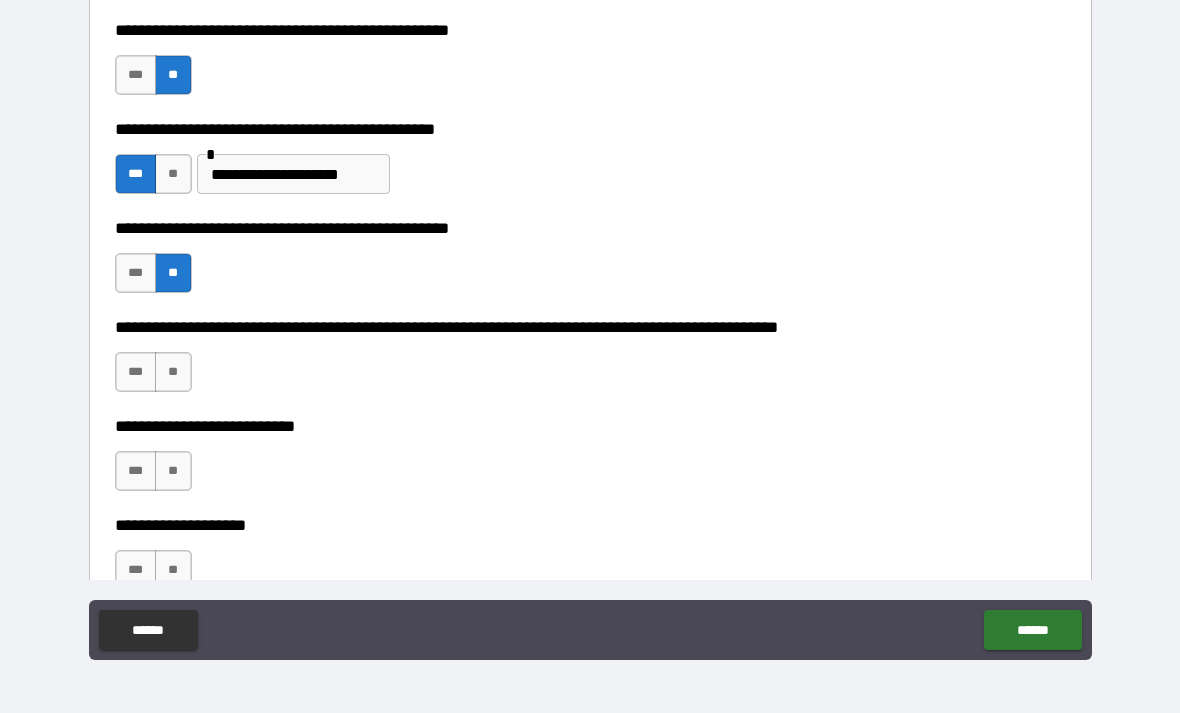 scroll, scrollTop: 494, scrollLeft: 0, axis: vertical 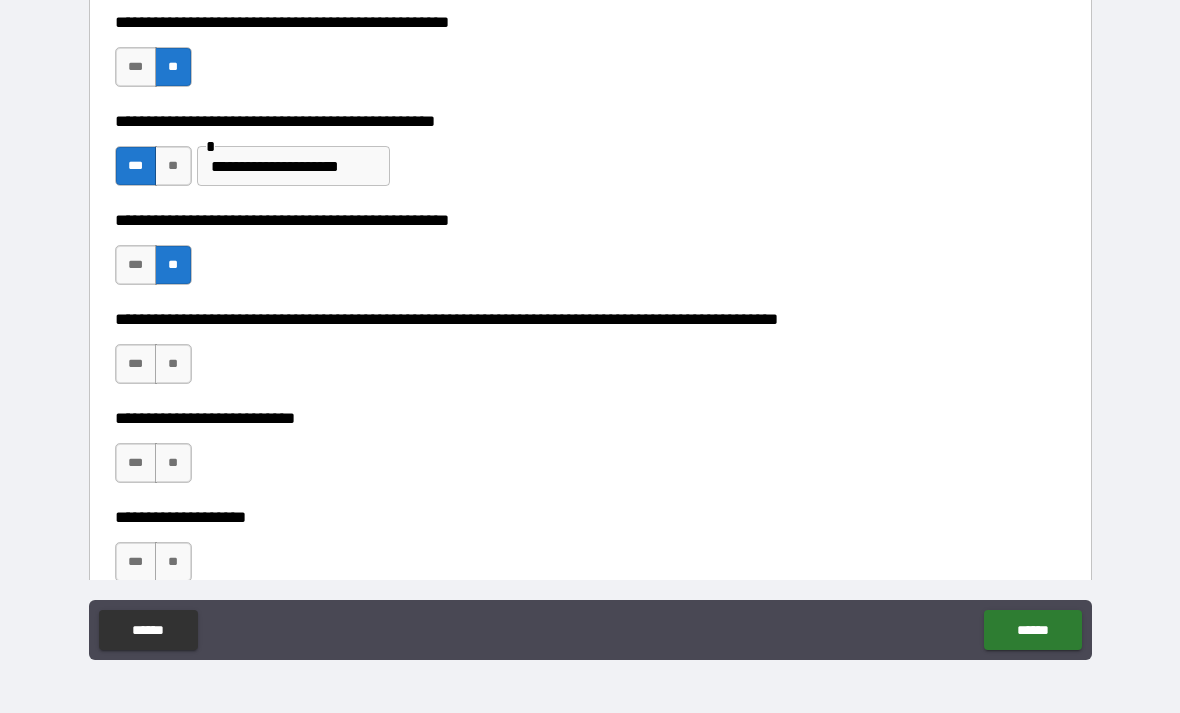 click on "**" at bounding box center [173, 364] 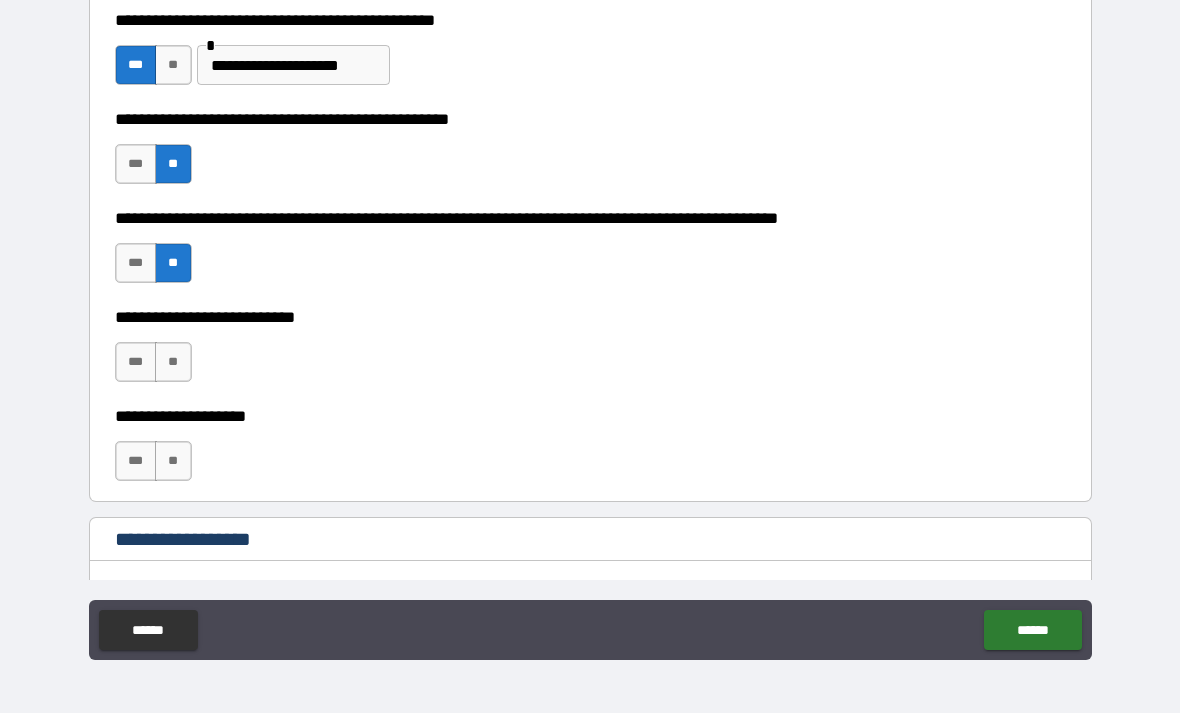 scroll, scrollTop: 632, scrollLeft: 0, axis: vertical 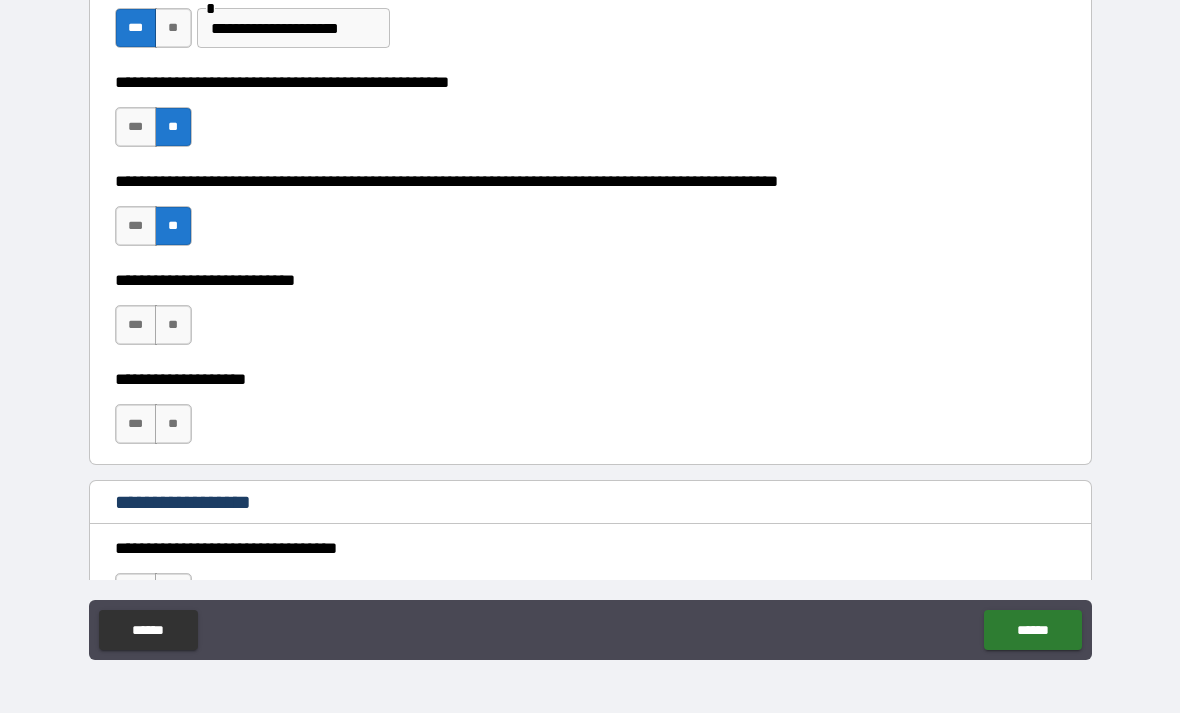 click on "***" at bounding box center (136, 325) 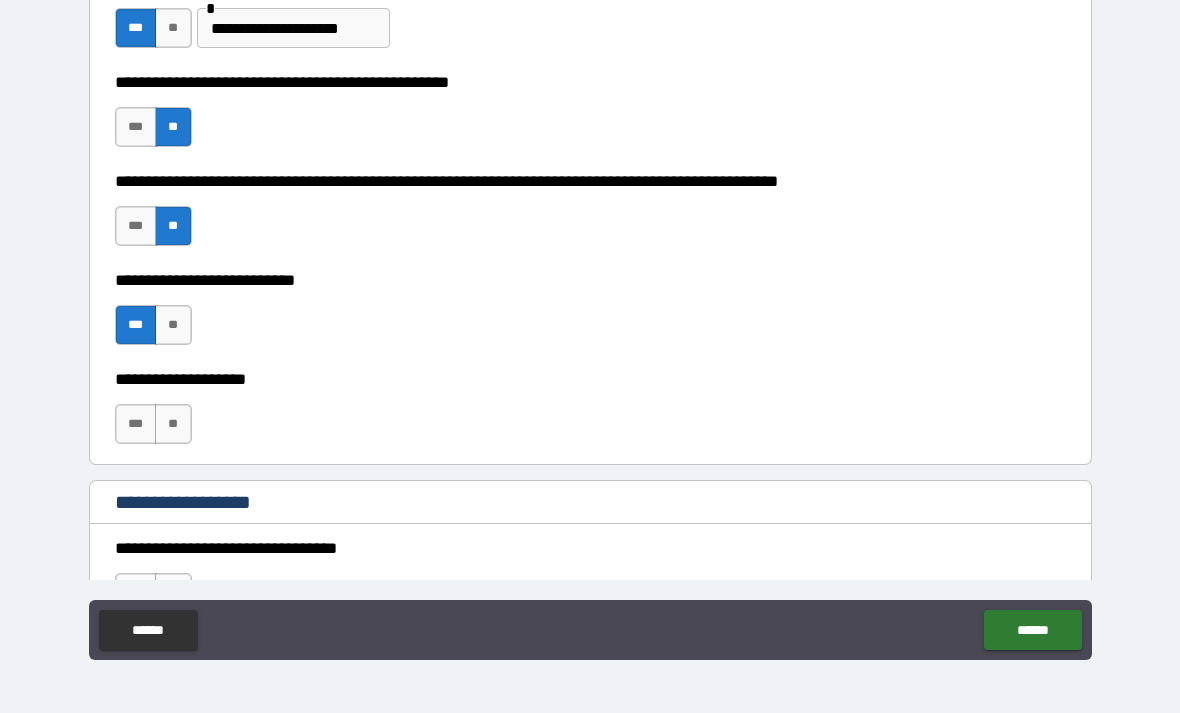 scroll, scrollTop: 686, scrollLeft: 0, axis: vertical 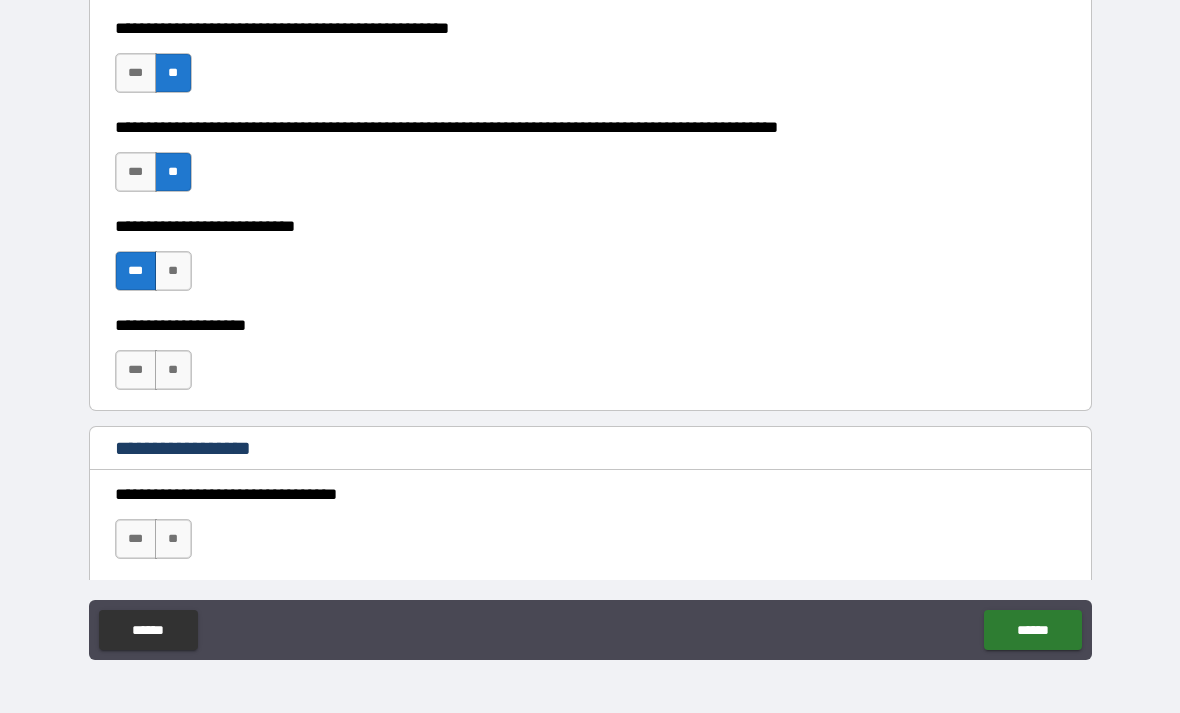 click on "**" at bounding box center (173, 370) 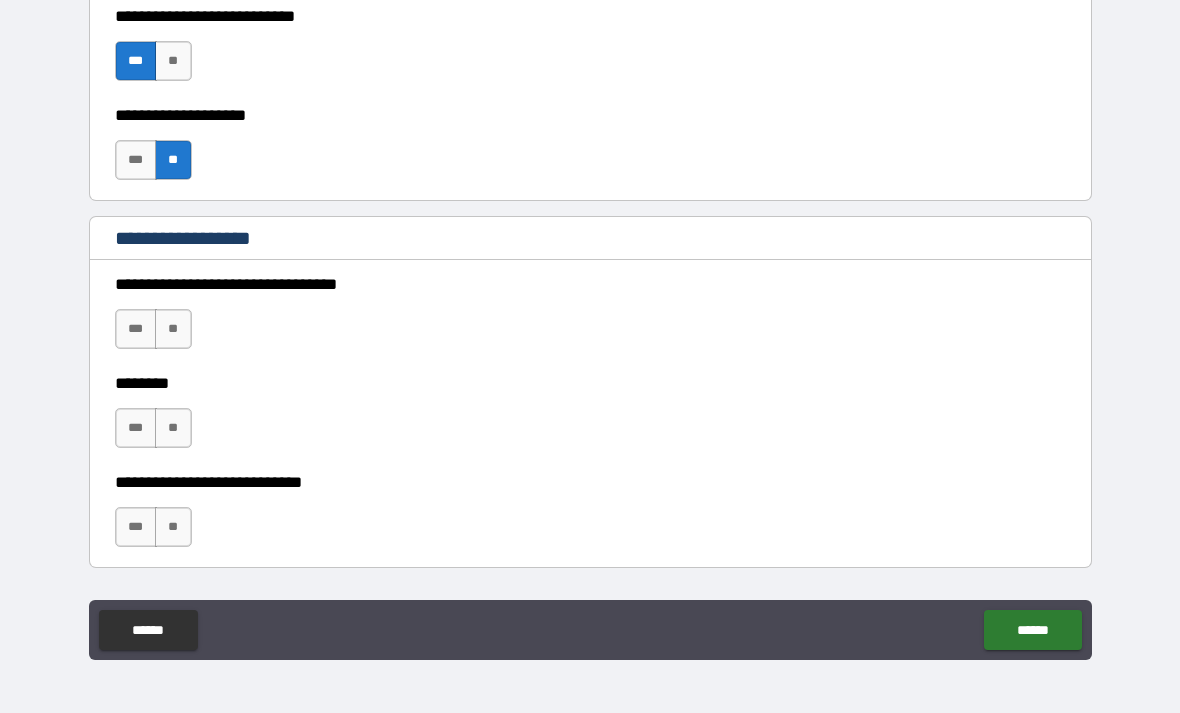 scroll, scrollTop: 899, scrollLeft: 0, axis: vertical 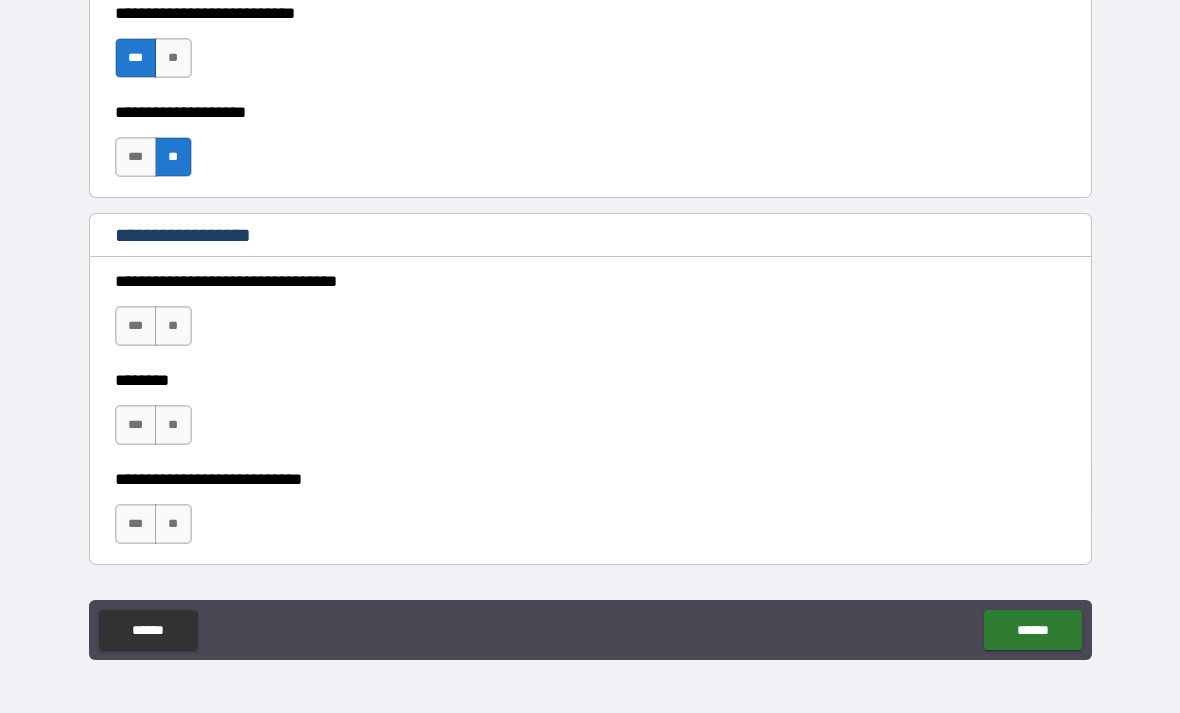 click on "**" at bounding box center (173, 326) 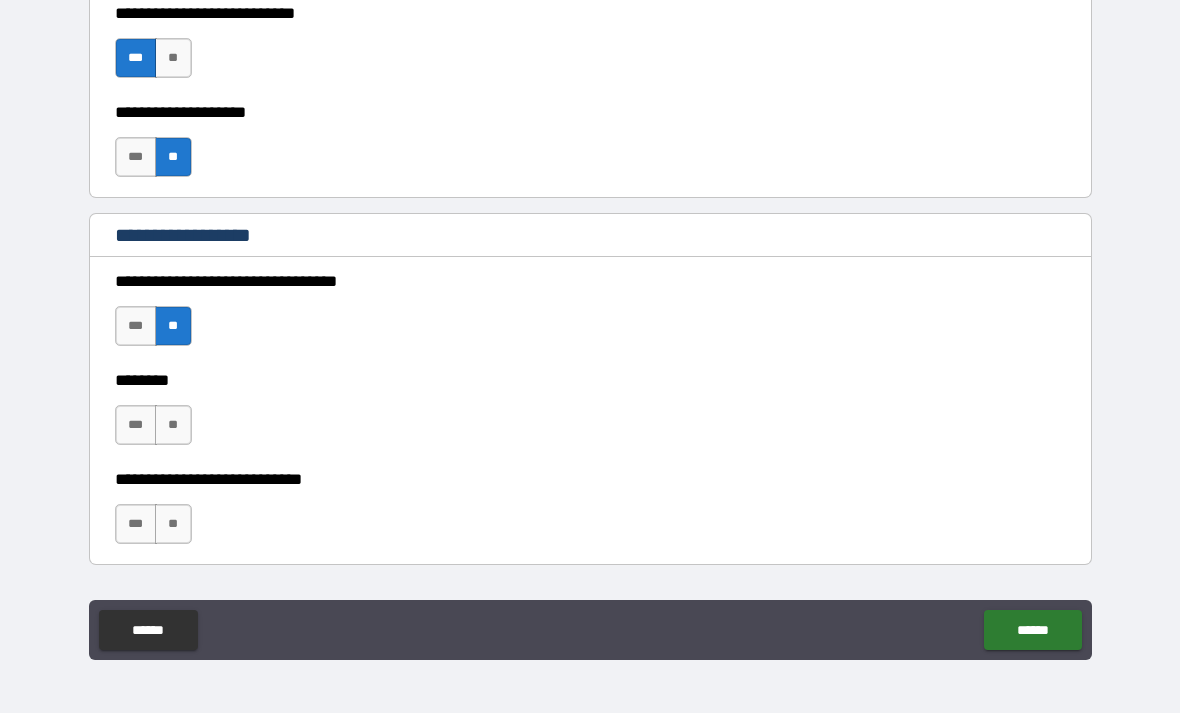 scroll, scrollTop: 972, scrollLeft: 0, axis: vertical 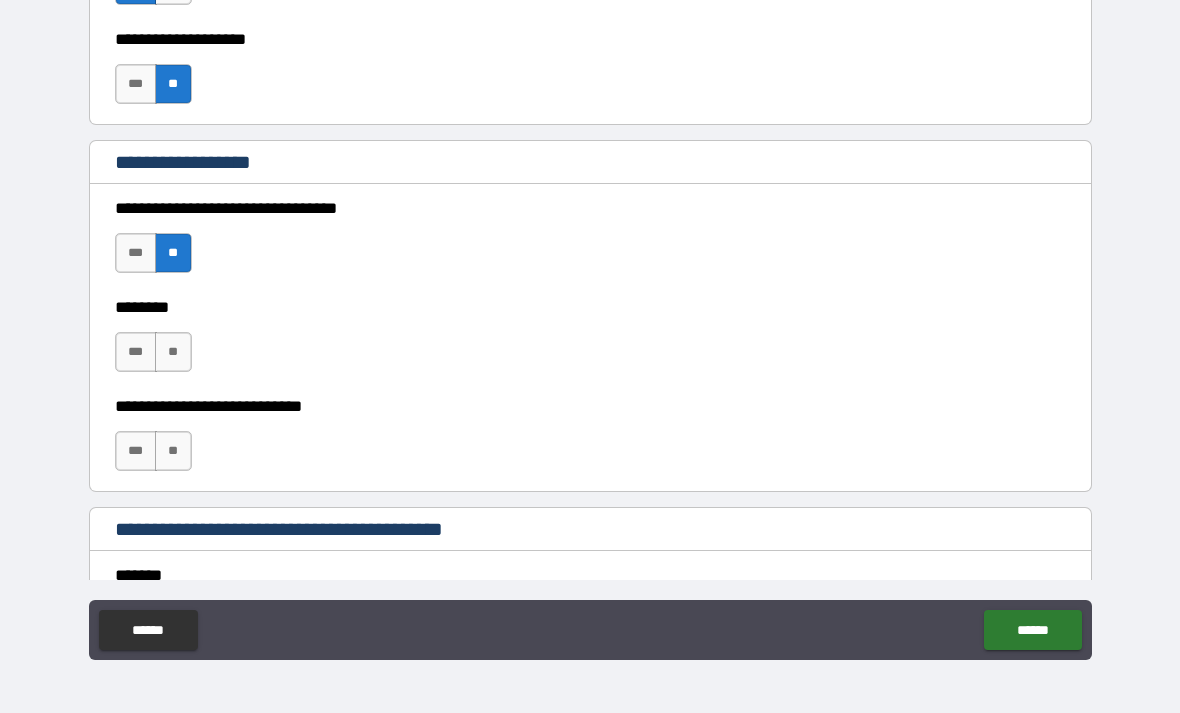 click on "**" at bounding box center (173, 352) 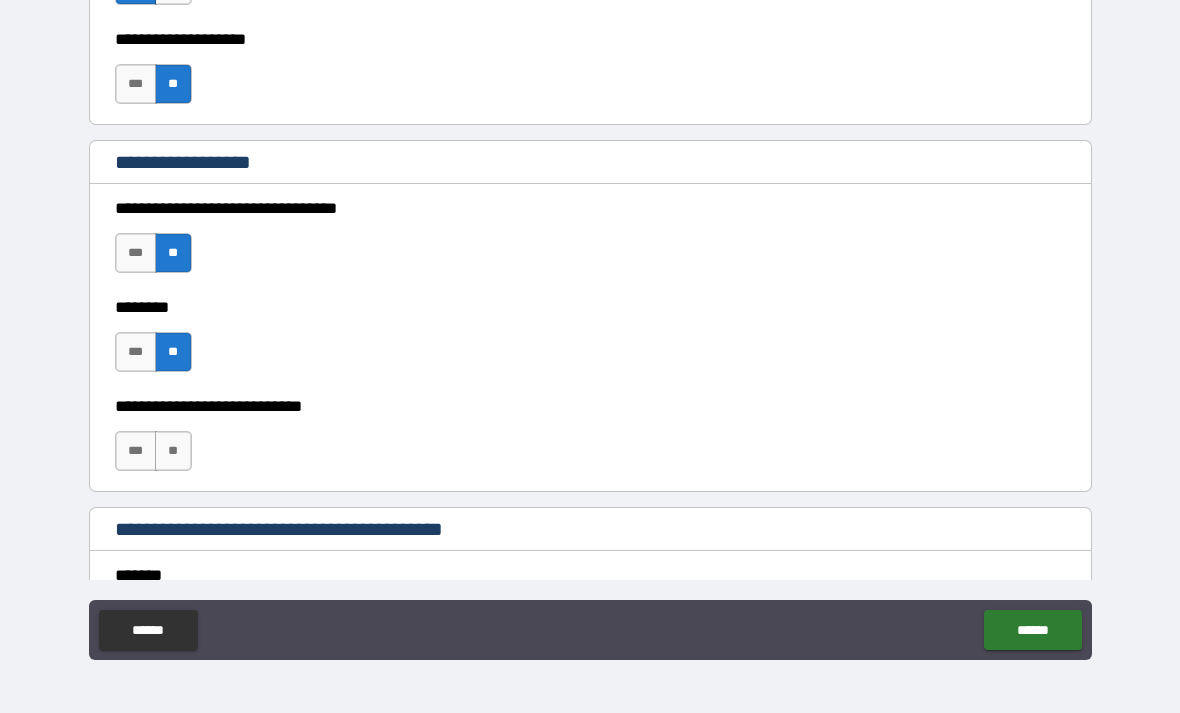 click on "**" at bounding box center (173, 451) 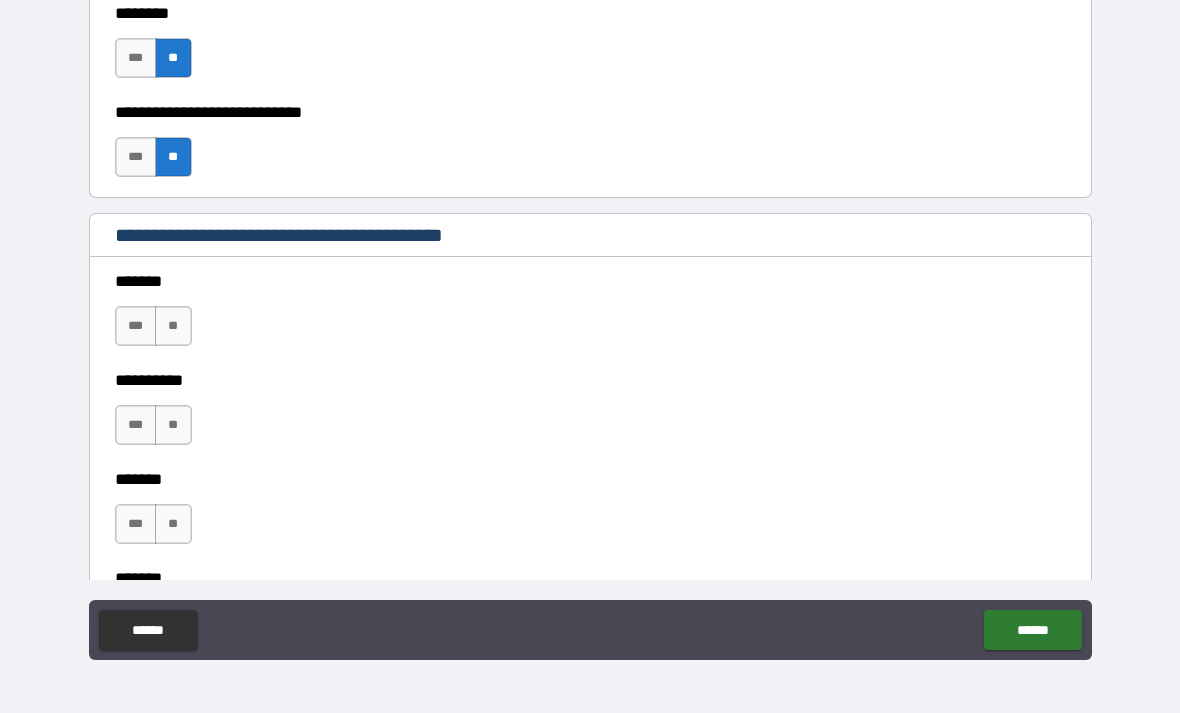 scroll, scrollTop: 1283, scrollLeft: 0, axis: vertical 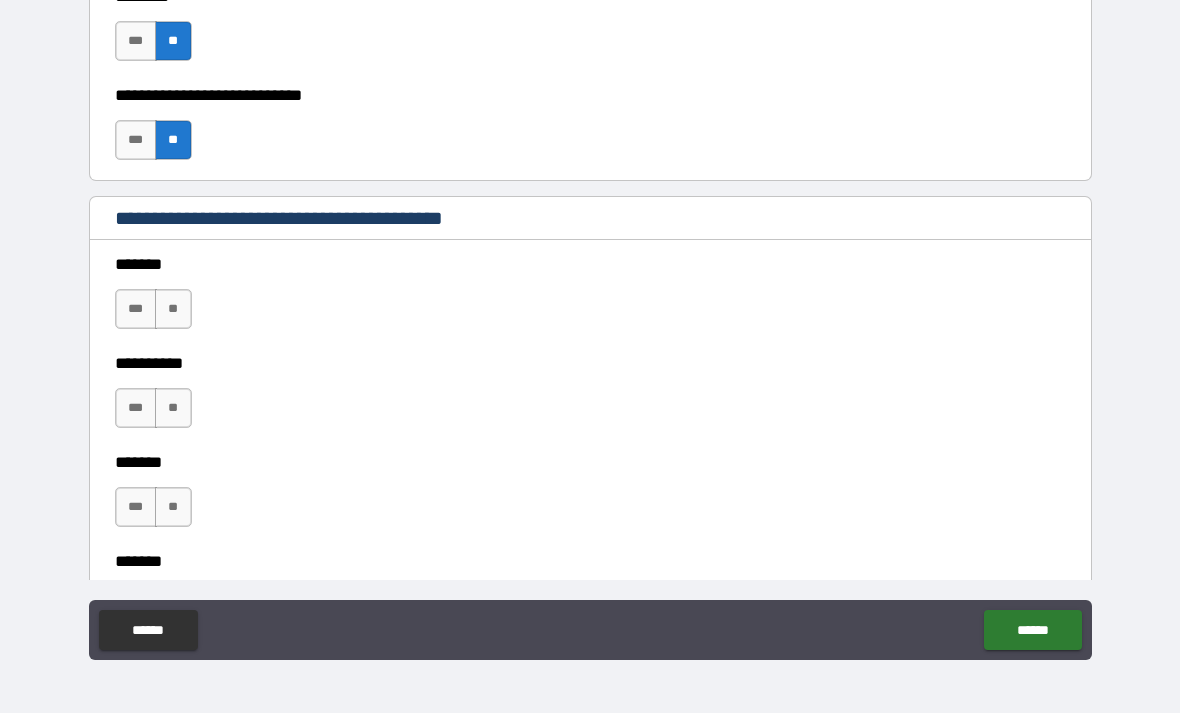click on "**" at bounding box center [173, 309] 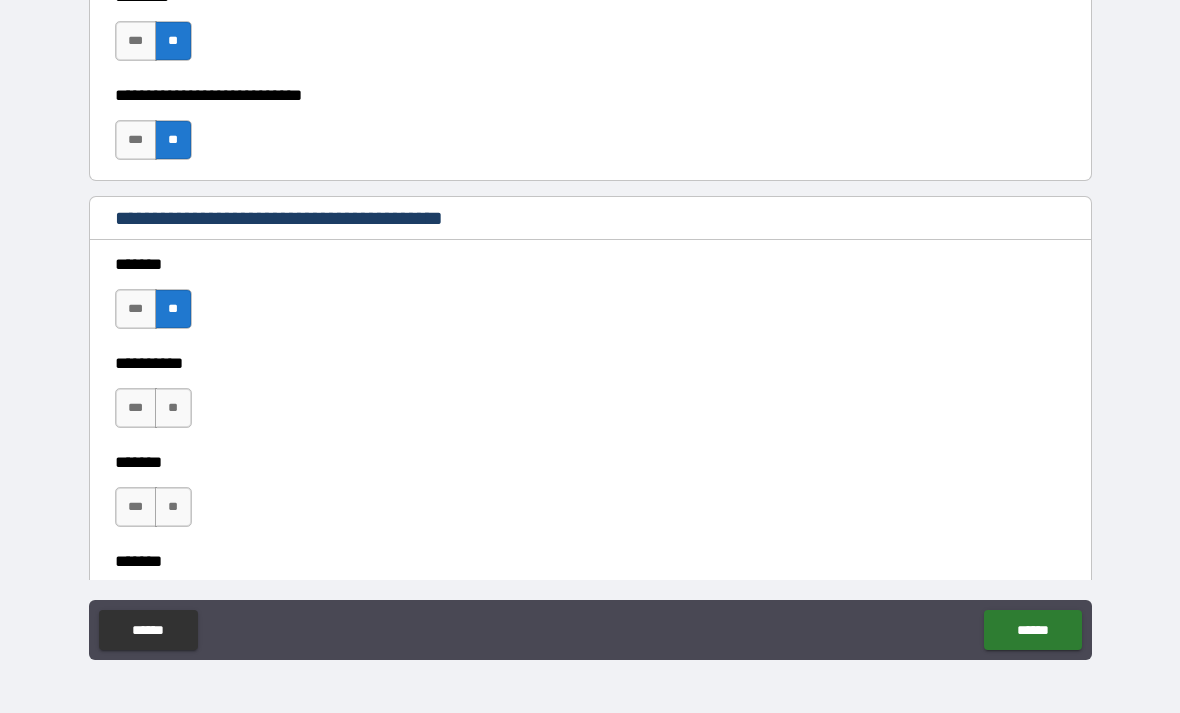 click on "**" at bounding box center [173, 408] 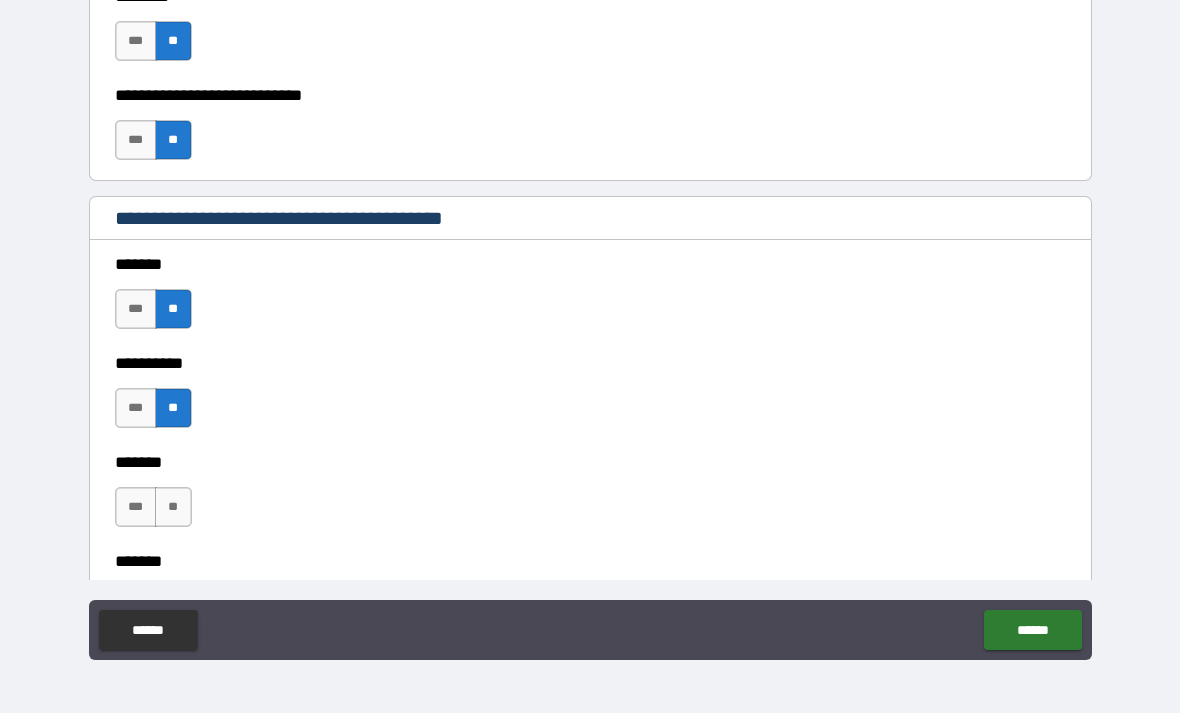 click on "**" at bounding box center [173, 507] 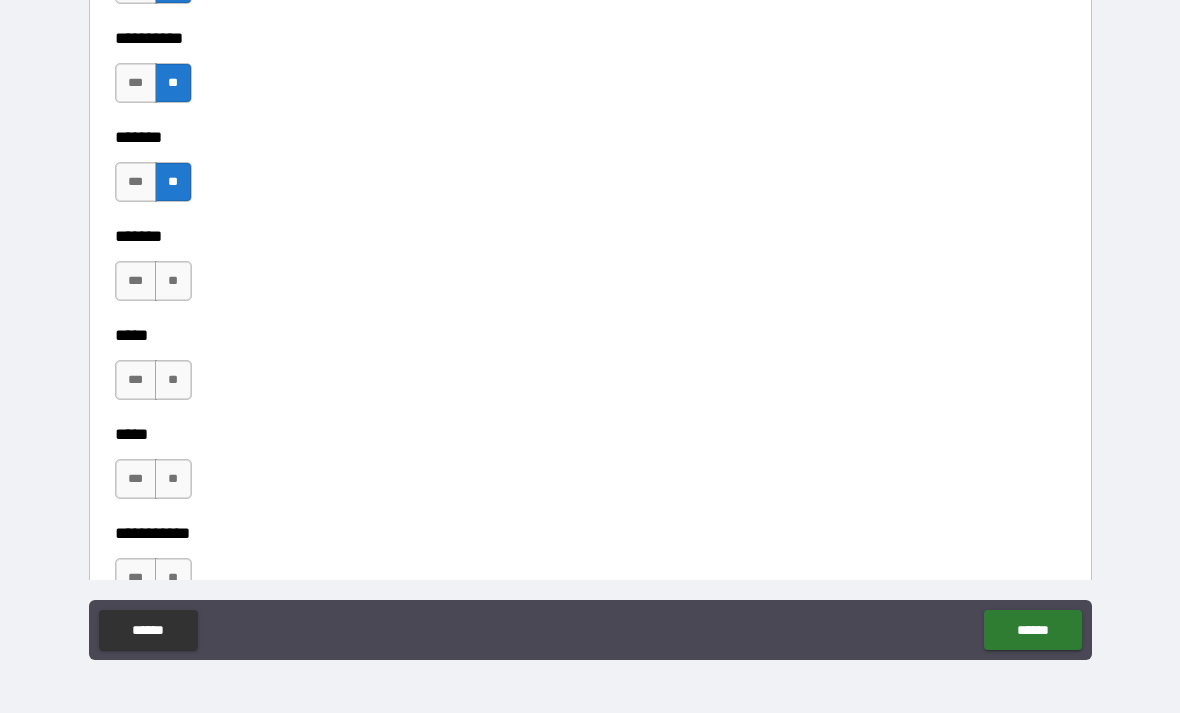 scroll, scrollTop: 1625, scrollLeft: 0, axis: vertical 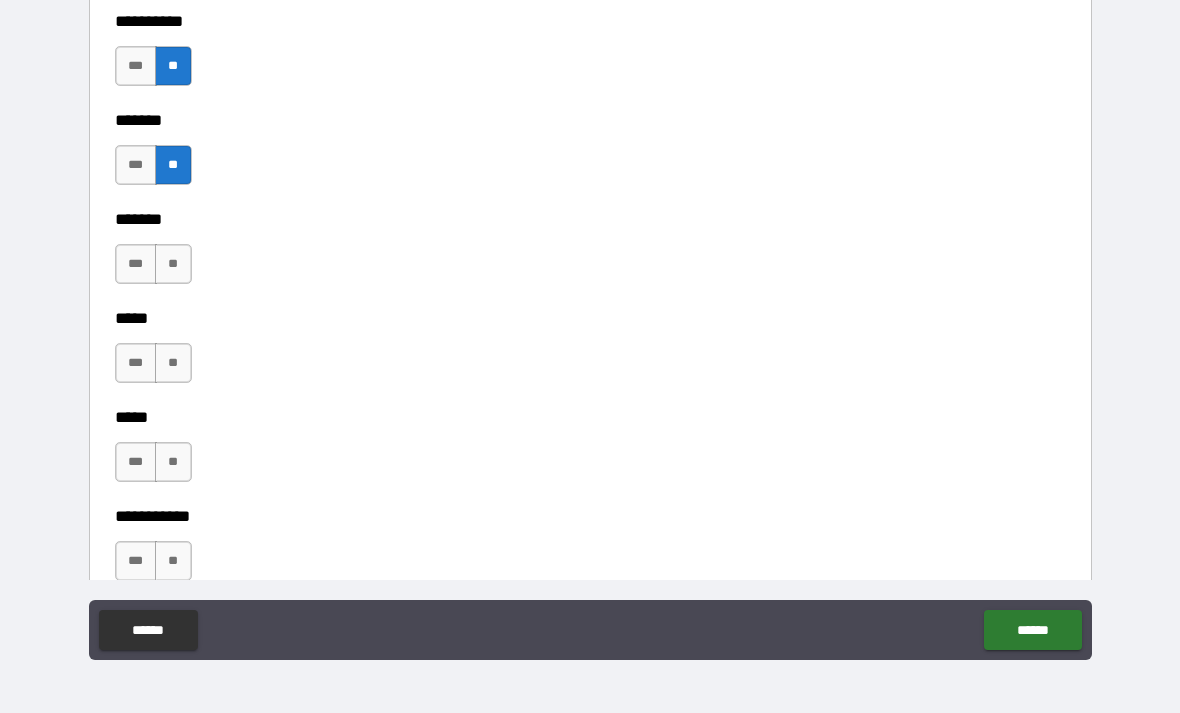 click on "**" at bounding box center (173, 264) 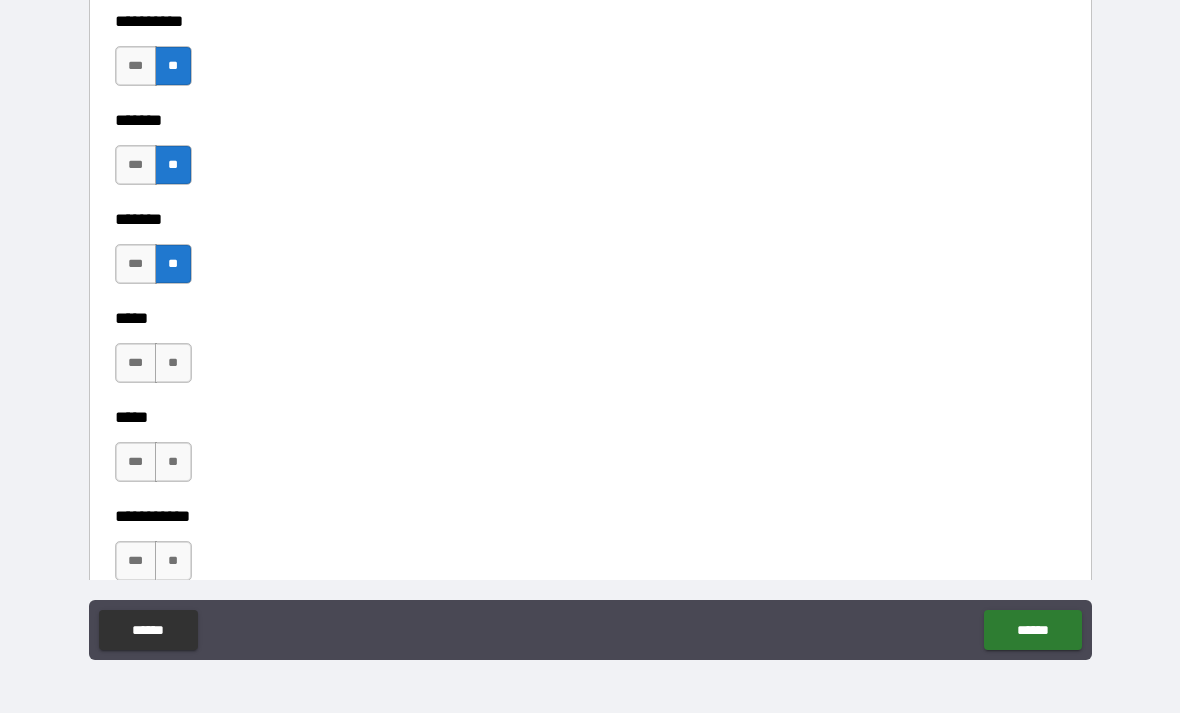 click on "**" at bounding box center [173, 363] 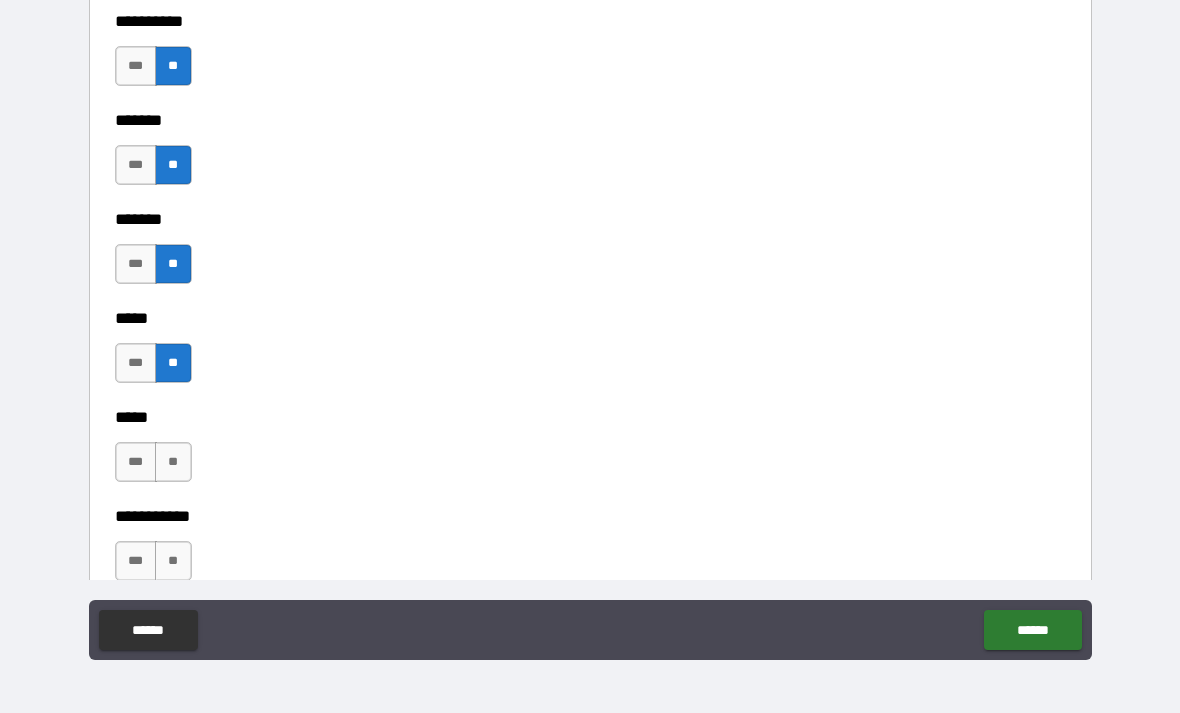 click on "**" at bounding box center [173, 462] 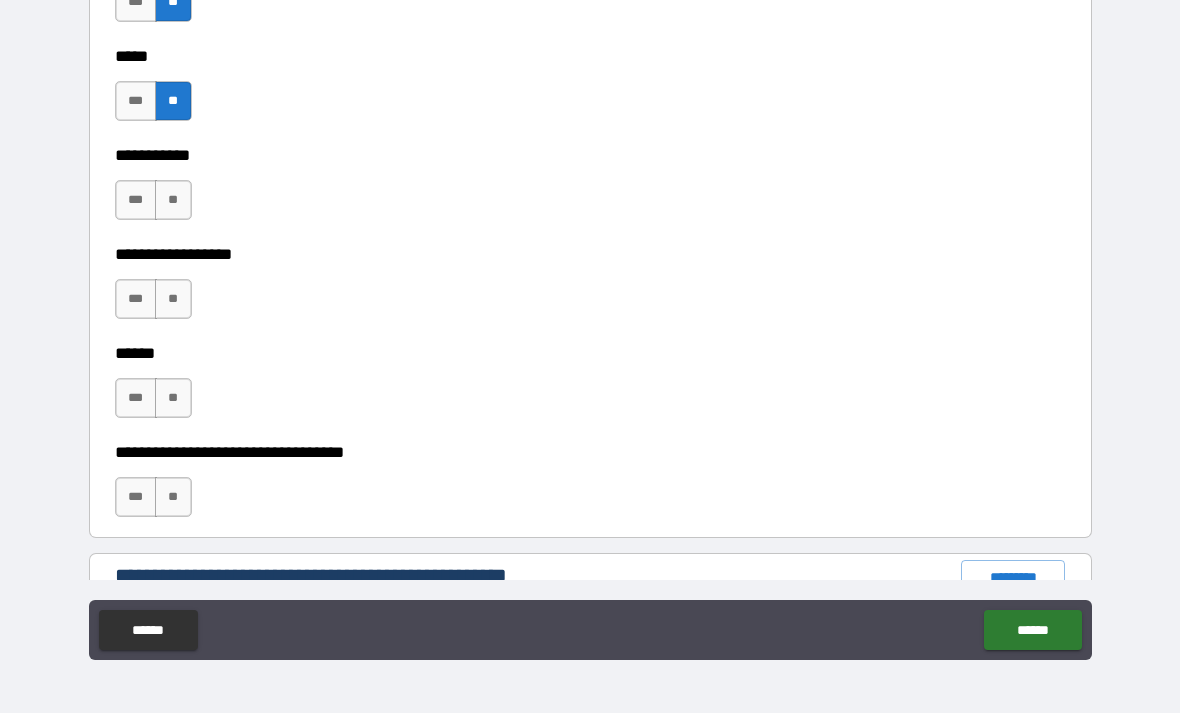 scroll, scrollTop: 1982, scrollLeft: 0, axis: vertical 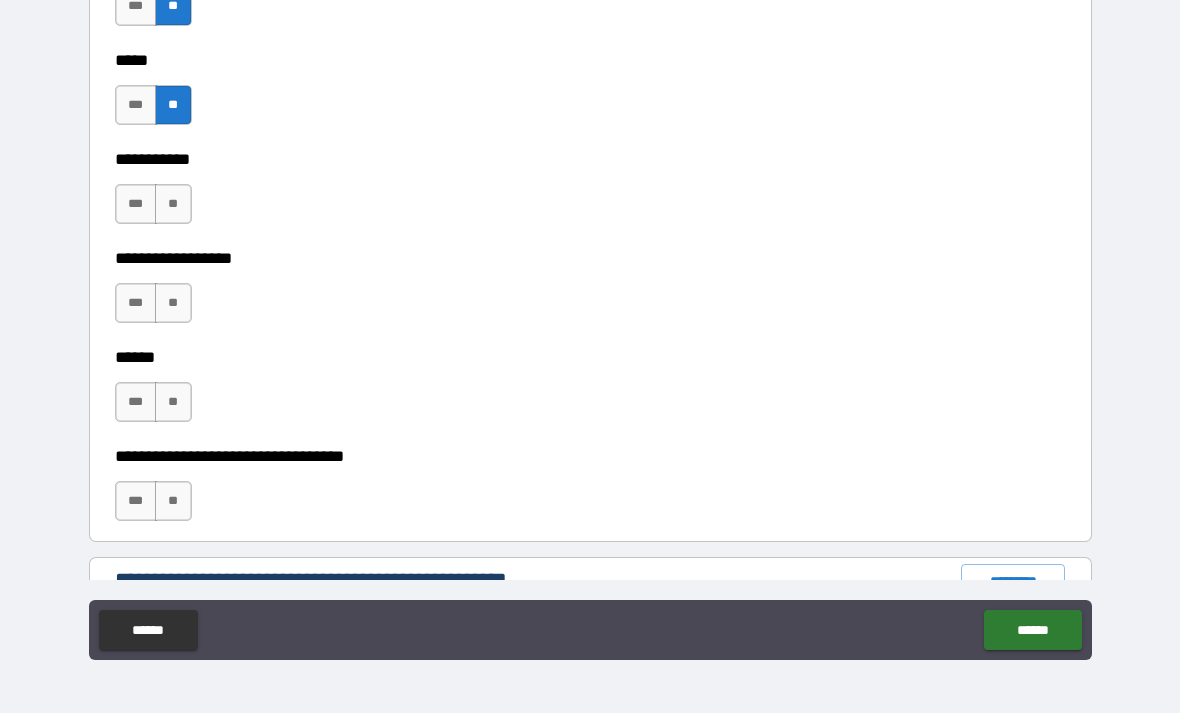 click on "**" at bounding box center (173, 204) 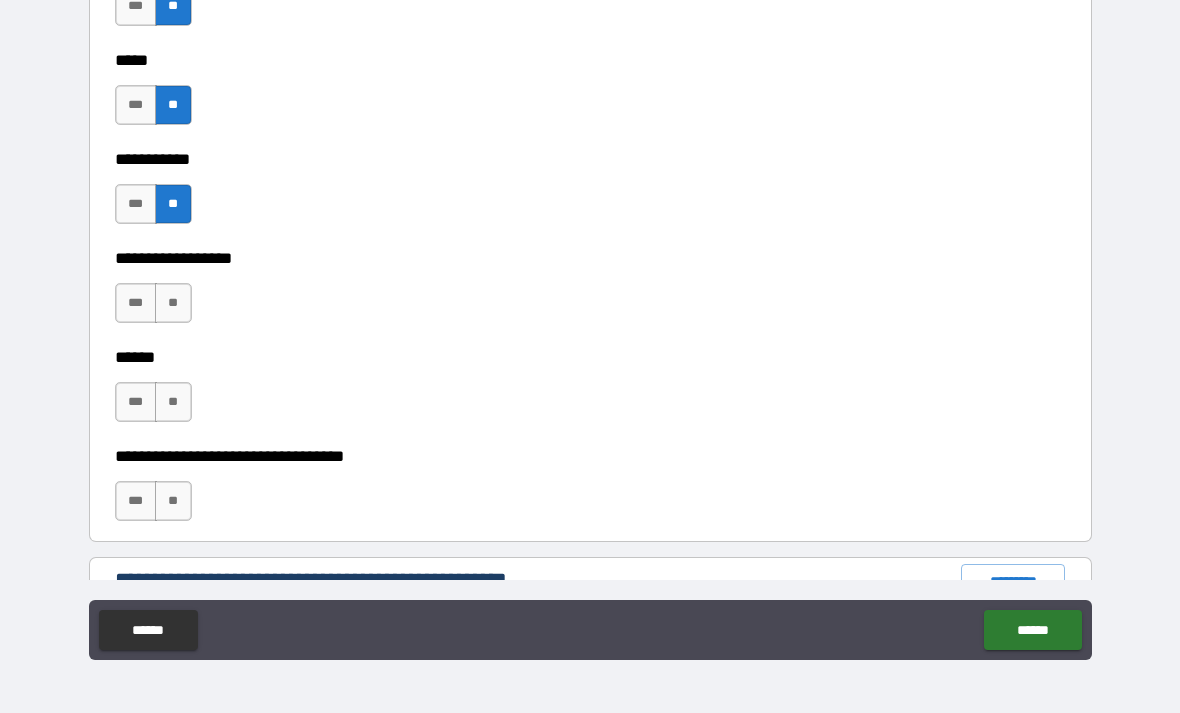 click on "**" at bounding box center (173, 303) 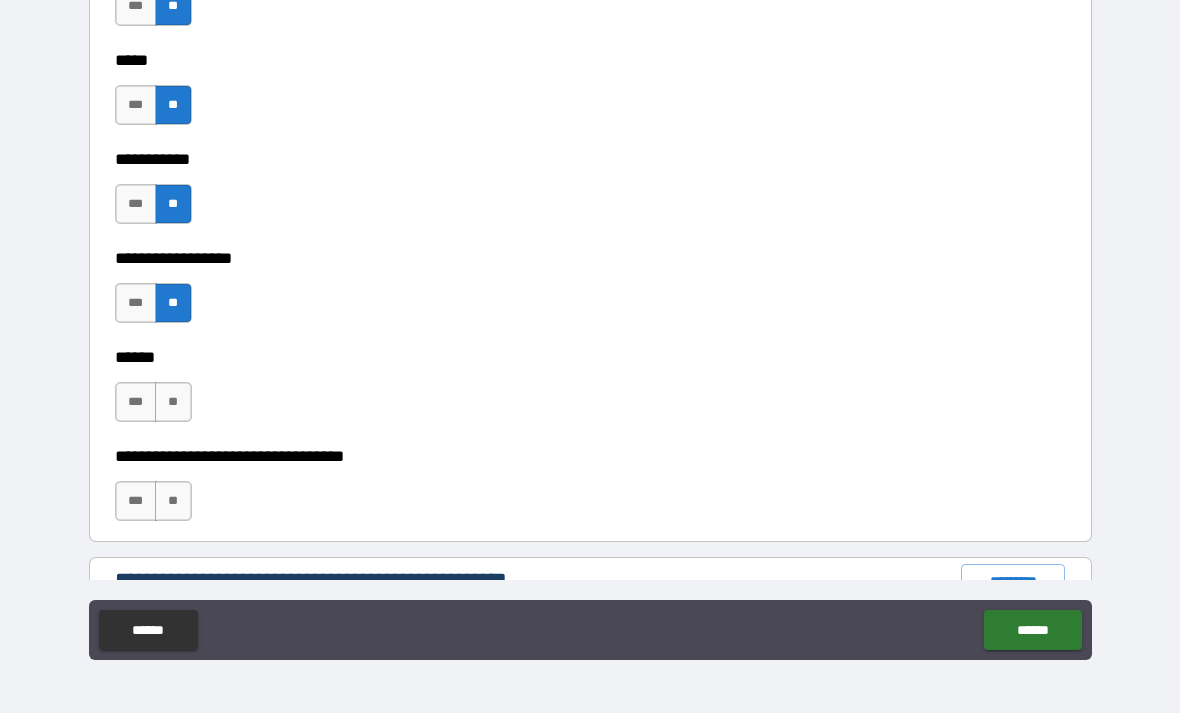 click on "**" at bounding box center [173, 402] 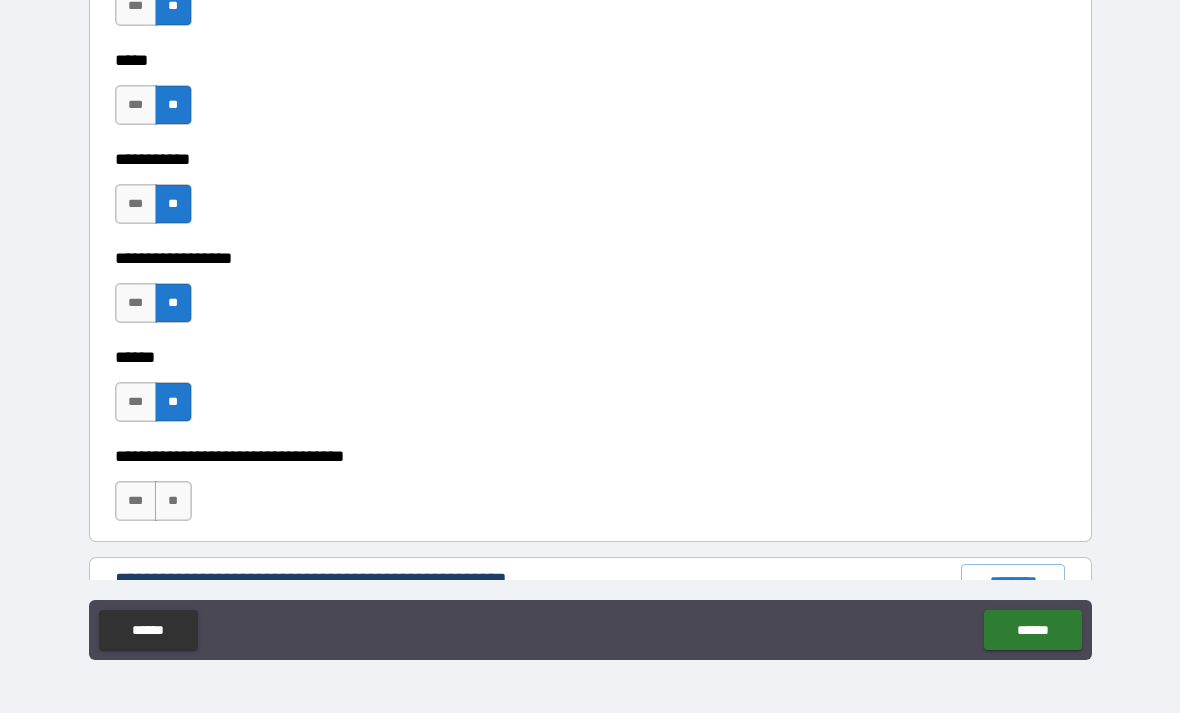 click on "**" at bounding box center [173, 501] 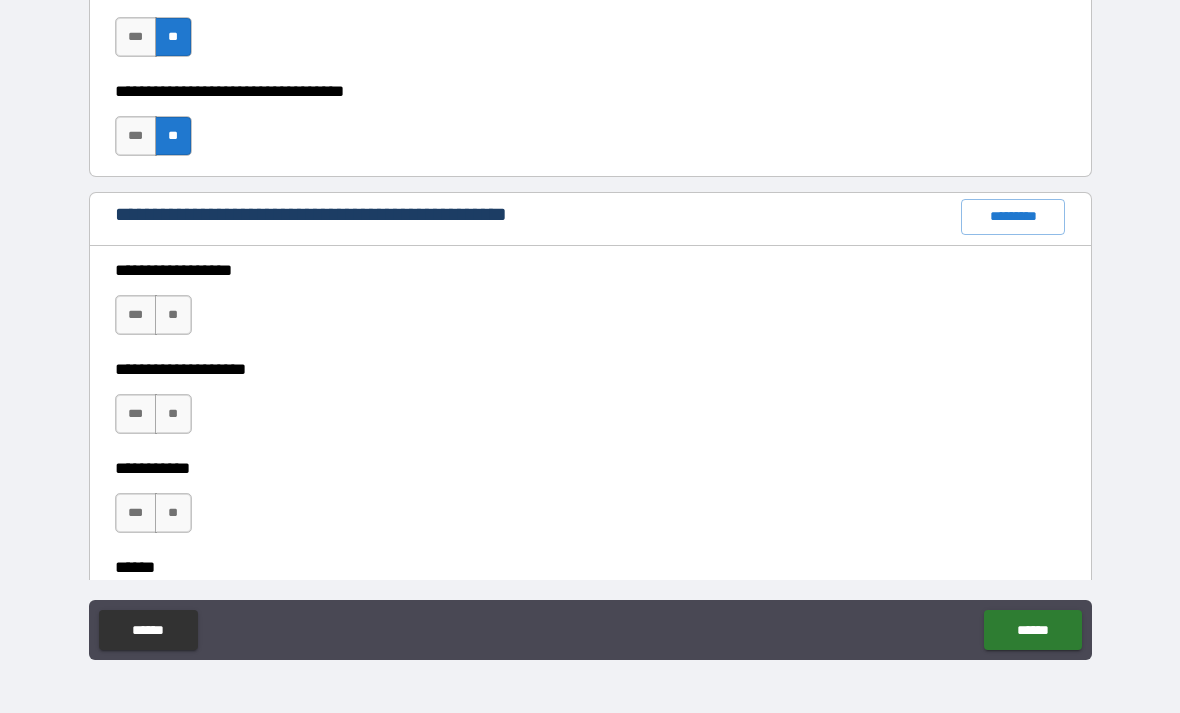 scroll, scrollTop: 2343, scrollLeft: 0, axis: vertical 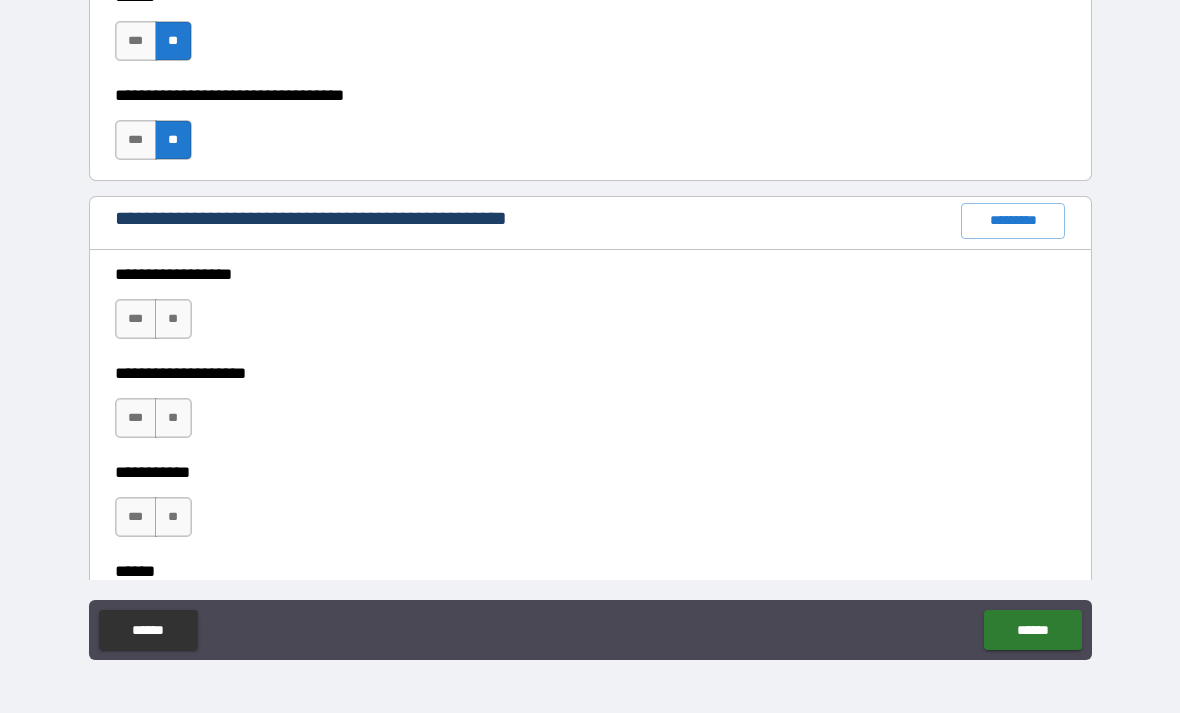 click on "**" at bounding box center [173, 319] 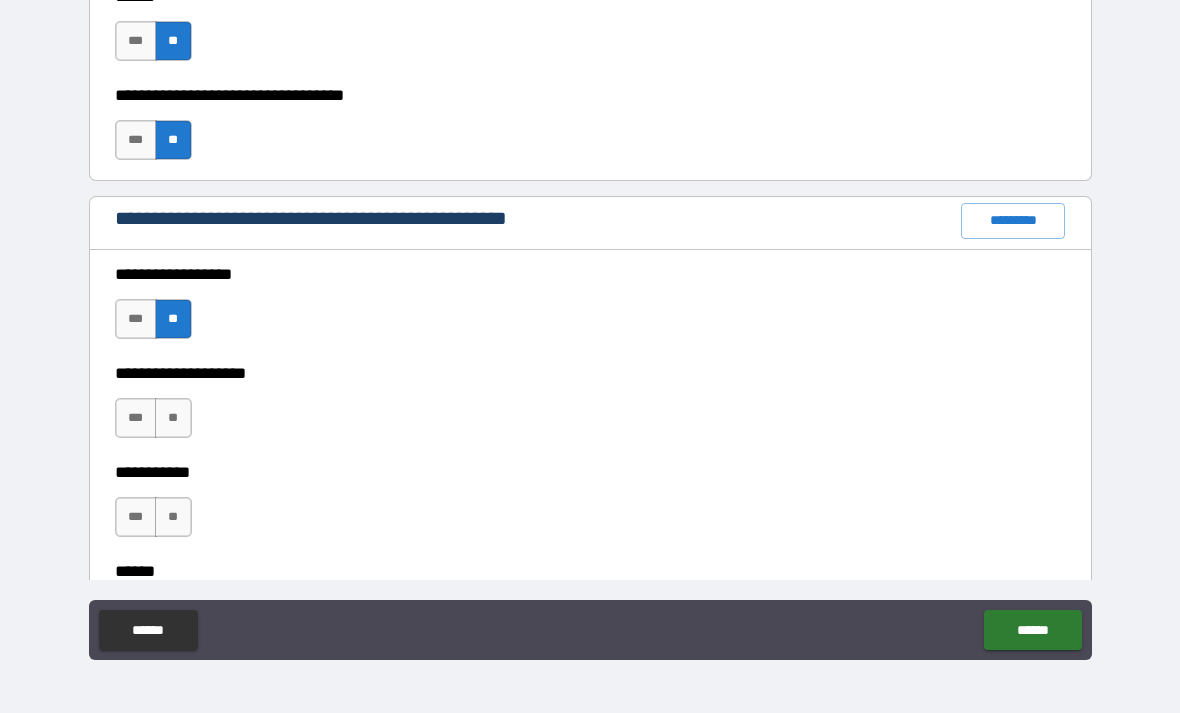 click on "**" at bounding box center (173, 418) 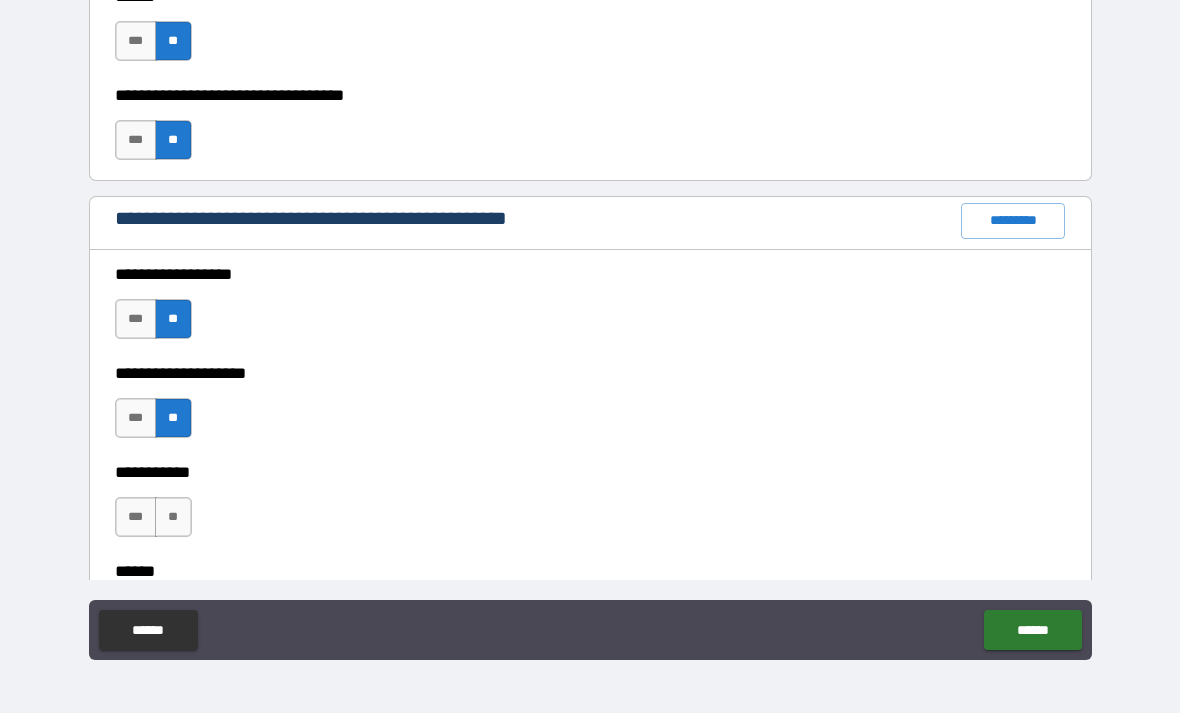 click on "**" at bounding box center [173, 517] 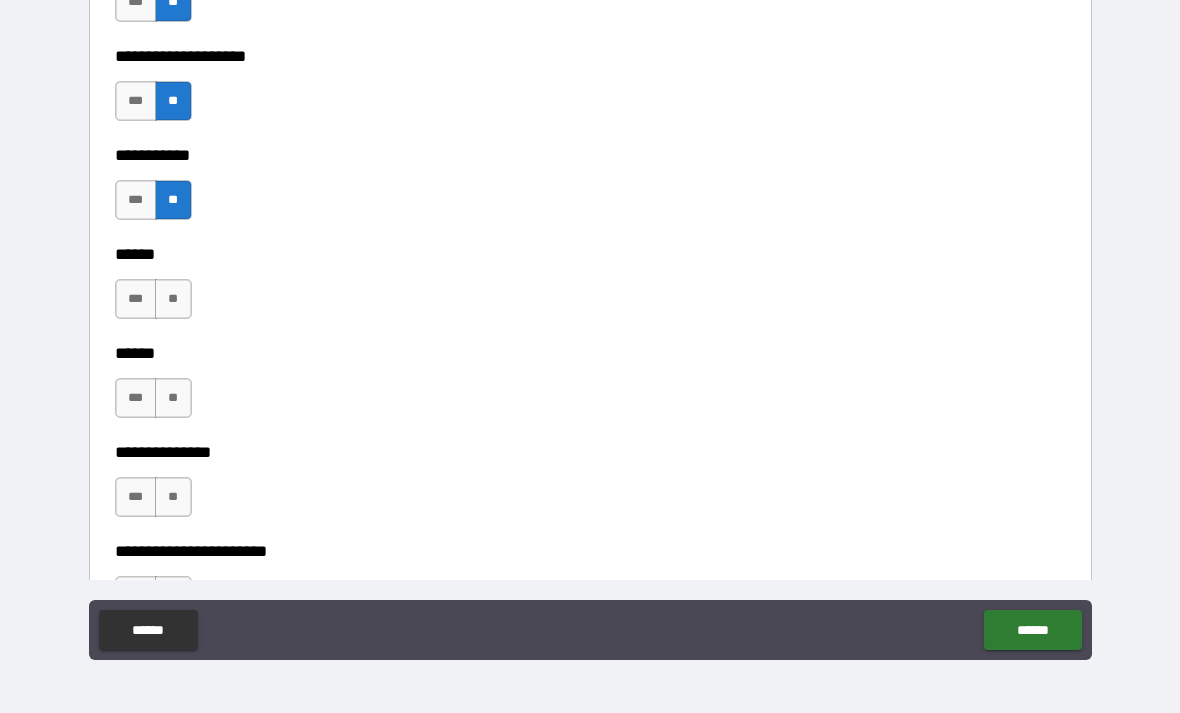 scroll, scrollTop: 2706, scrollLeft: 0, axis: vertical 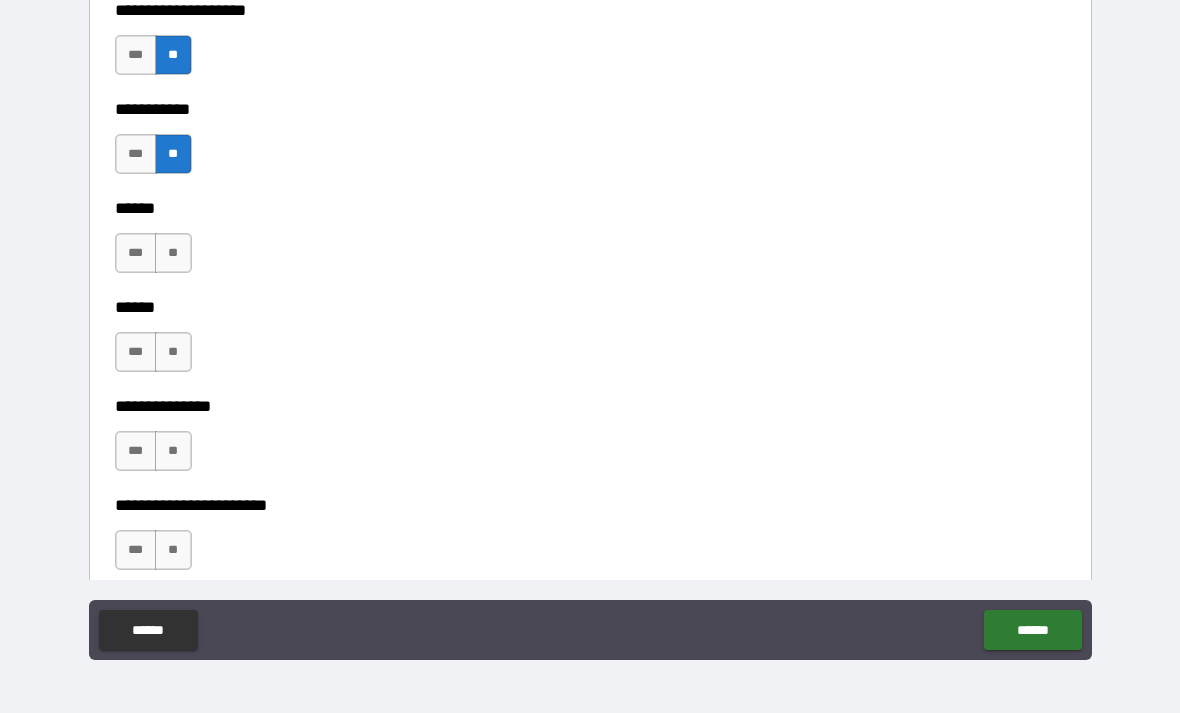 click on "**" at bounding box center (173, 253) 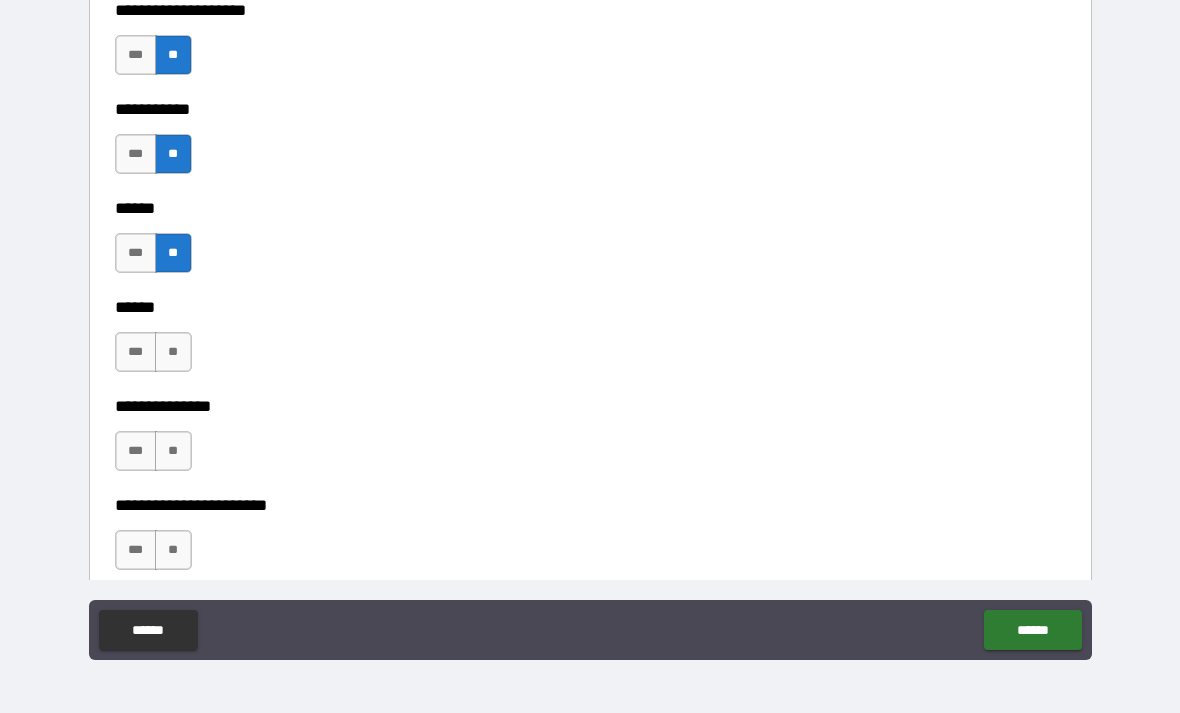 click on "**" at bounding box center (173, 352) 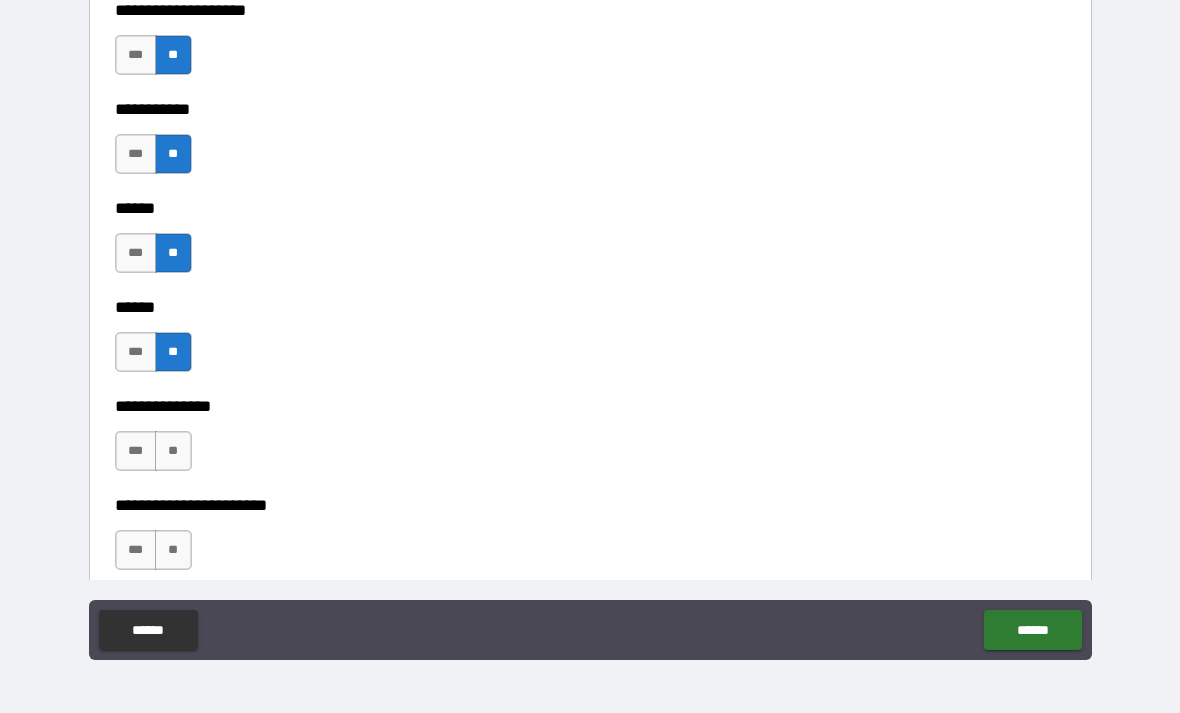 click on "**" at bounding box center (173, 451) 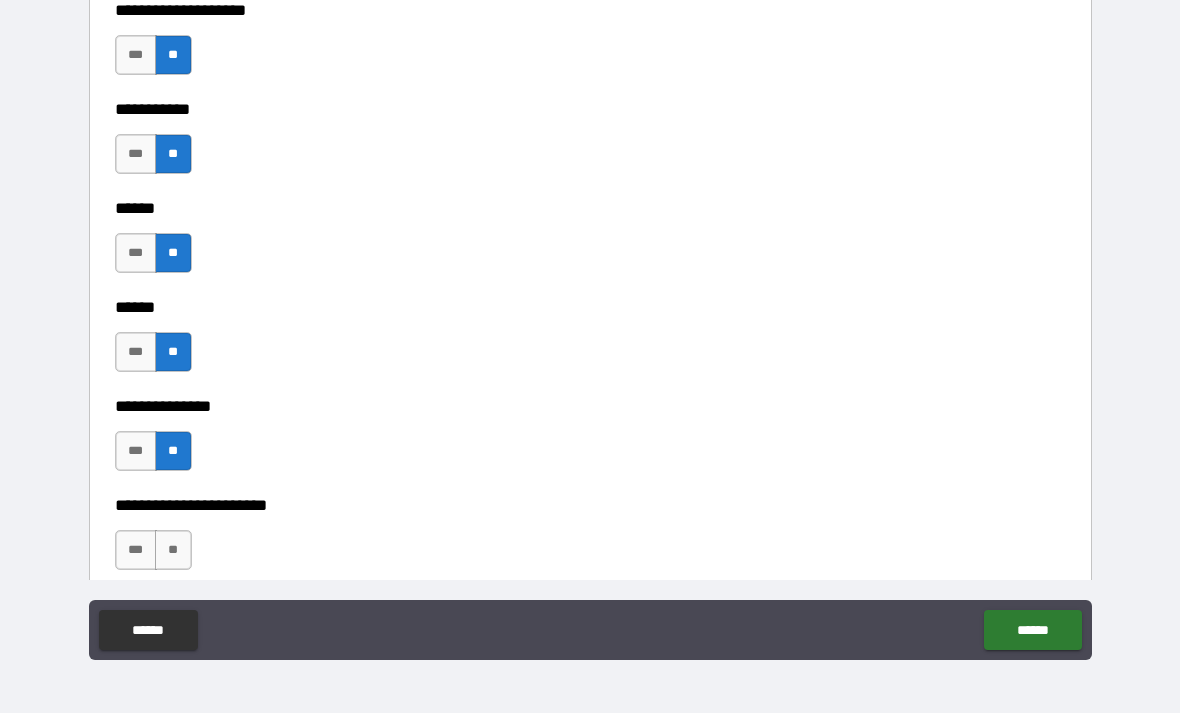 click on "**" at bounding box center [173, 550] 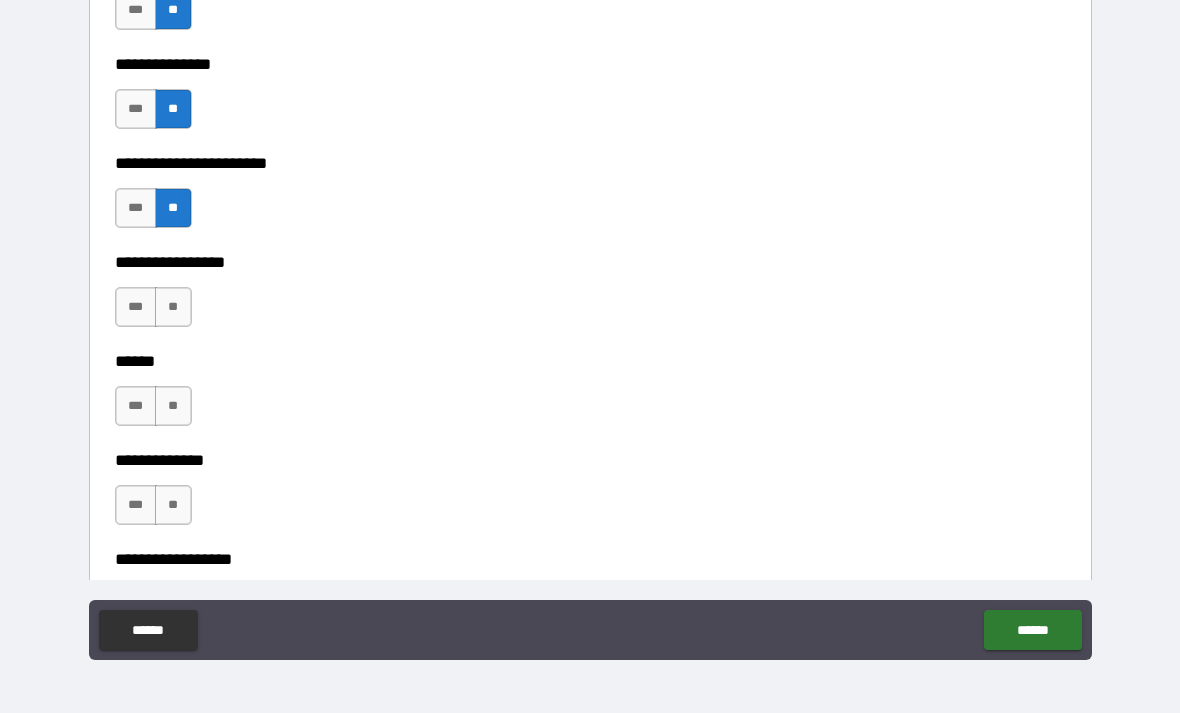 scroll, scrollTop: 3045, scrollLeft: 0, axis: vertical 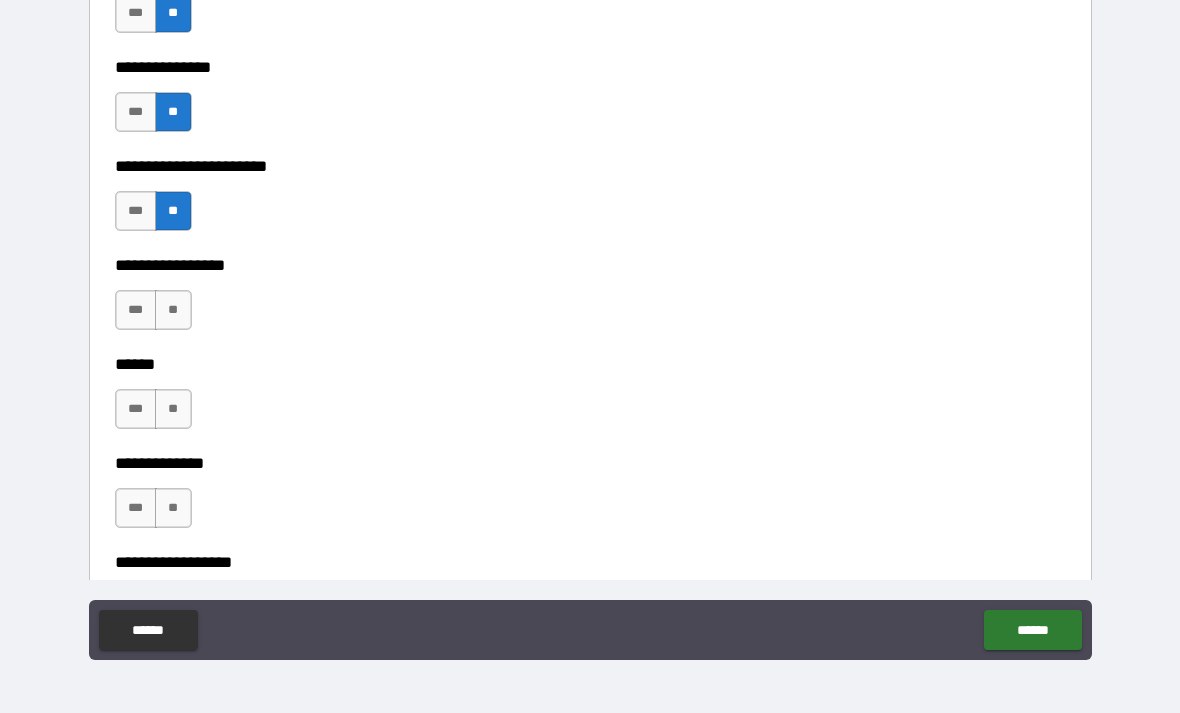 click on "**" at bounding box center (173, 310) 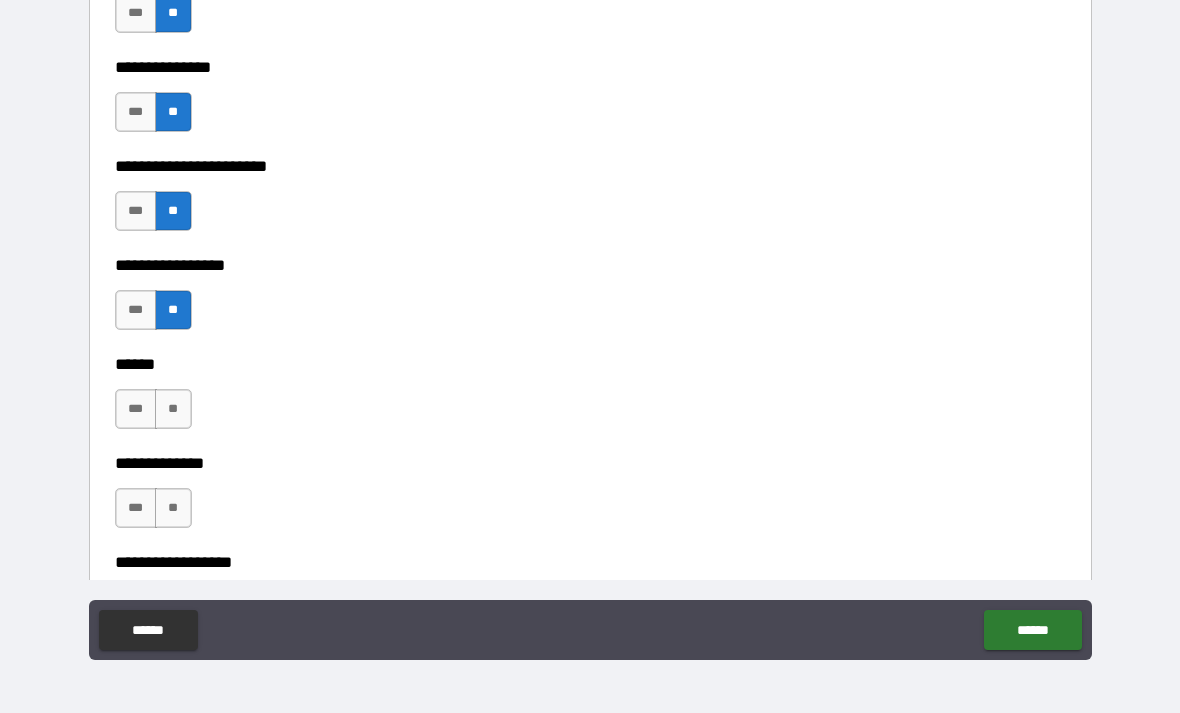 click on "**" at bounding box center [173, 409] 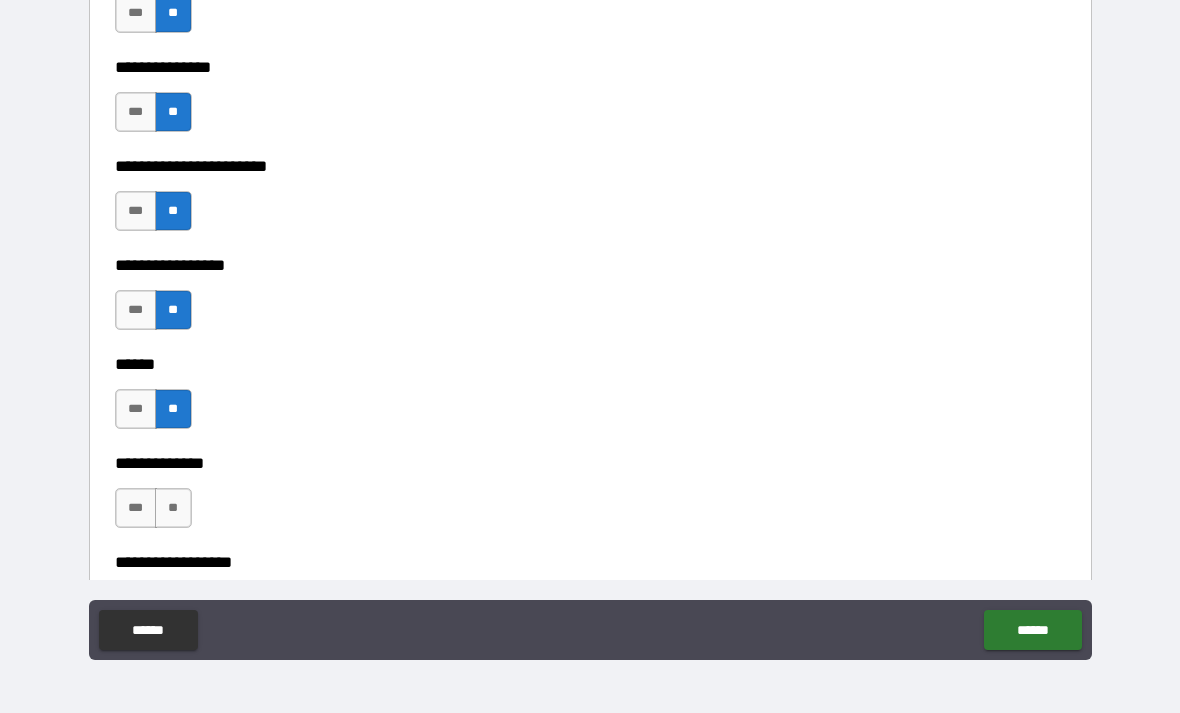 click on "**" at bounding box center [173, 508] 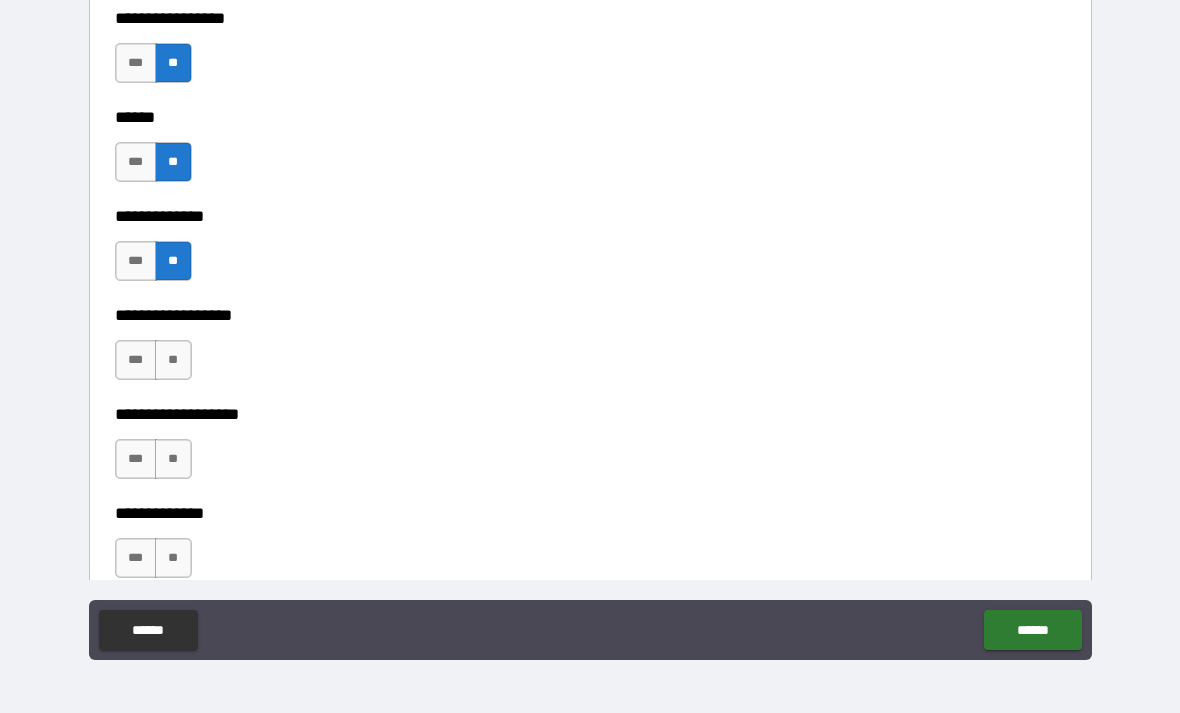 scroll, scrollTop: 3290, scrollLeft: 0, axis: vertical 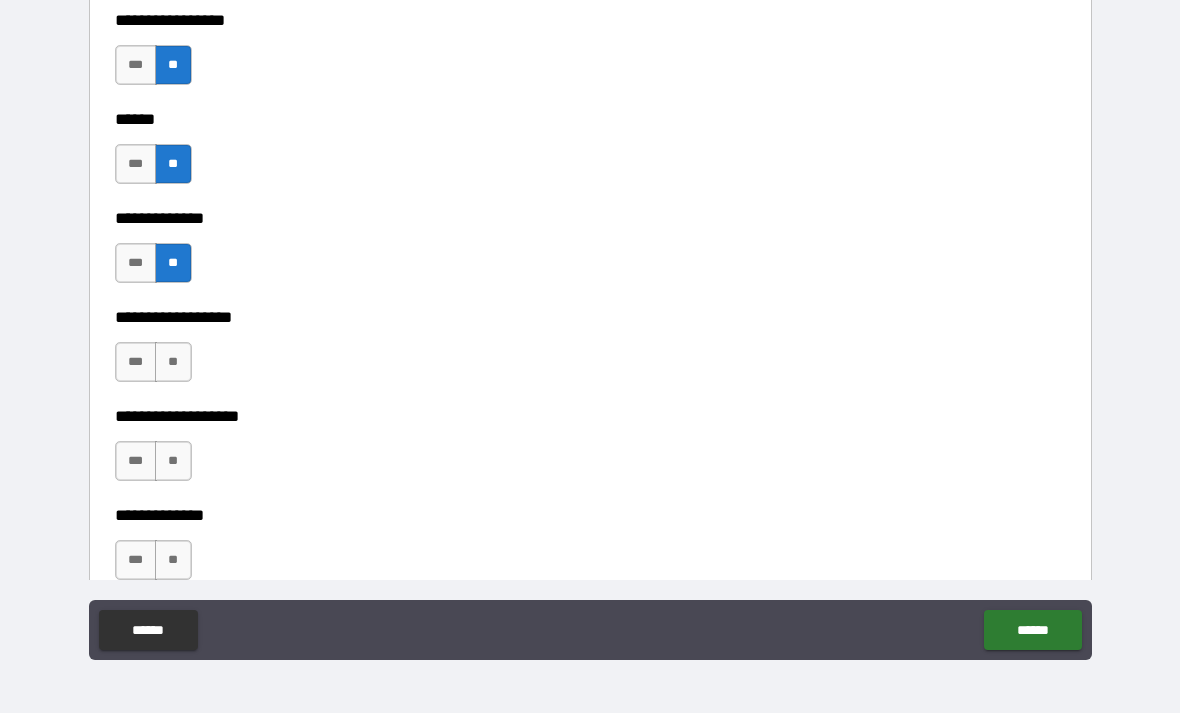 click on "**" at bounding box center (173, 362) 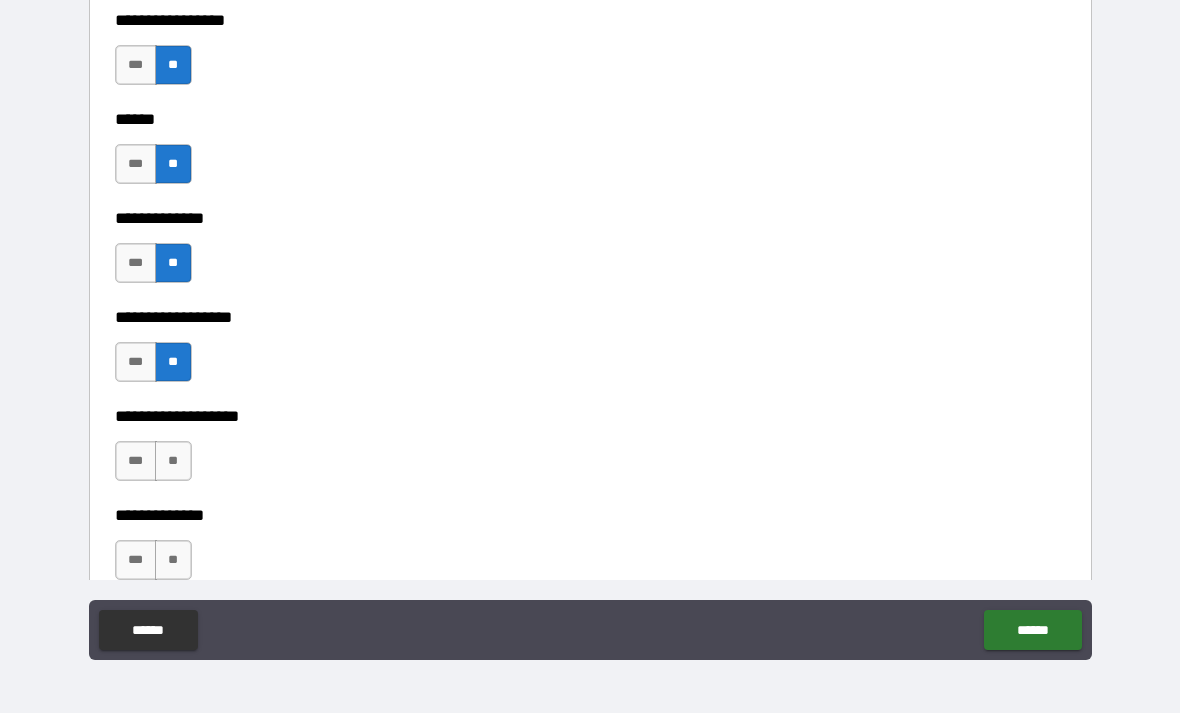 click on "**" at bounding box center (173, 461) 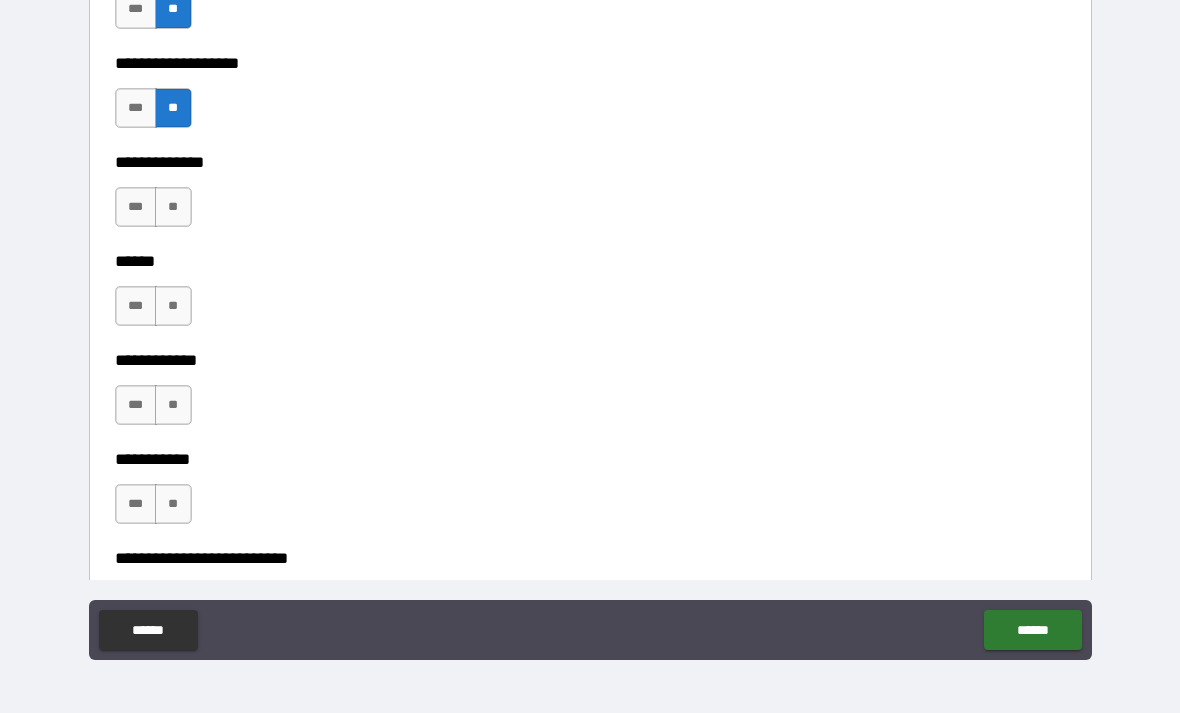 scroll, scrollTop: 3649, scrollLeft: 0, axis: vertical 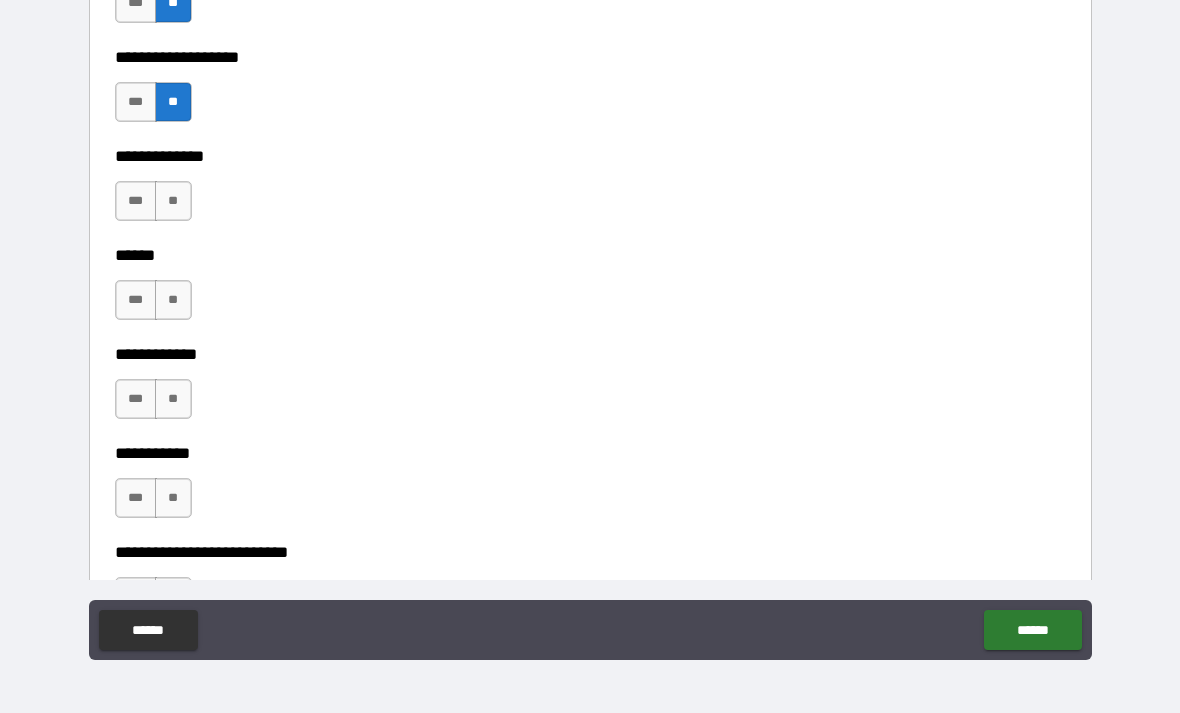 click on "**" at bounding box center (173, 201) 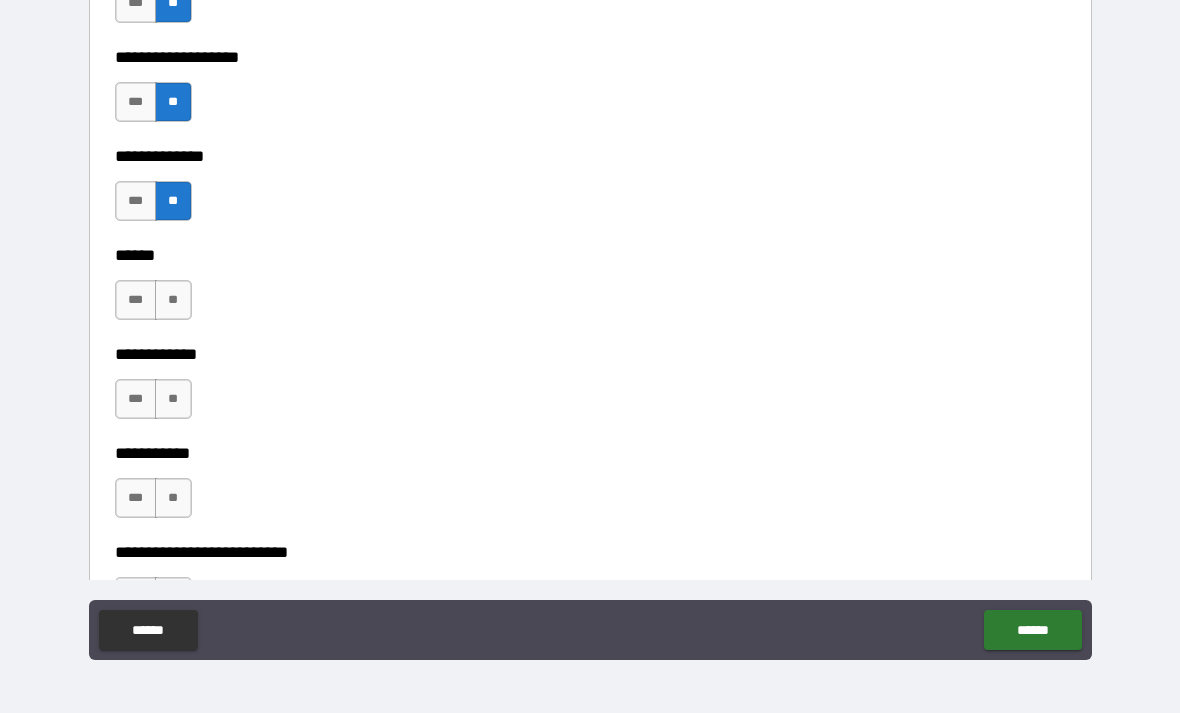click on "**" at bounding box center [173, 300] 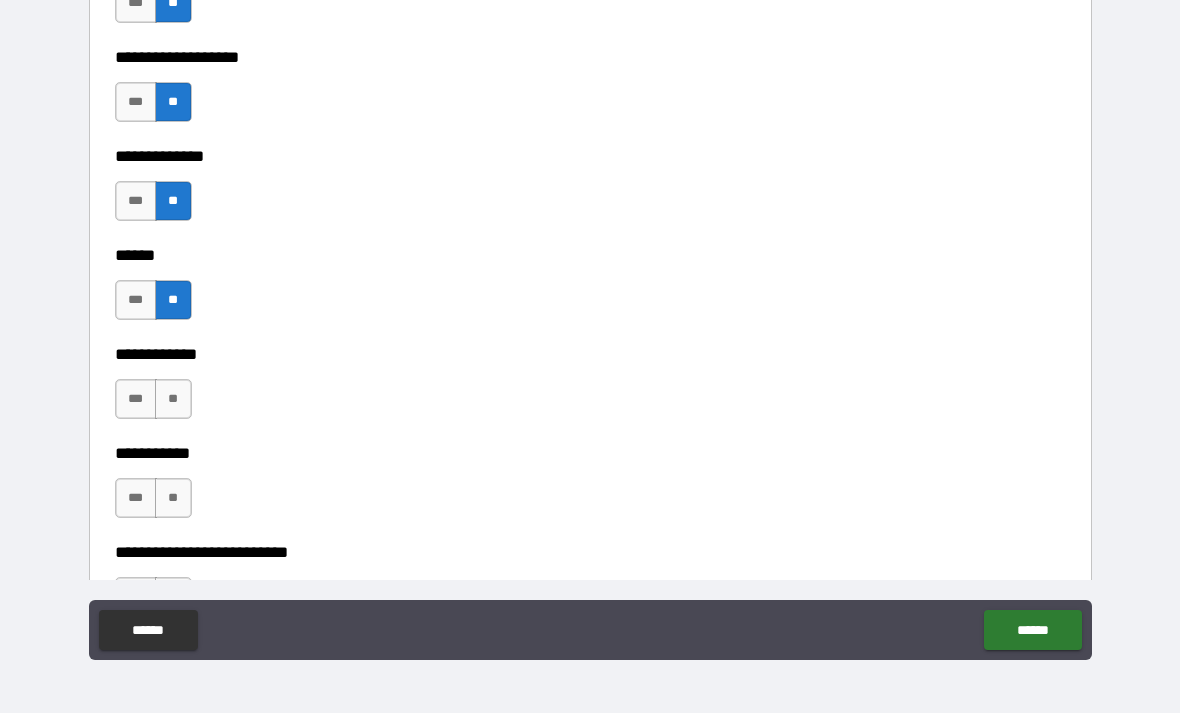 click on "**" at bounding box center (173, 399) 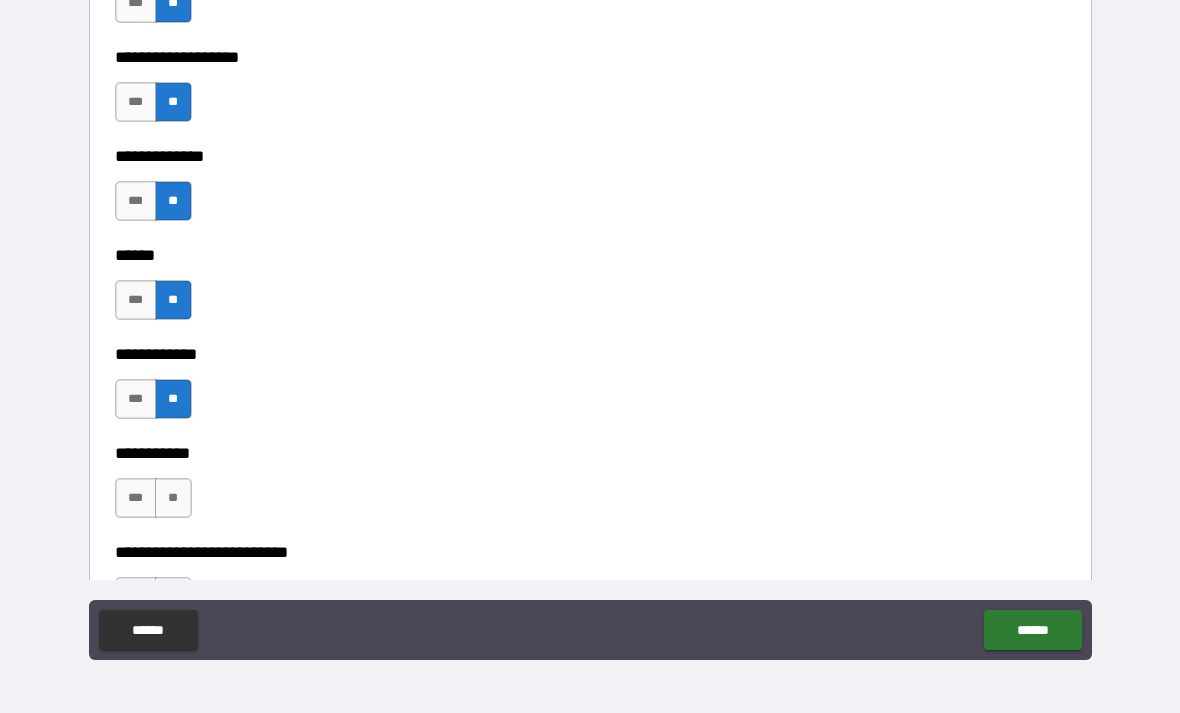 click on "**" at bounding box center (173, 498) 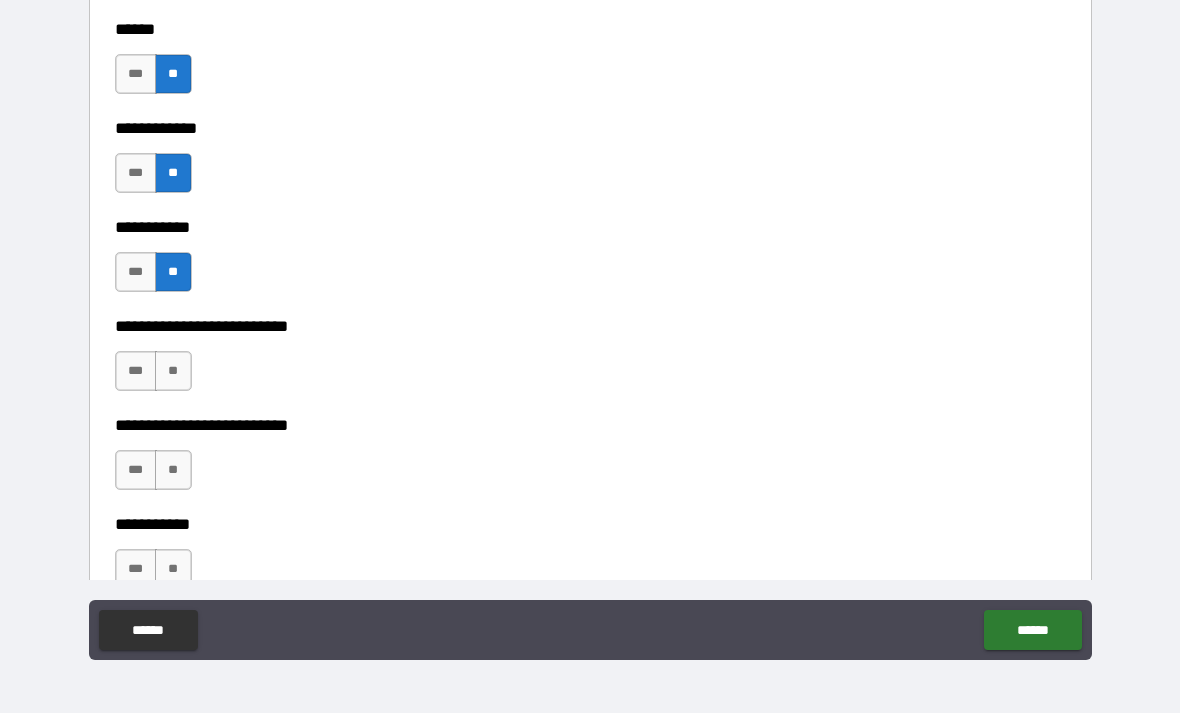 scroll, scrollTop: 3959, scrollLeft: 0, axis: vertical 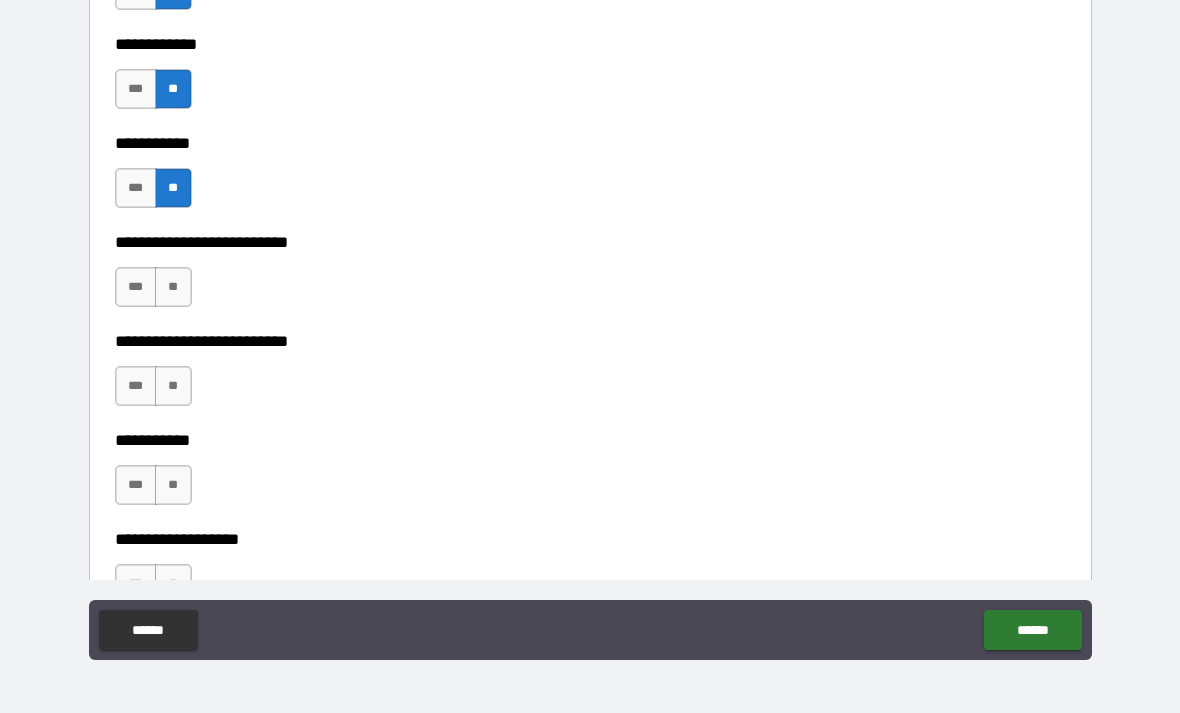 click on "**" at bounding box center (173, 287) 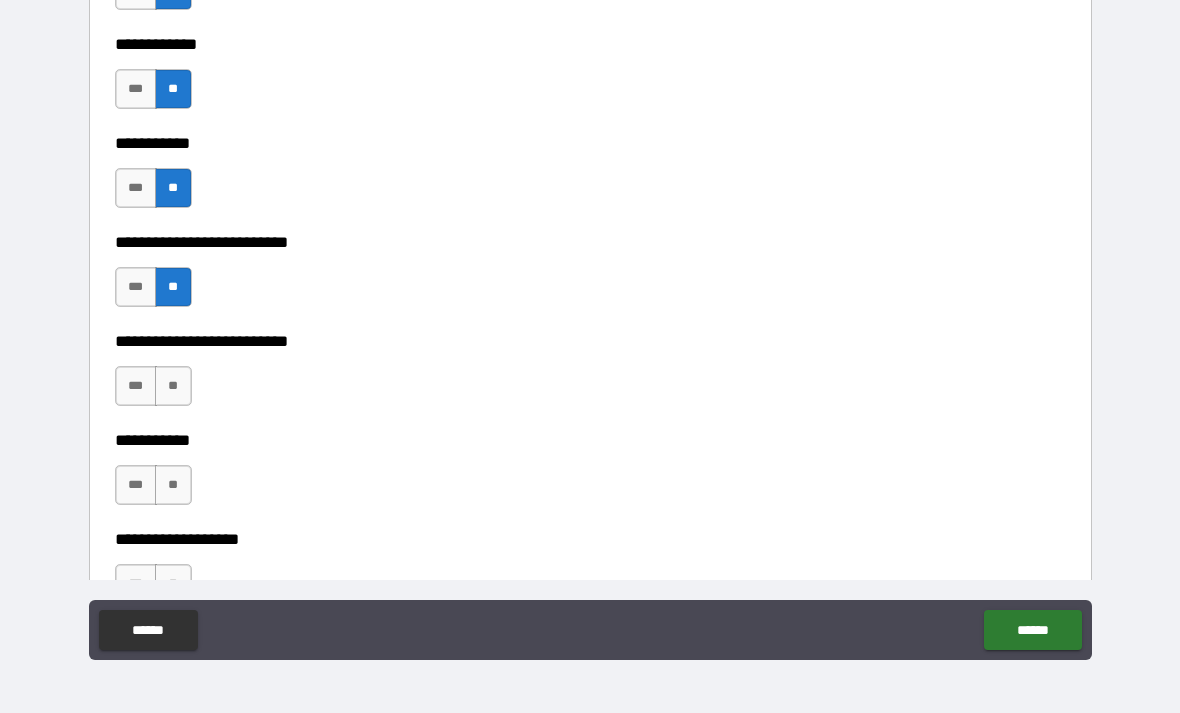 click on "**" at bounding box center (173, 386) 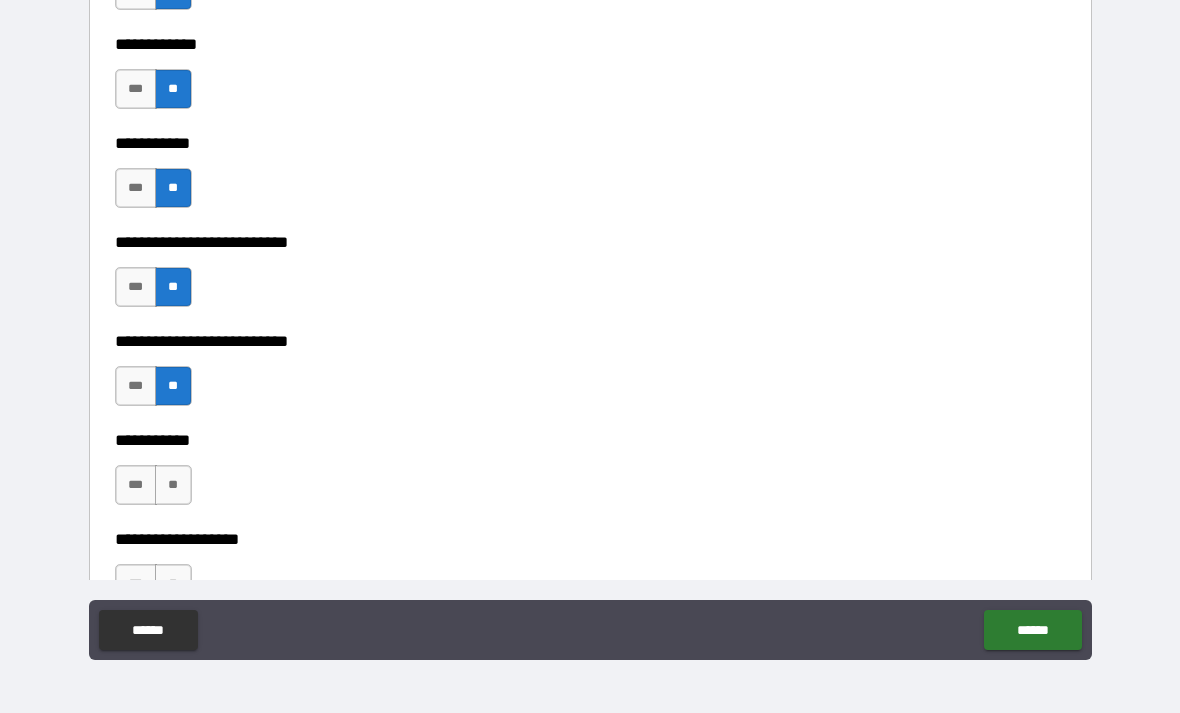 click on "**" at bounding box center [173, 485] 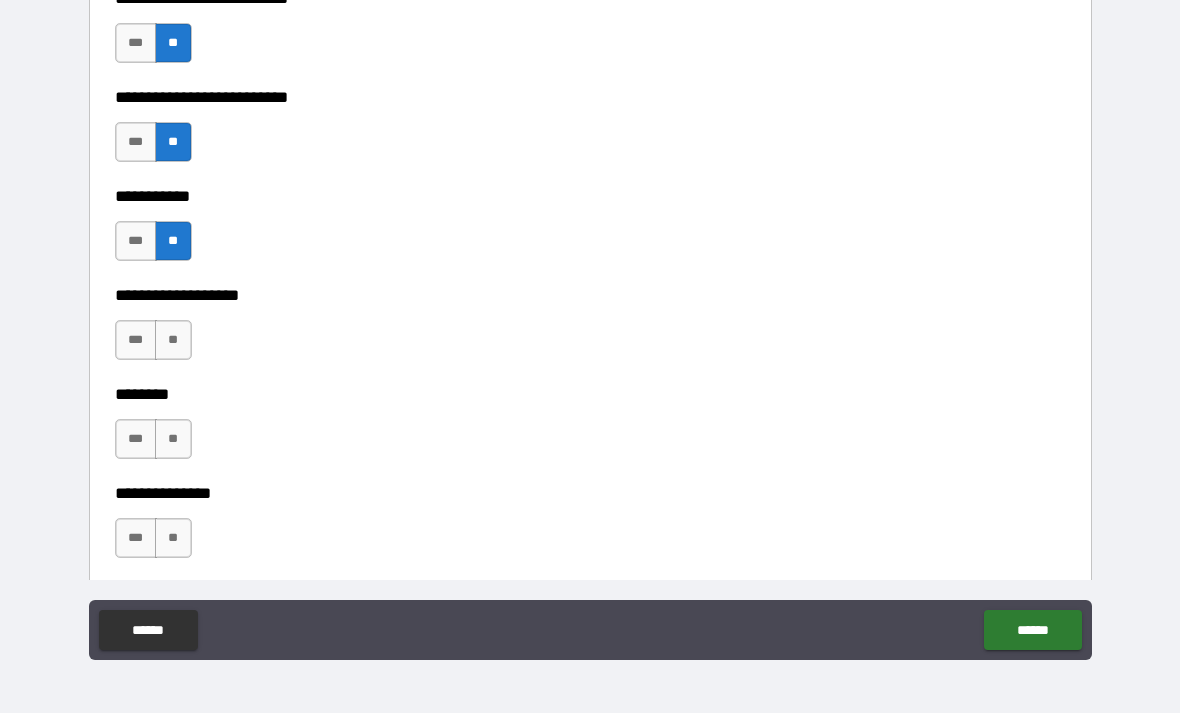 scroll, scrollTop: 4211, scrollLeft: 0, axis: vertical 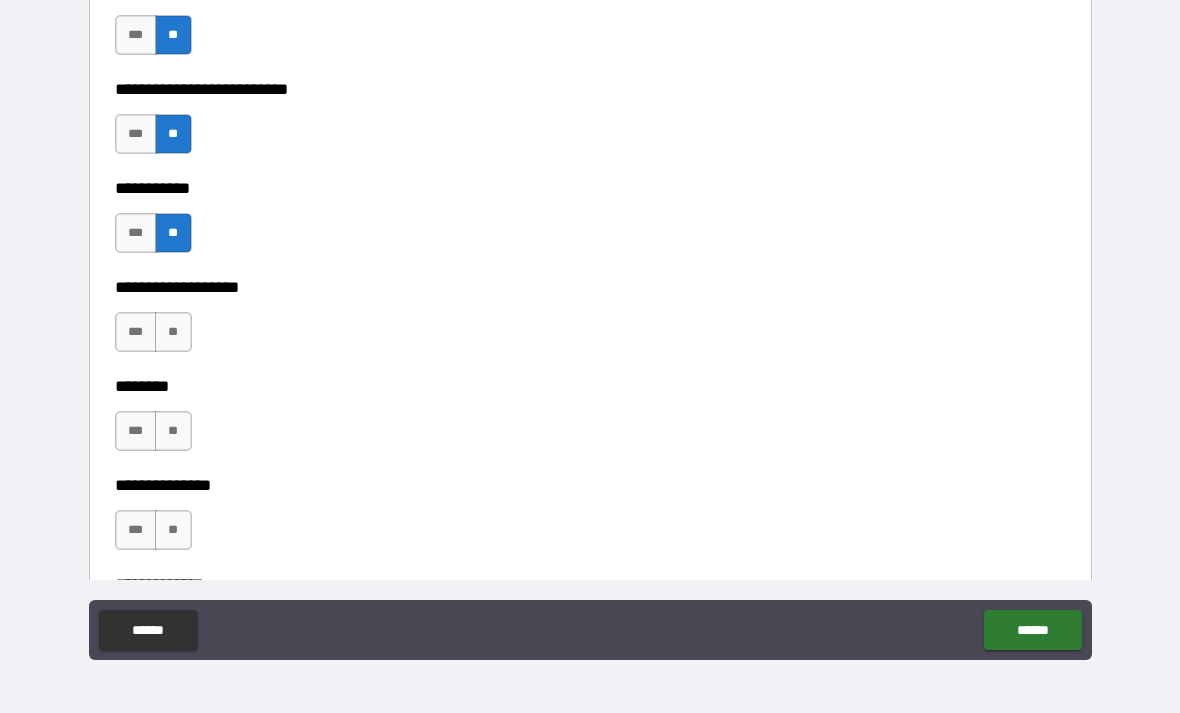 click on "**" at bounding box center [173, 332] 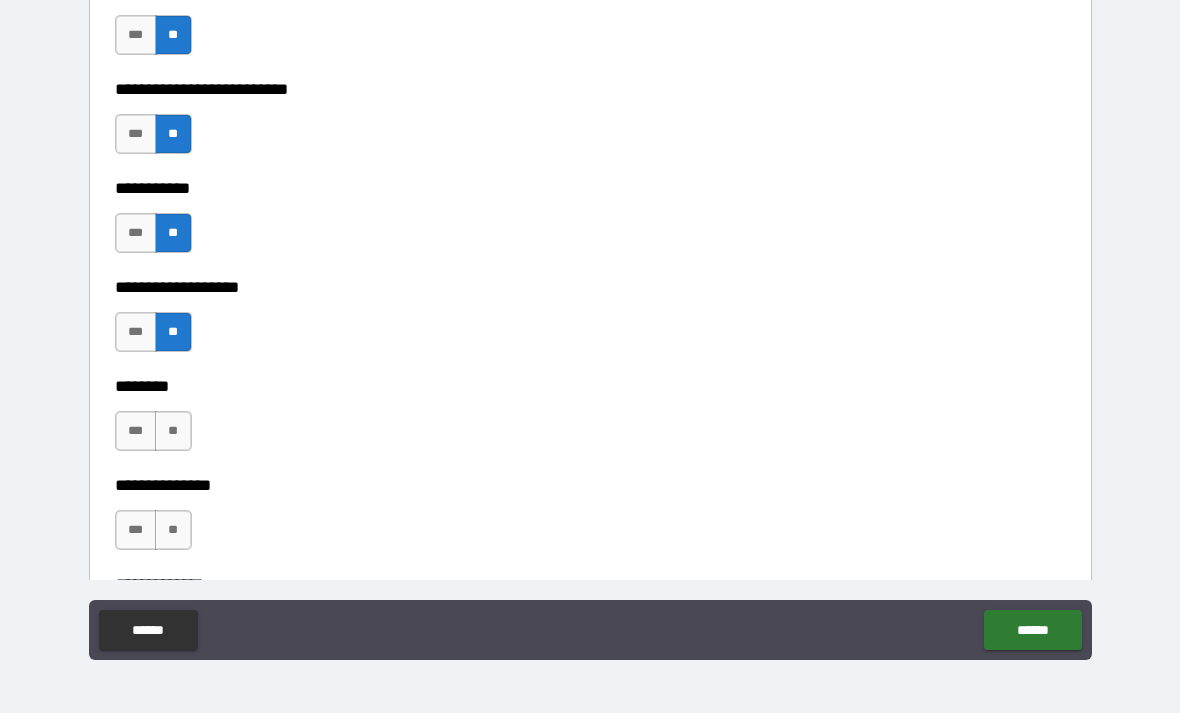 click on "**" at bounding box center [173, 431] 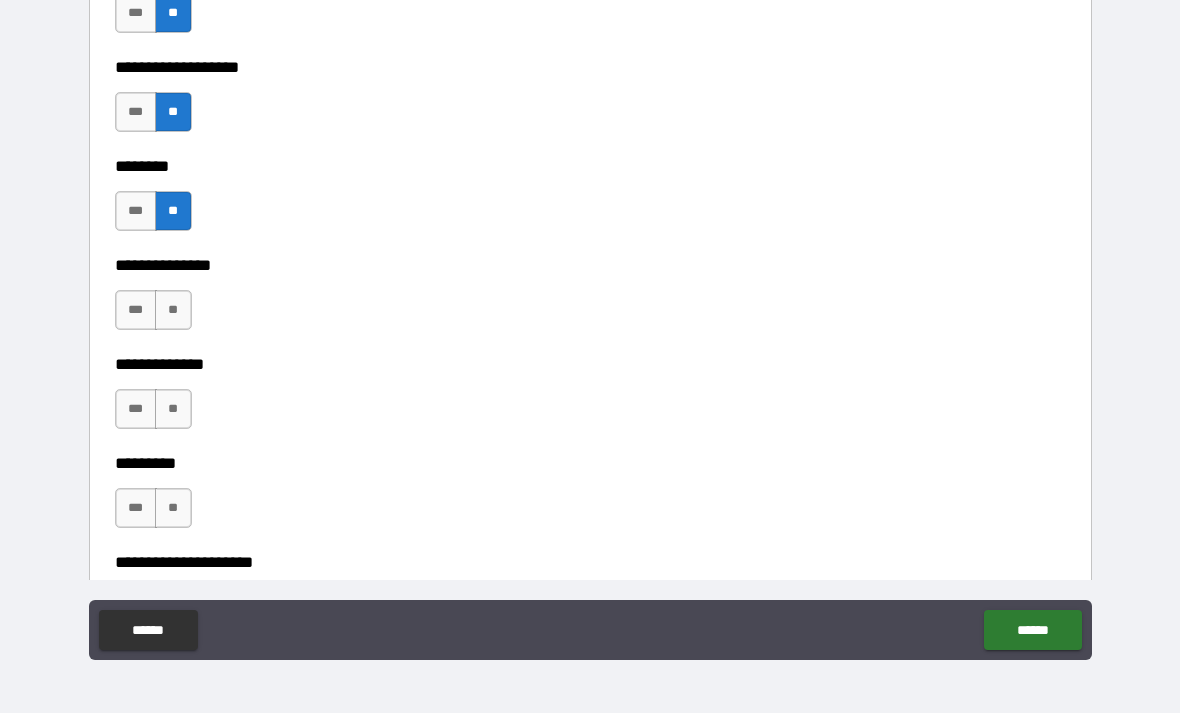 scroll, scrollTop: 4432, scrollLeft: 0, axis: vertical 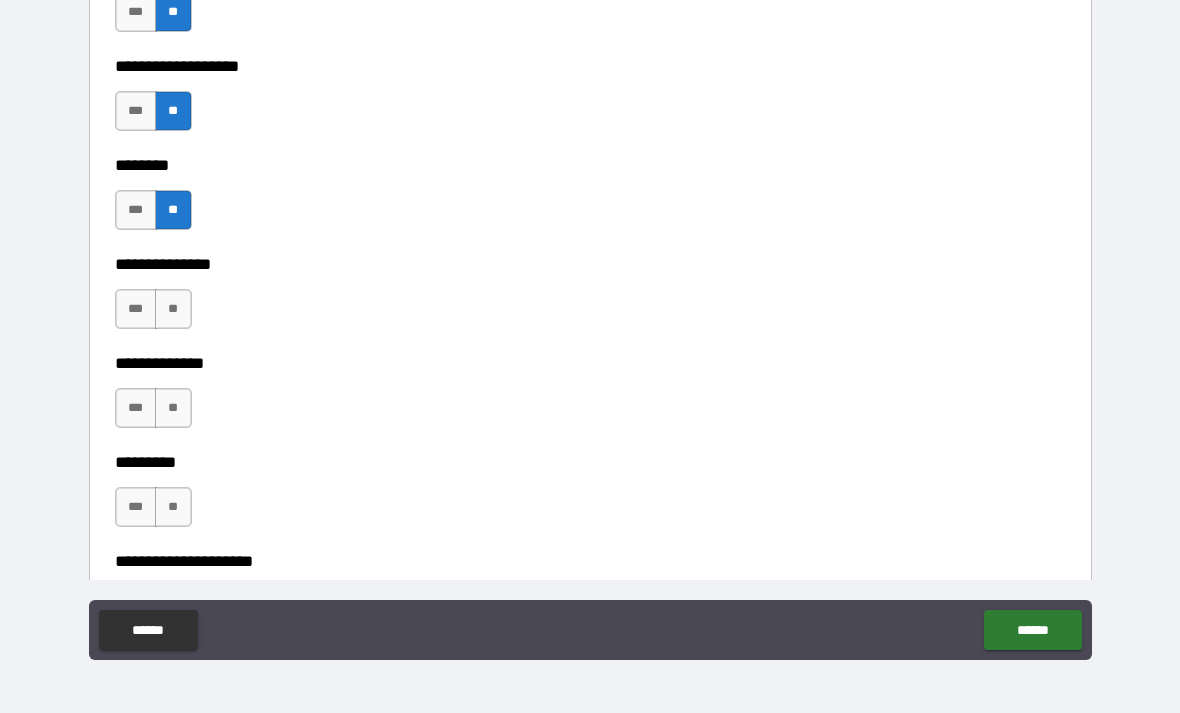 click on "**" at bounding box center (173, 309) 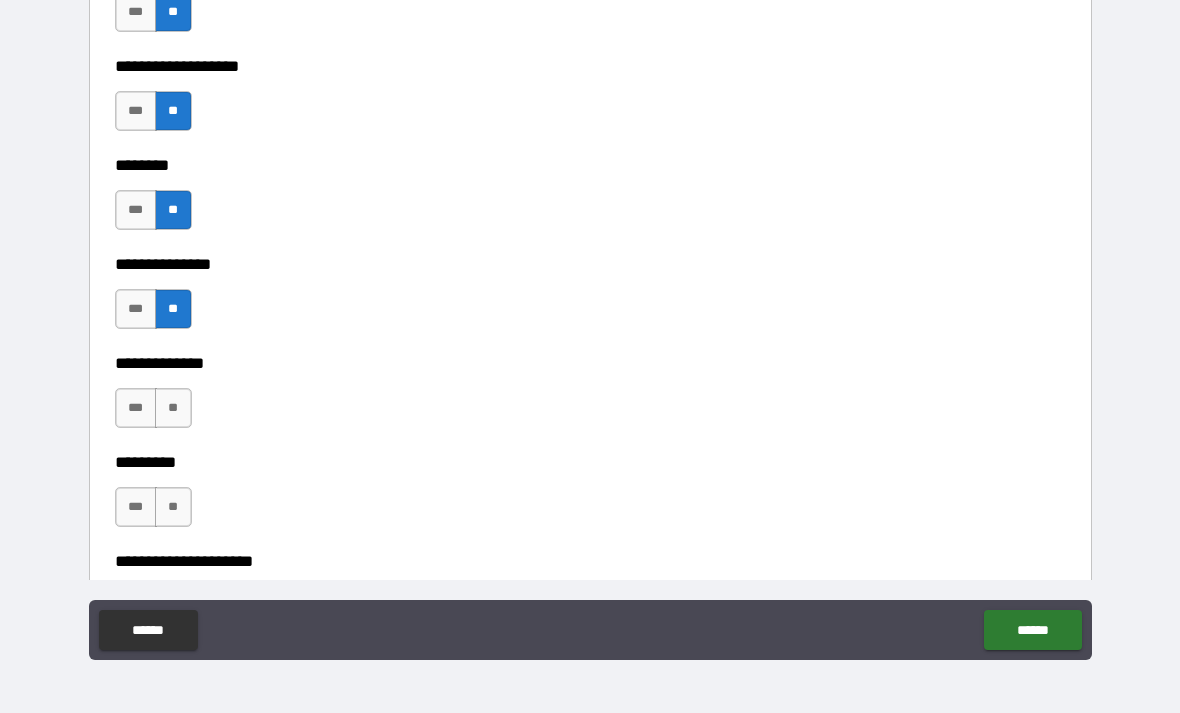 click on "**" at bounding box center (173, 408) 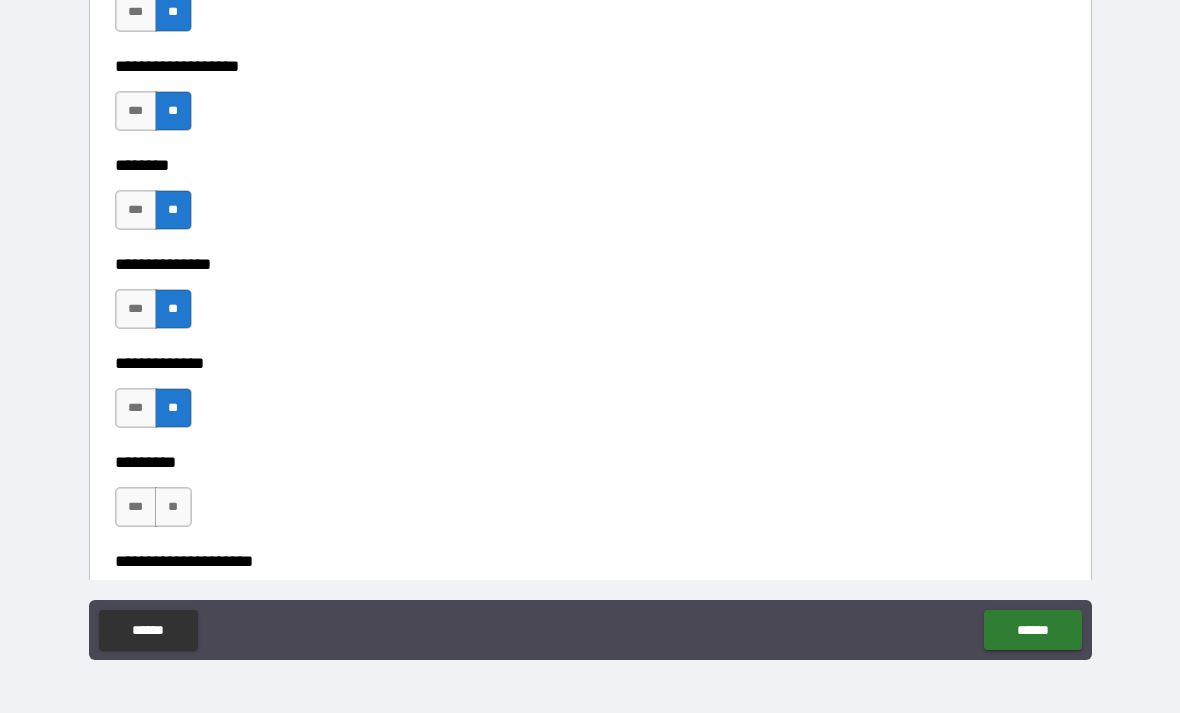 click on "**" at bounding box center [173, 507] 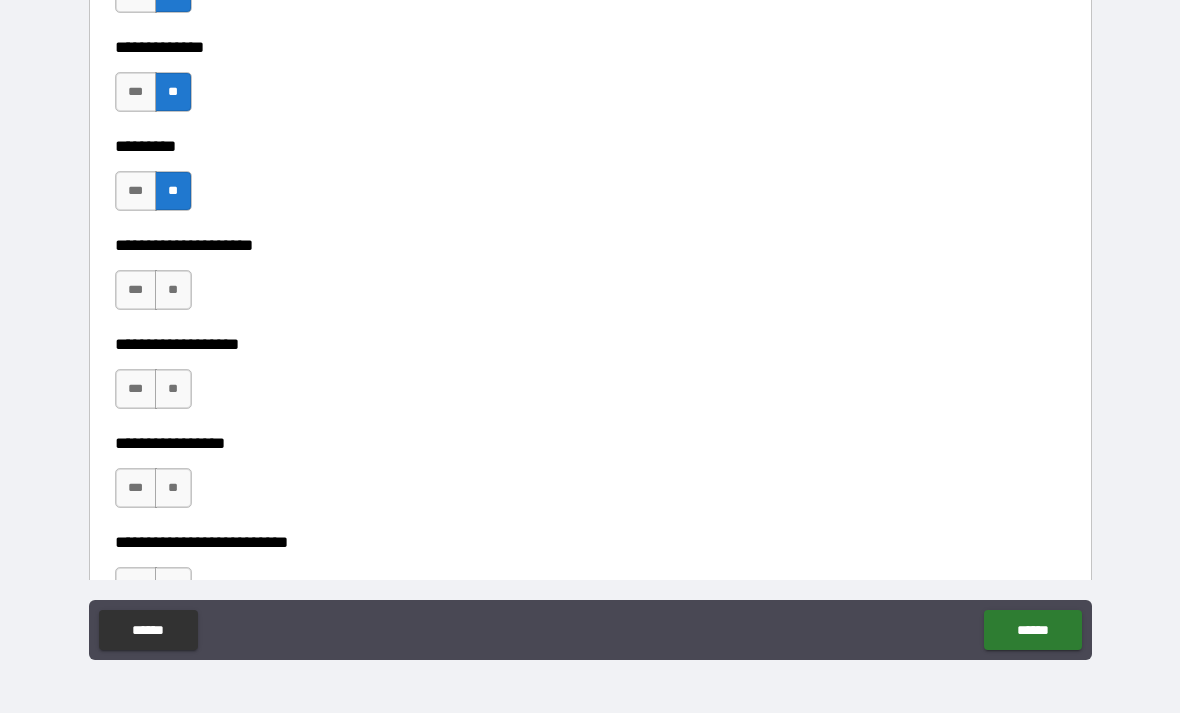 scroll, scrollTop: 4743, scrollLeft: 0, axis: vertical 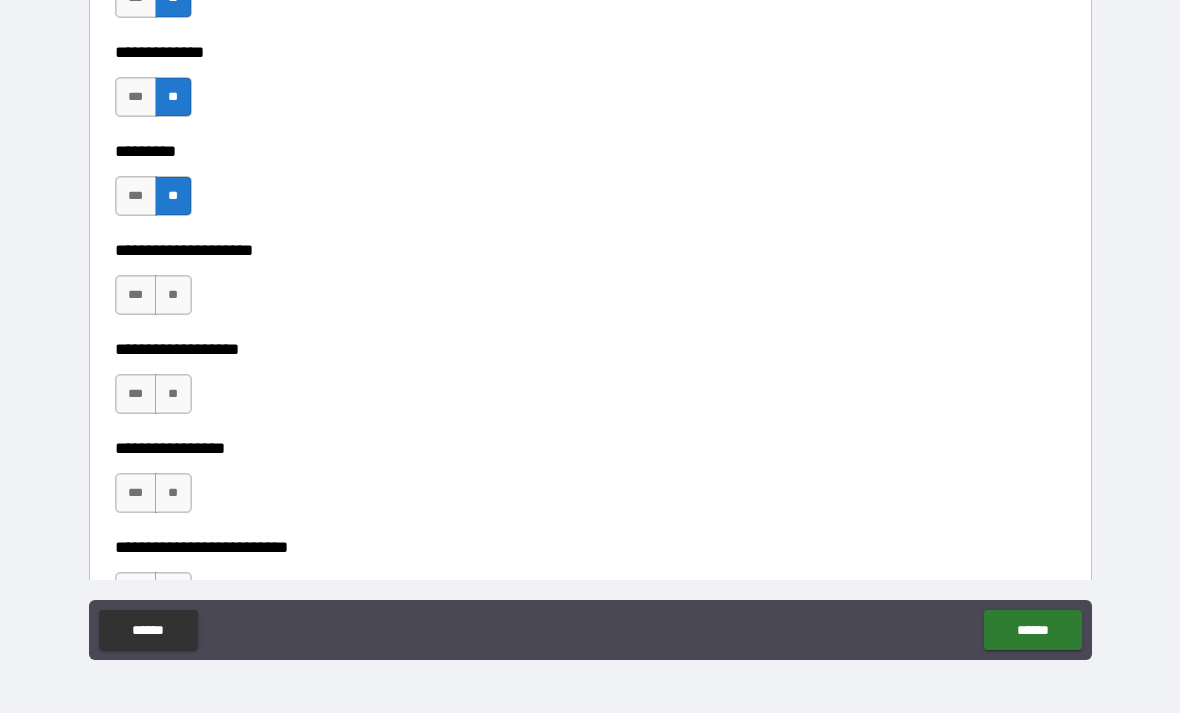 click on "**" at bounding box center [173, 295] 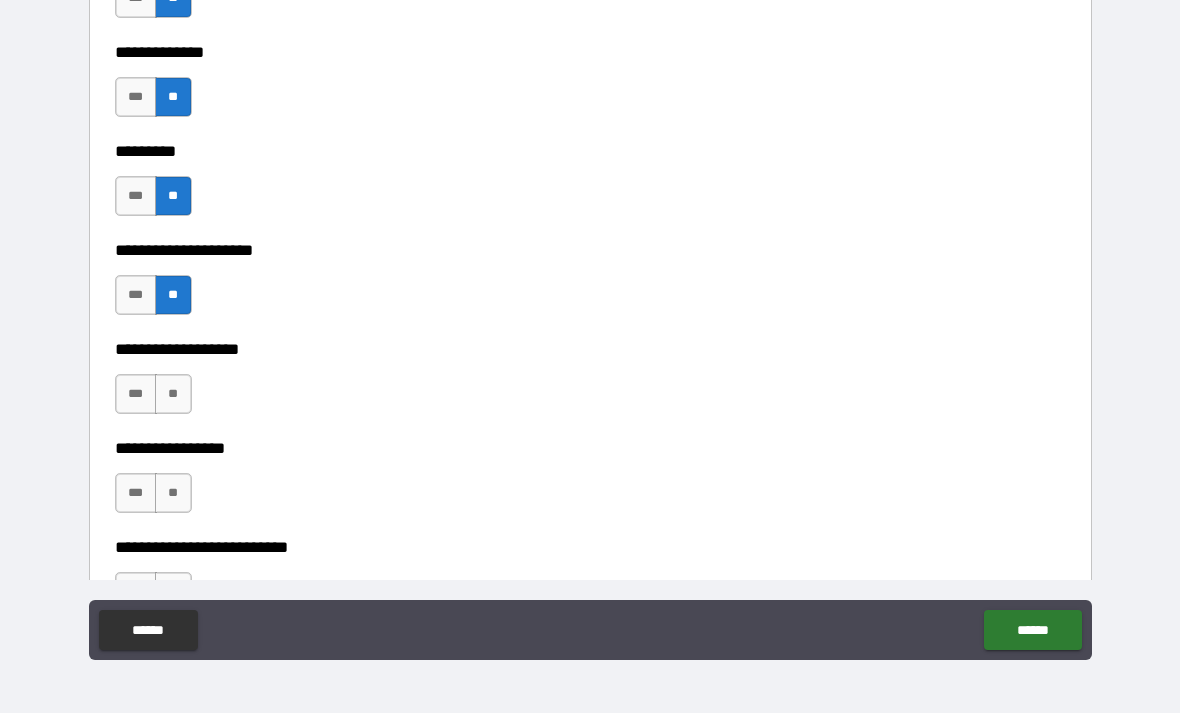 click on "**" at bounding box center (173, 394) 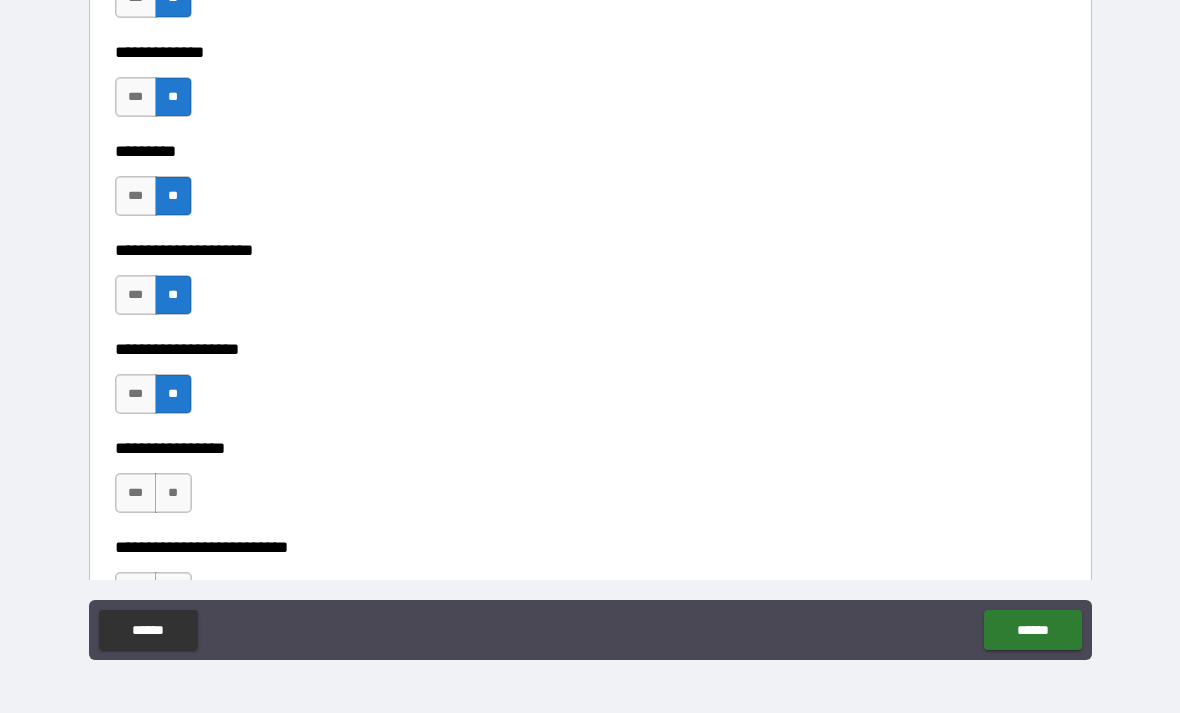 click on "**" at bounding box center [173, 493] 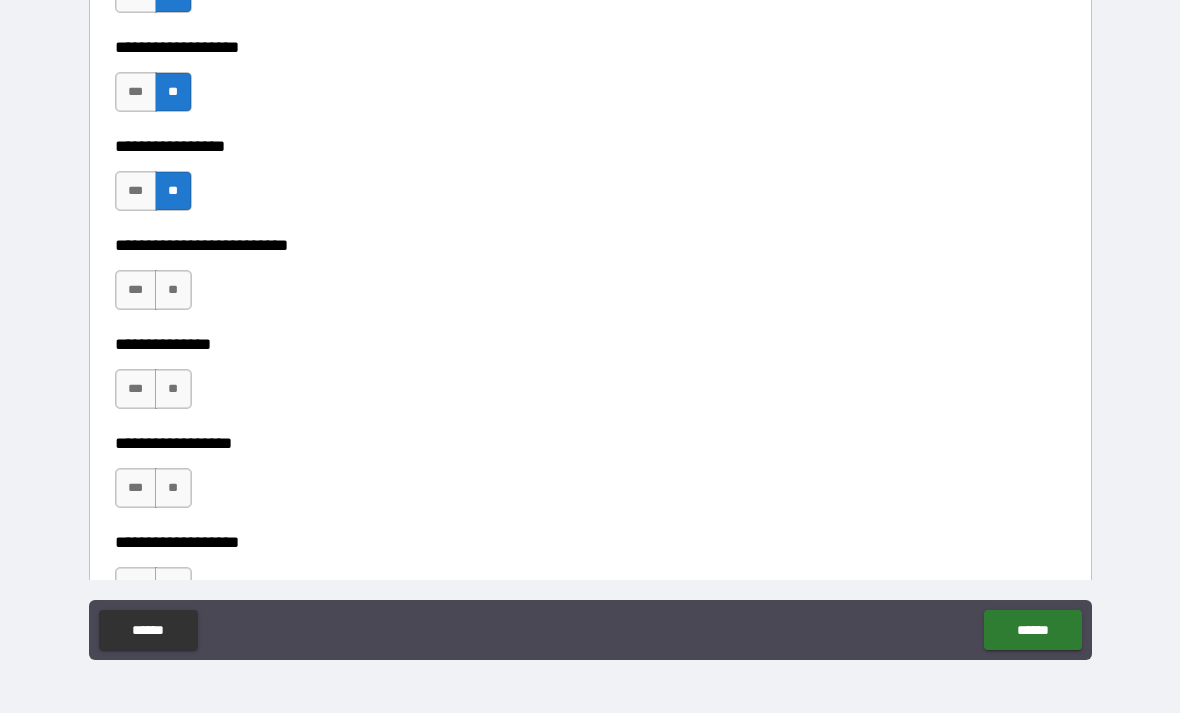 scroll, scrollTop: 5048, scrollLeft: 0, axis: vertical 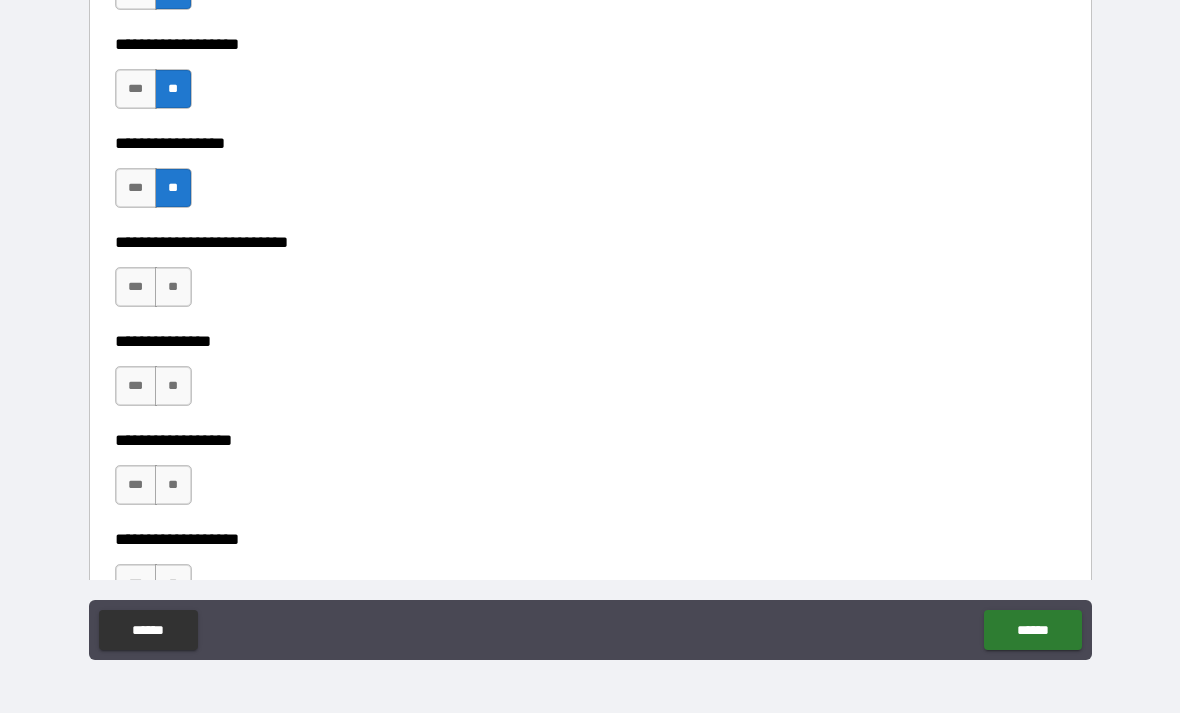 click on "**" at bounding box center (173, 287) 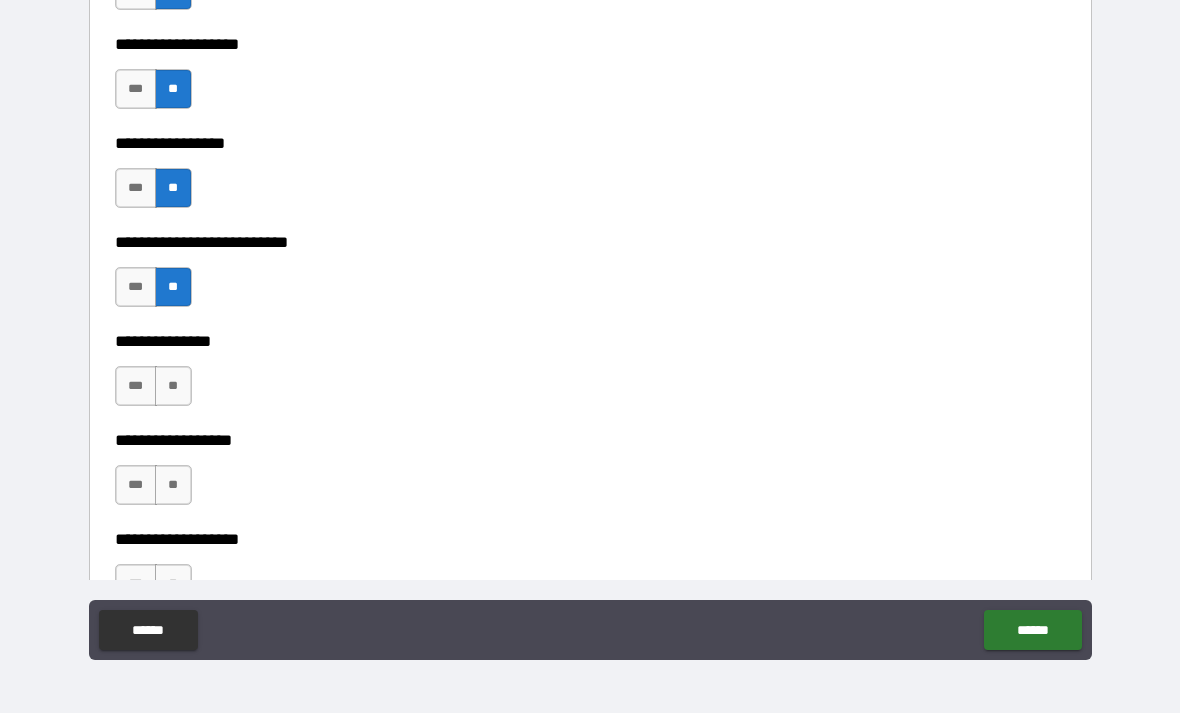 click on "**" at bounding box center [173, 386] 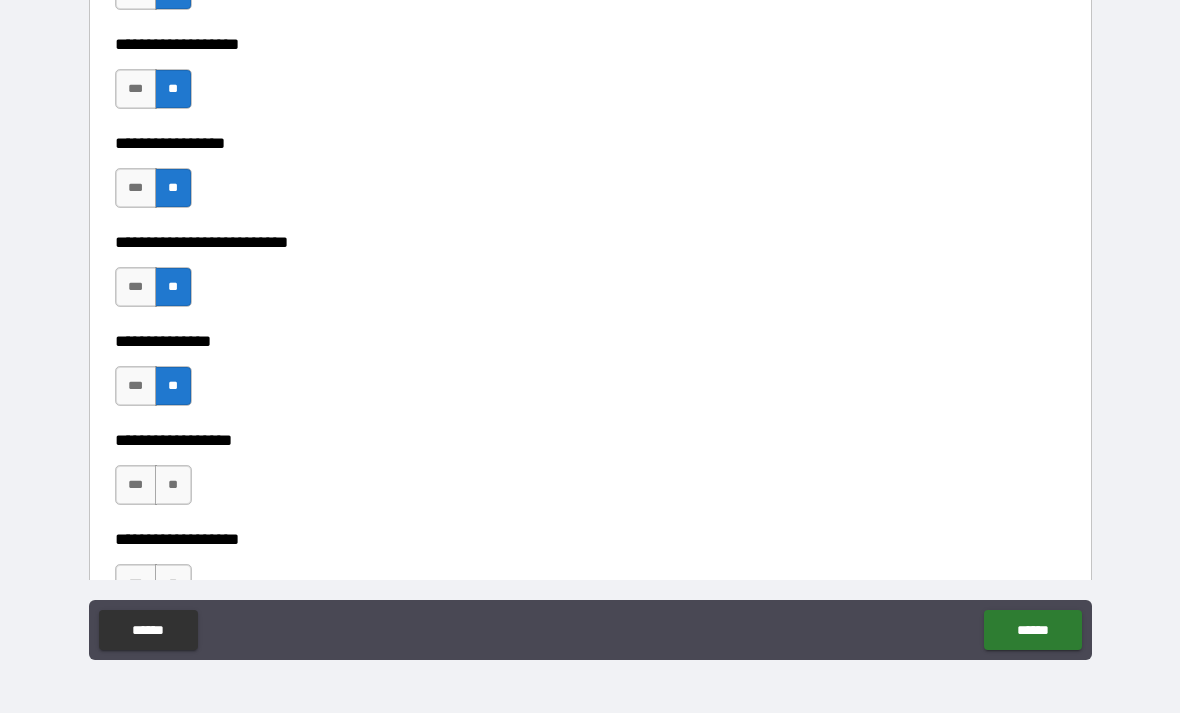 click on "**" at bounding box center (173, 485) 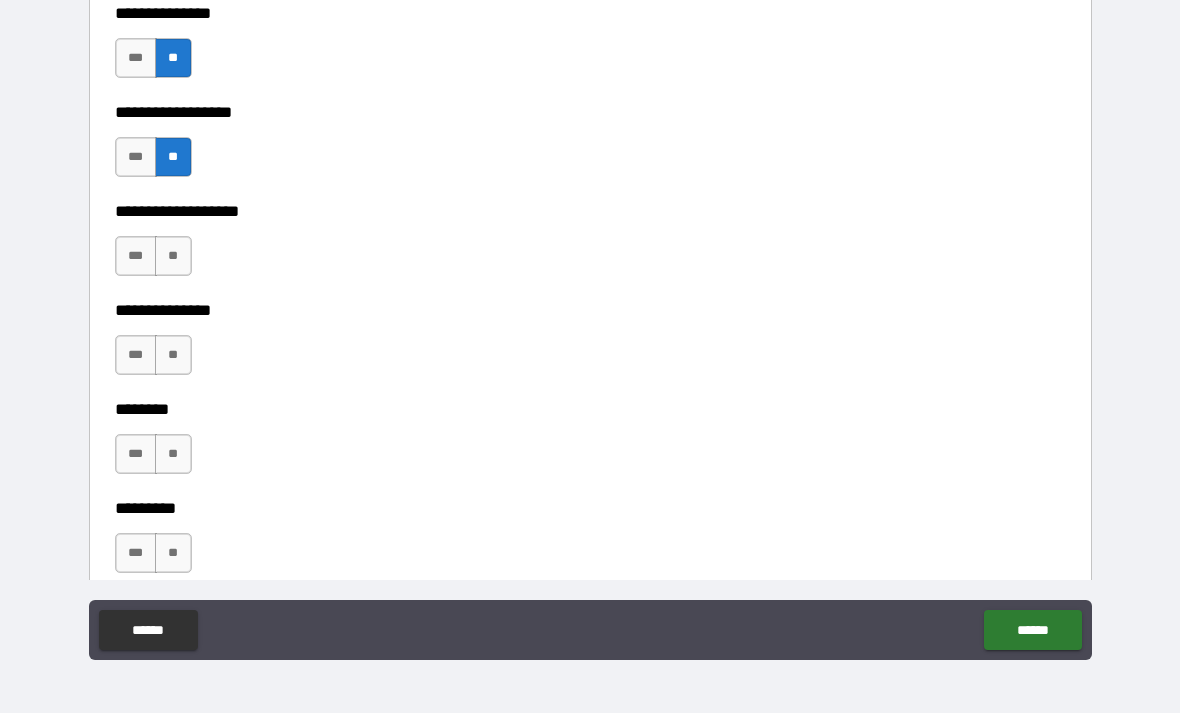 scroll, scrollTop: 5383, scrollLeft: 0, axis: vertical 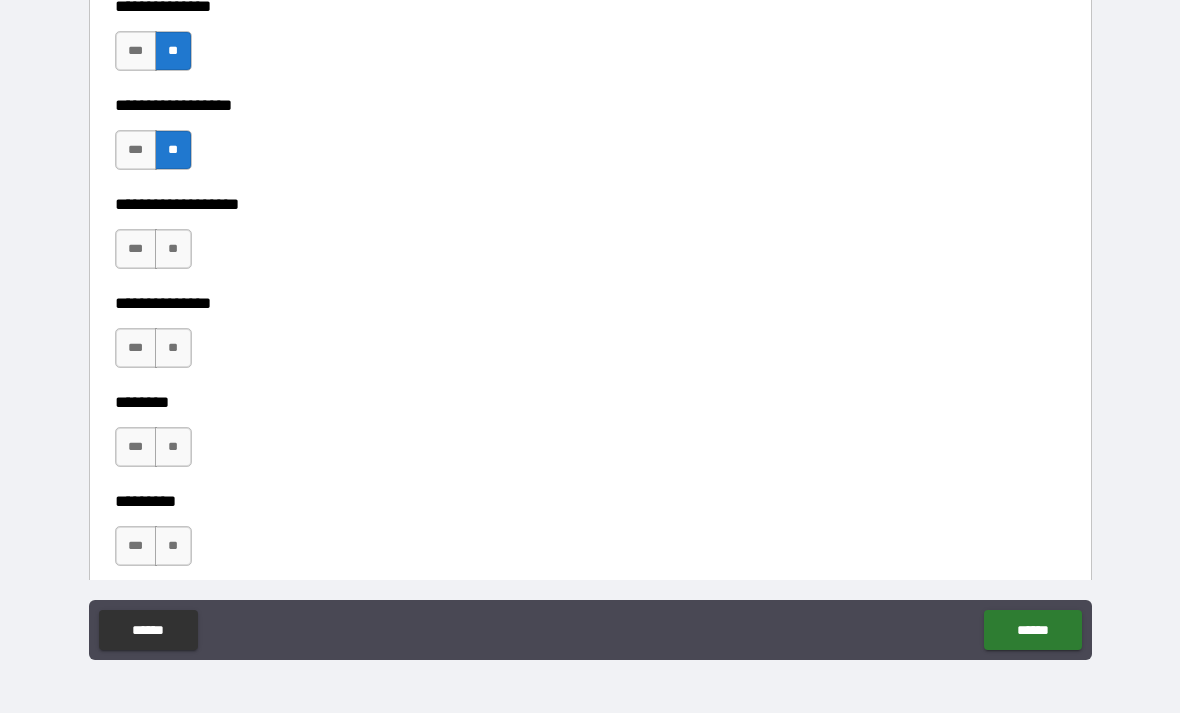 click on "**" at bounding box center (173, 249) 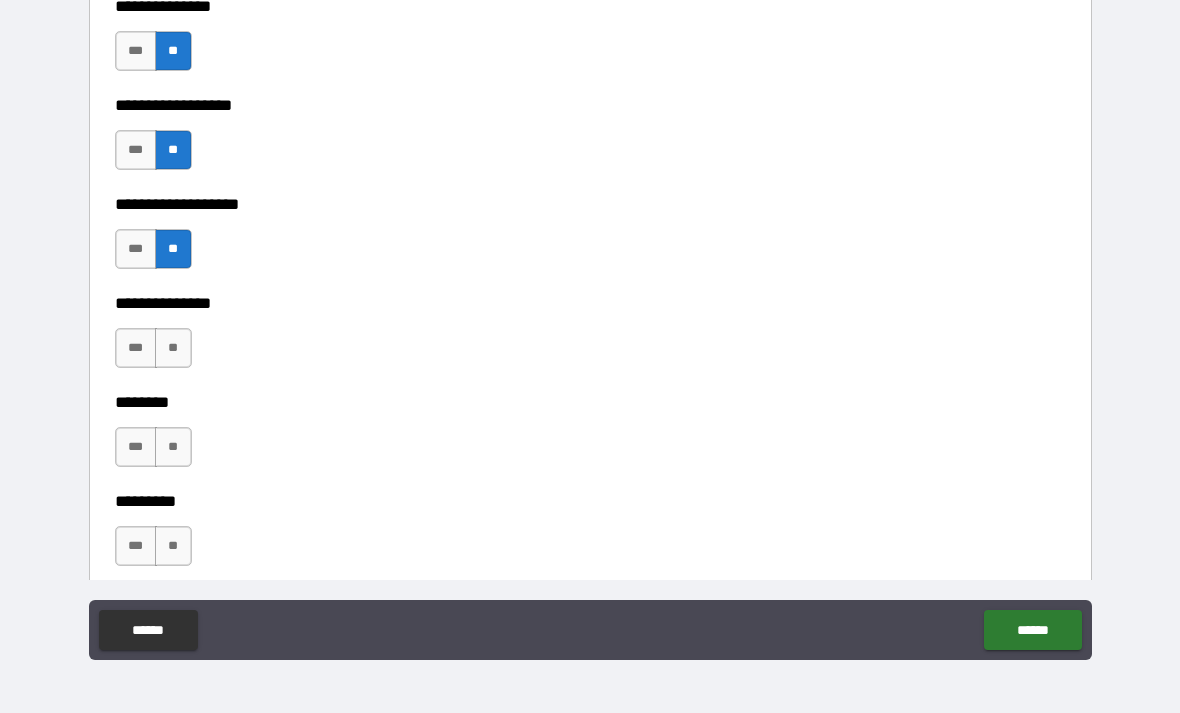 click on "**" at bounding box center (173, 348) 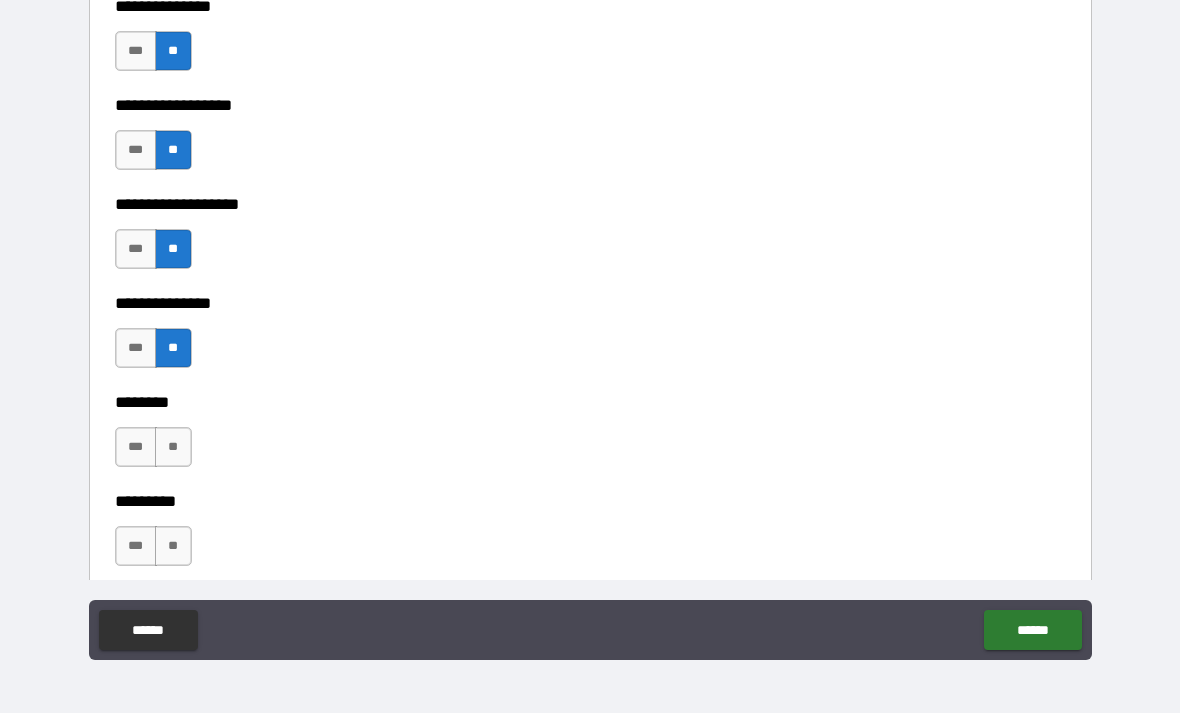 click on "**" at bounding box center (173, 447) 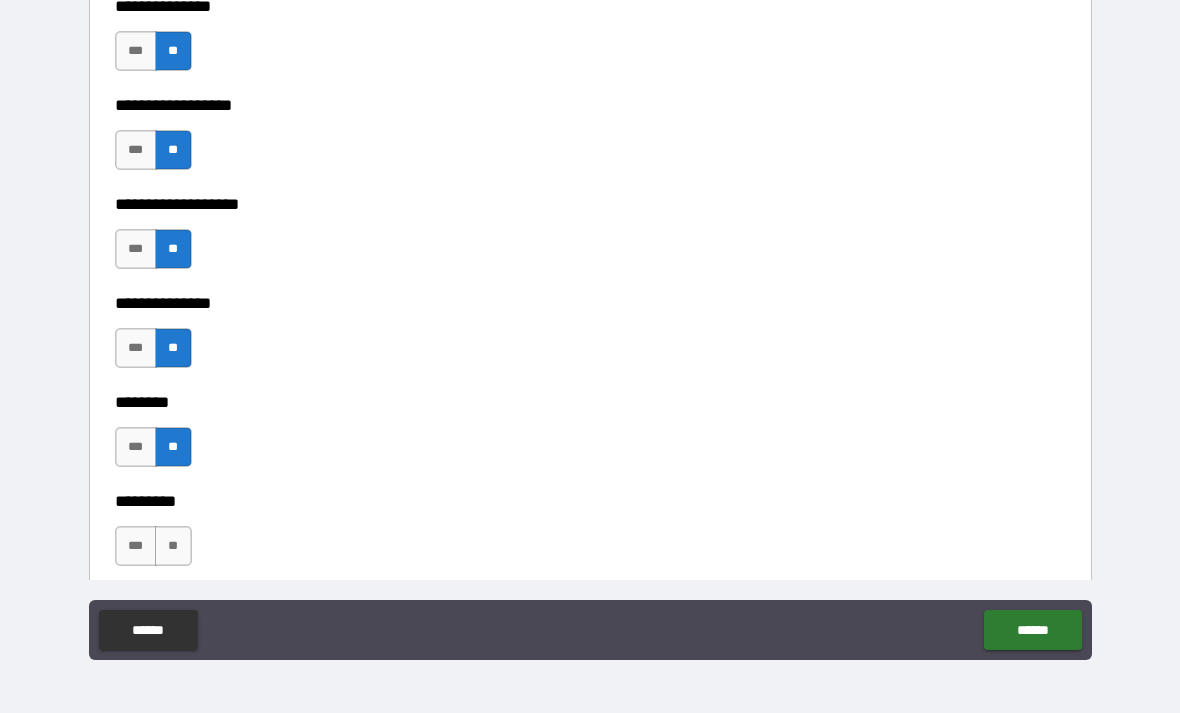 click on "**" at bounding box center (173, 546) 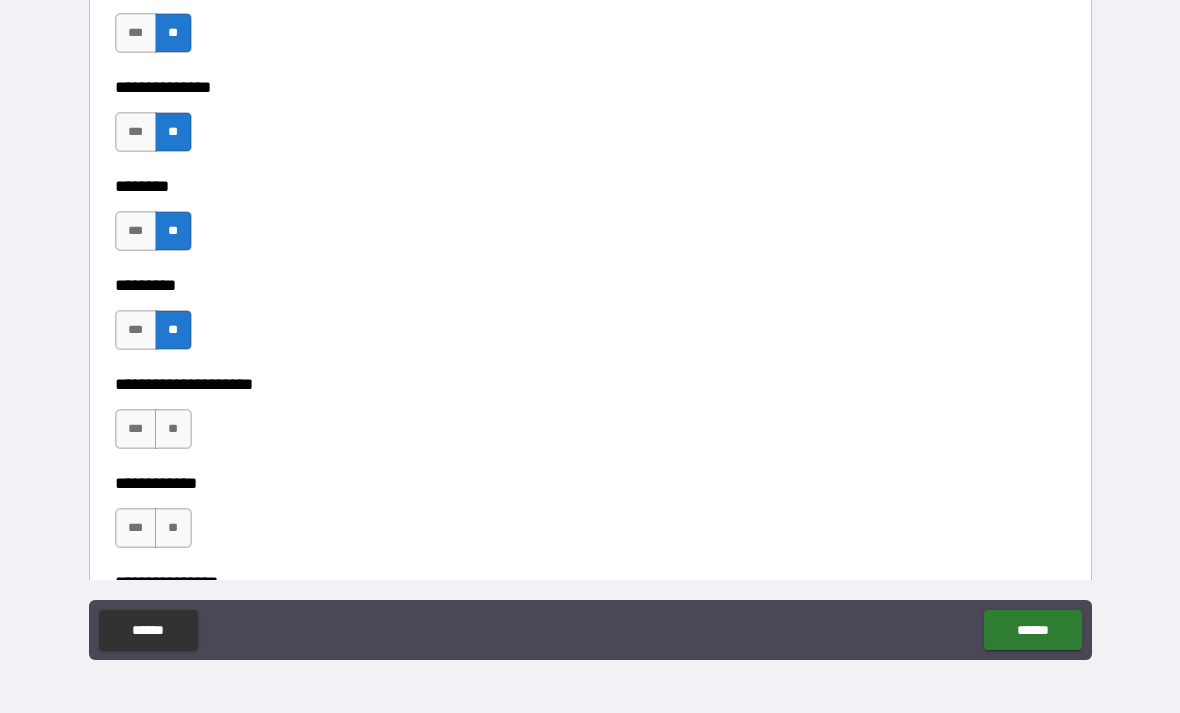 scroll, scrollTop: 5596, scrollLeft: 0, axis: vertical 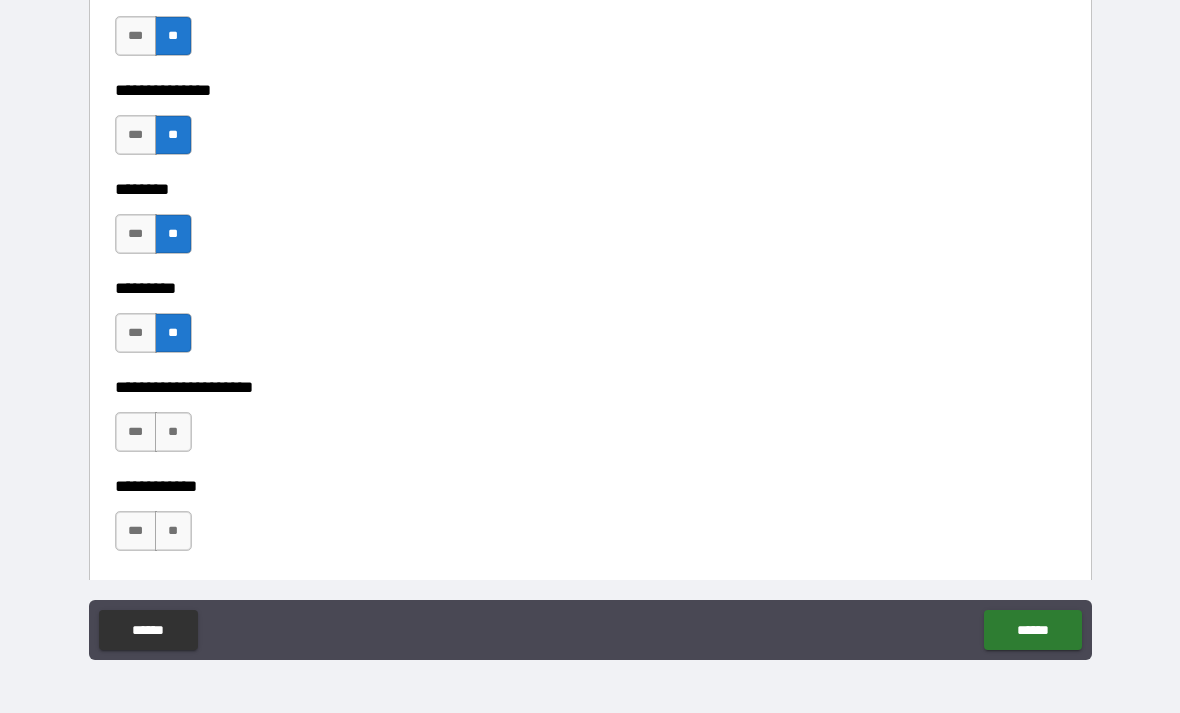 click on "**" at bounding box center (173, 432) 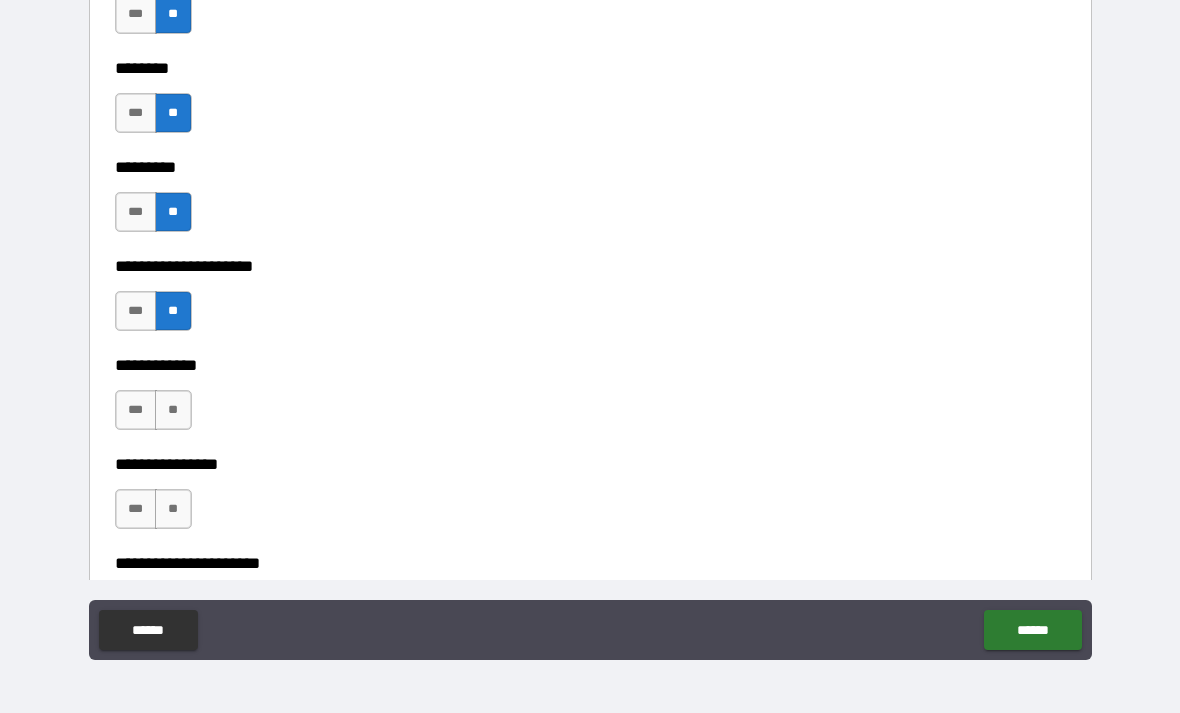 scroll, scrollTop: 5727, scrollLeft: 0, axis: vertical 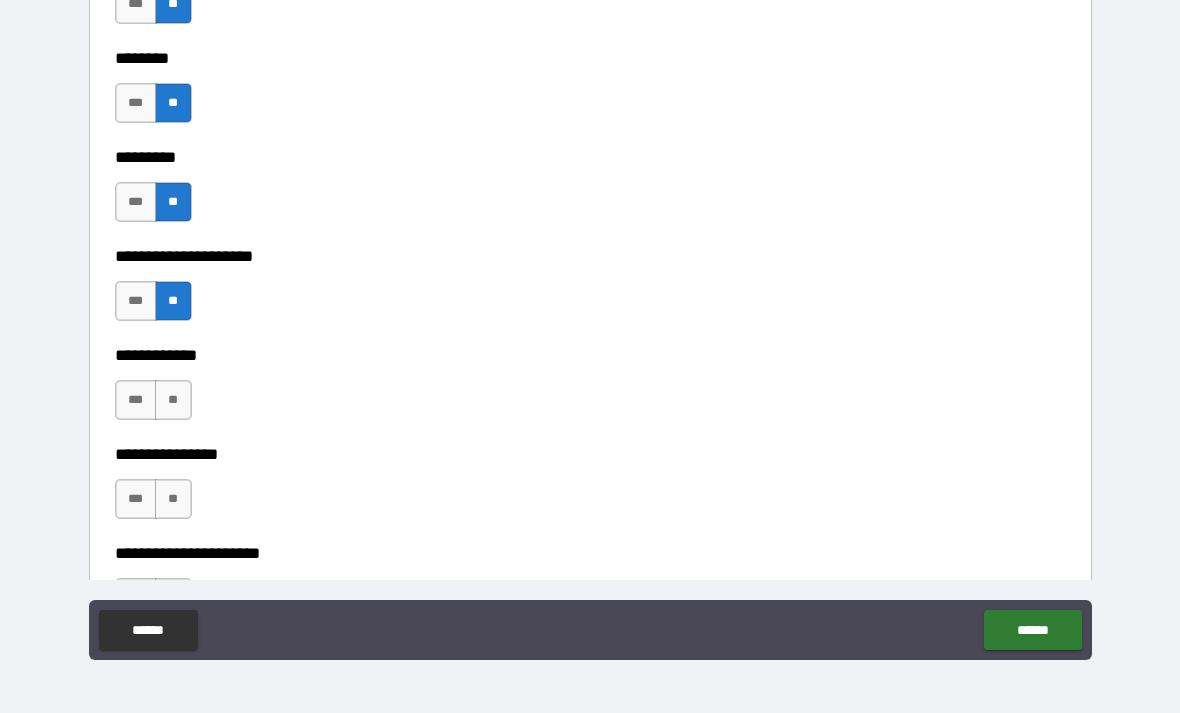 click on "**" at bounding box center (173, 400) 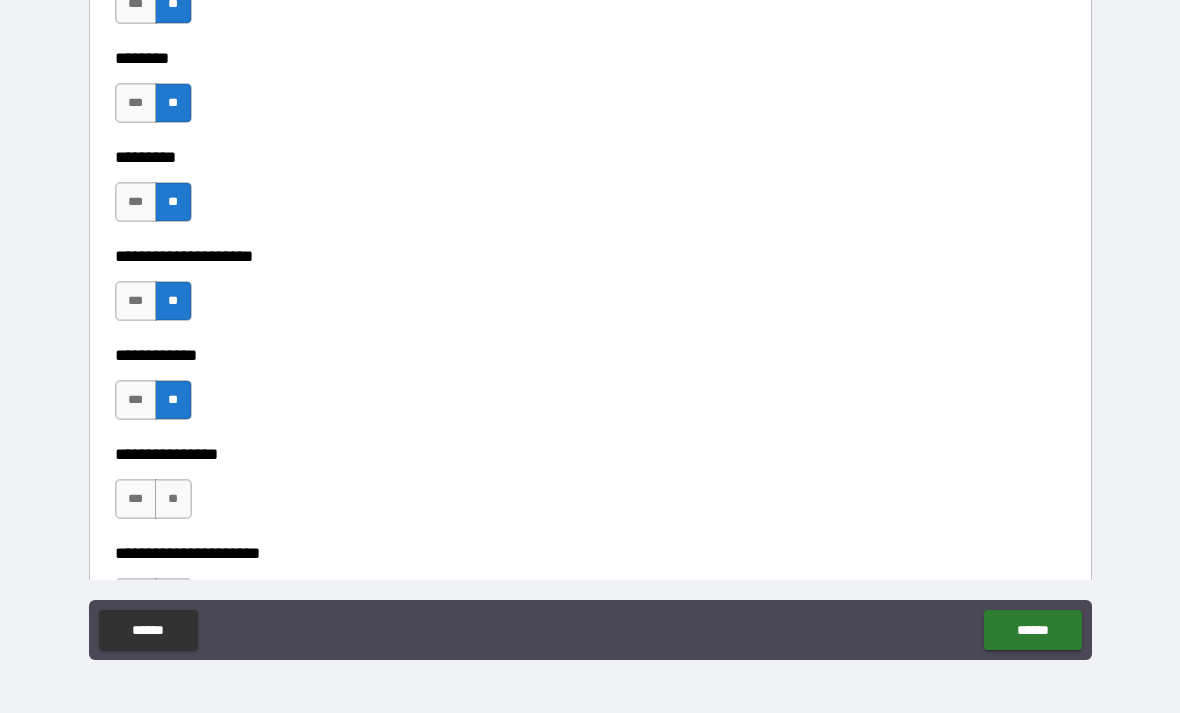 click on "**" at bounding box center (173, 499) 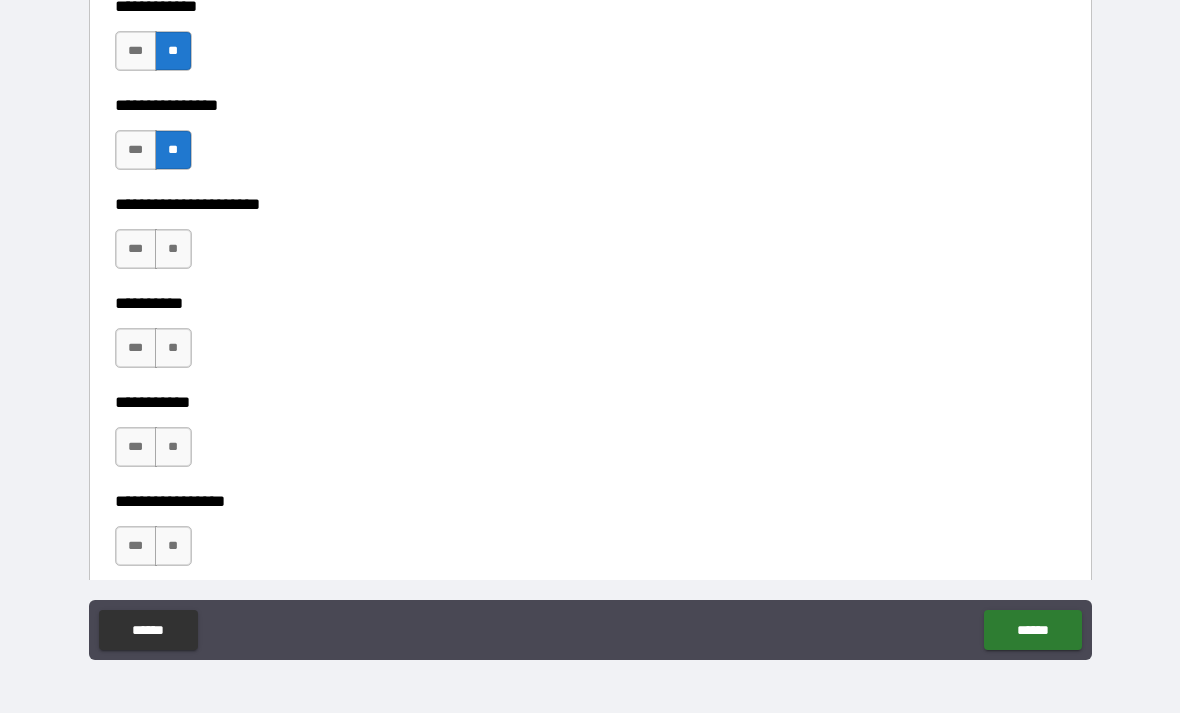 scroll, scrollTop: 6078, scrollLeft: 0, axis: vertical 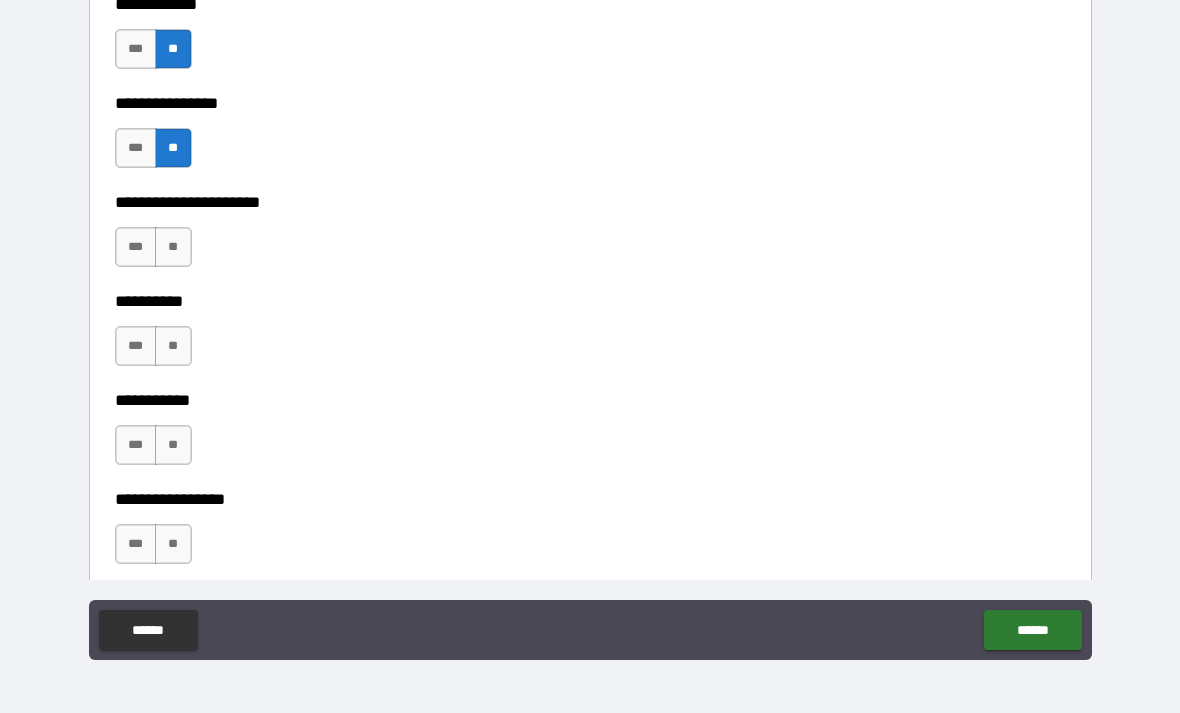 click on "**" at bounding box center (173, 247) 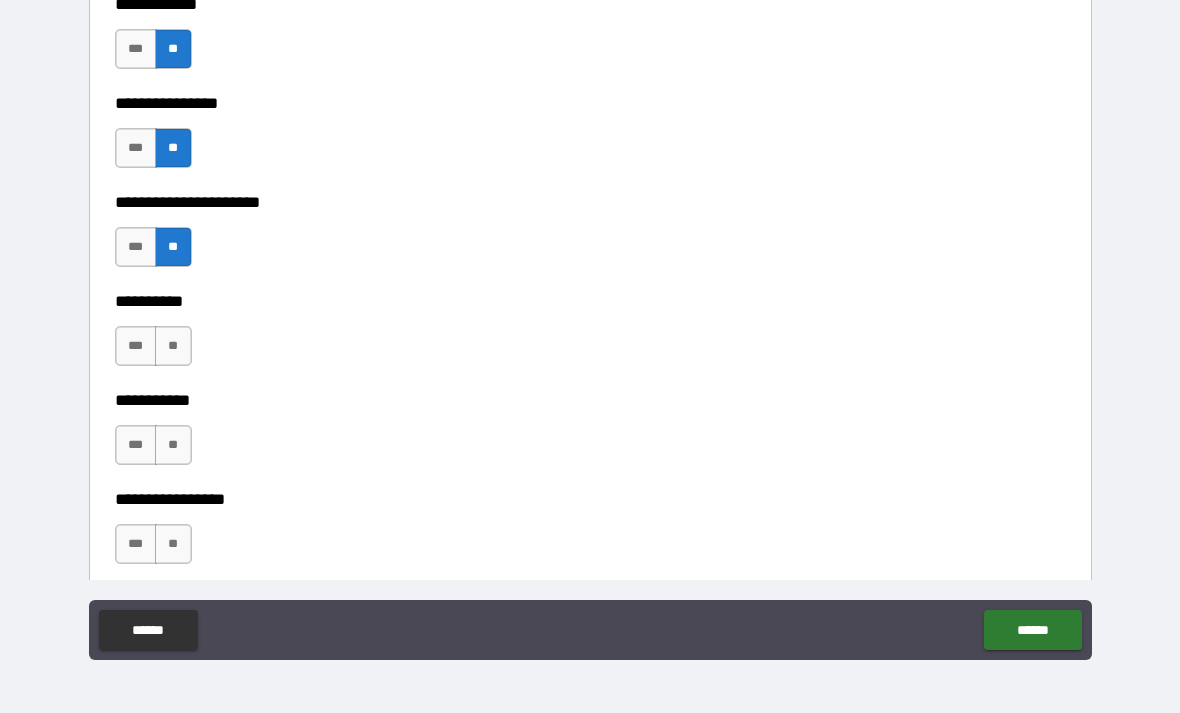 click on "**" at bounding box center [173, 346] 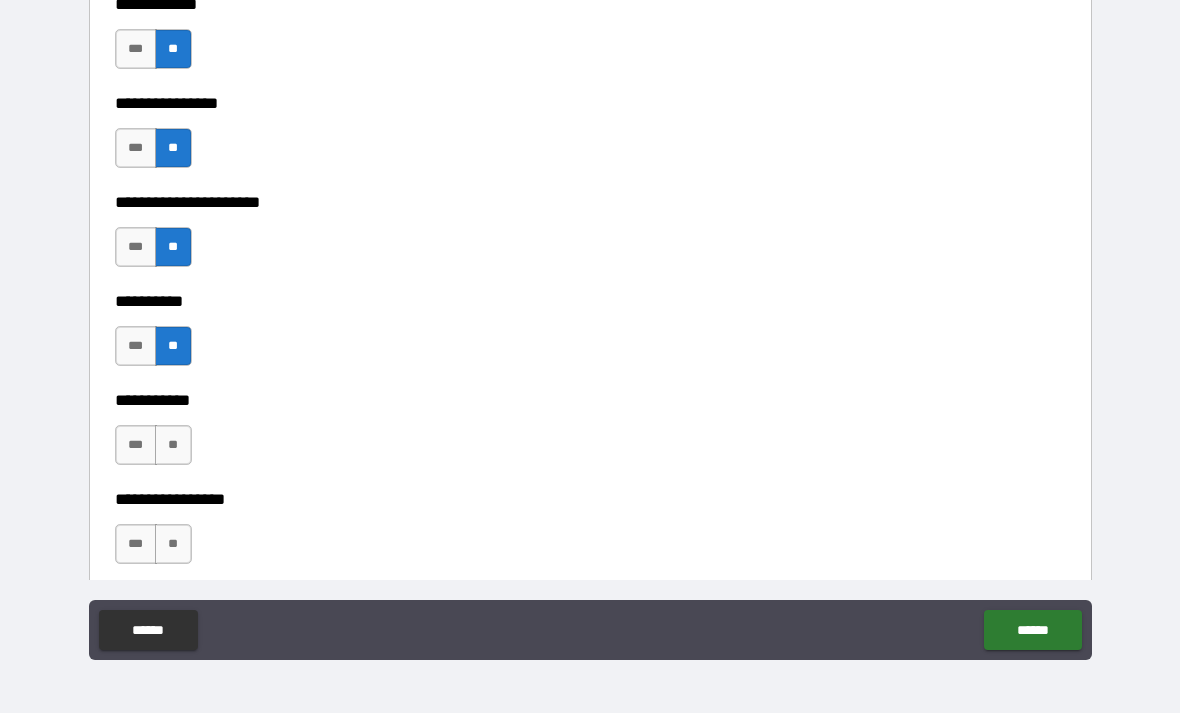 click on "**" at bounding box center [173, 445] 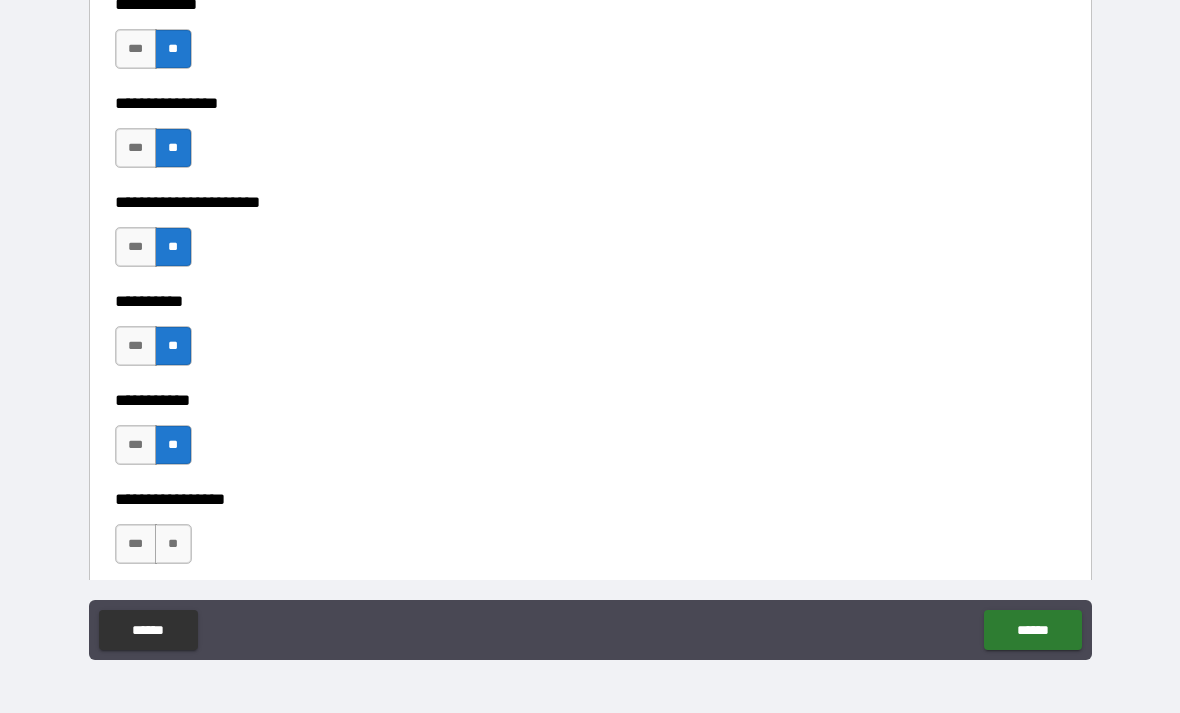 click on "**" at bounding box center (173, 544) 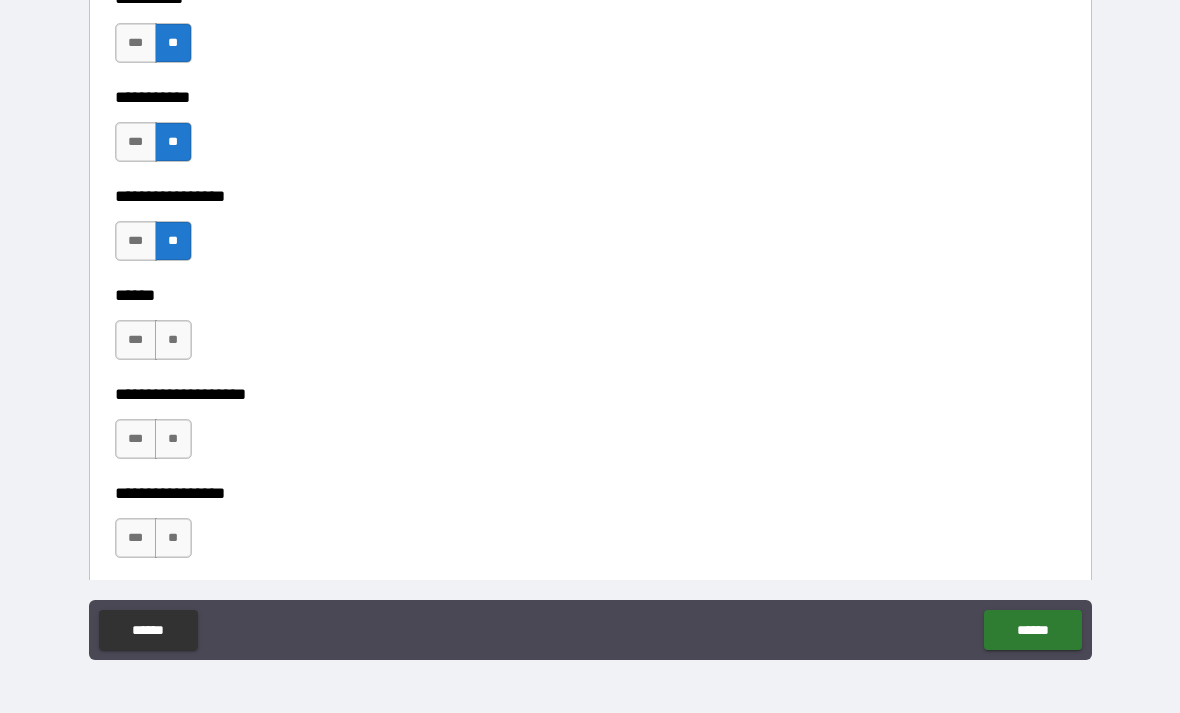 scroll, scrollTop: 6379, scrollLeft: 0, axis: vertical 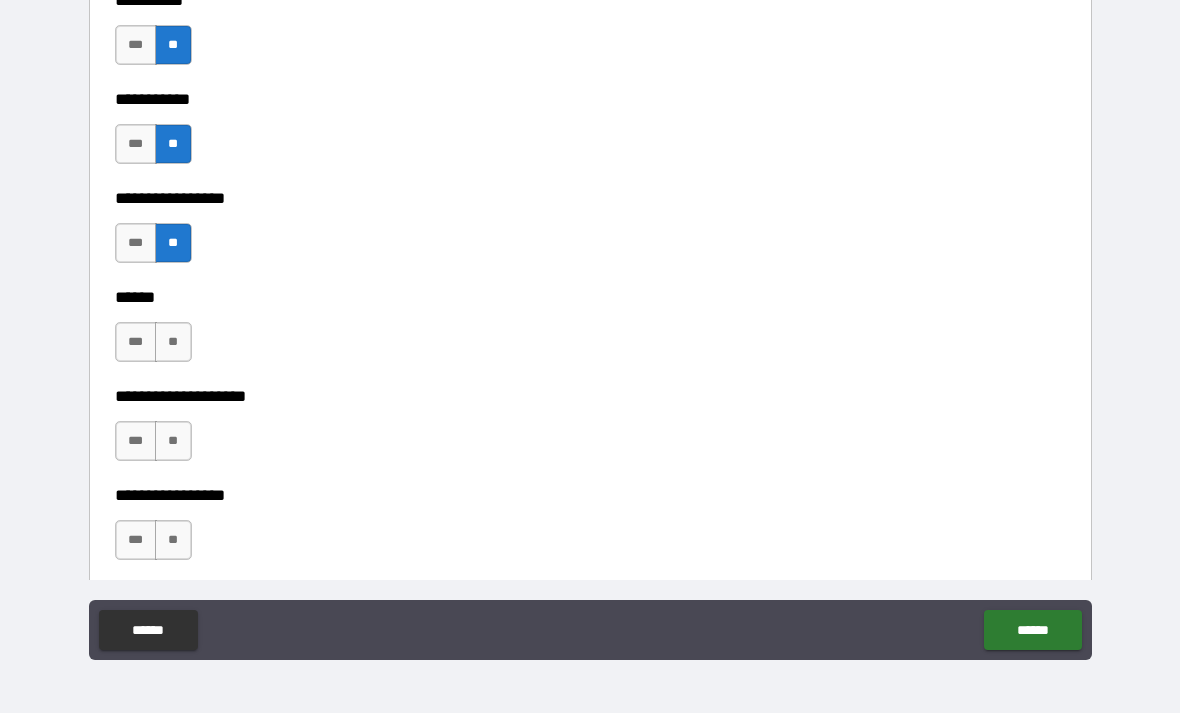 click on "**" at bounding box center [173, 342] 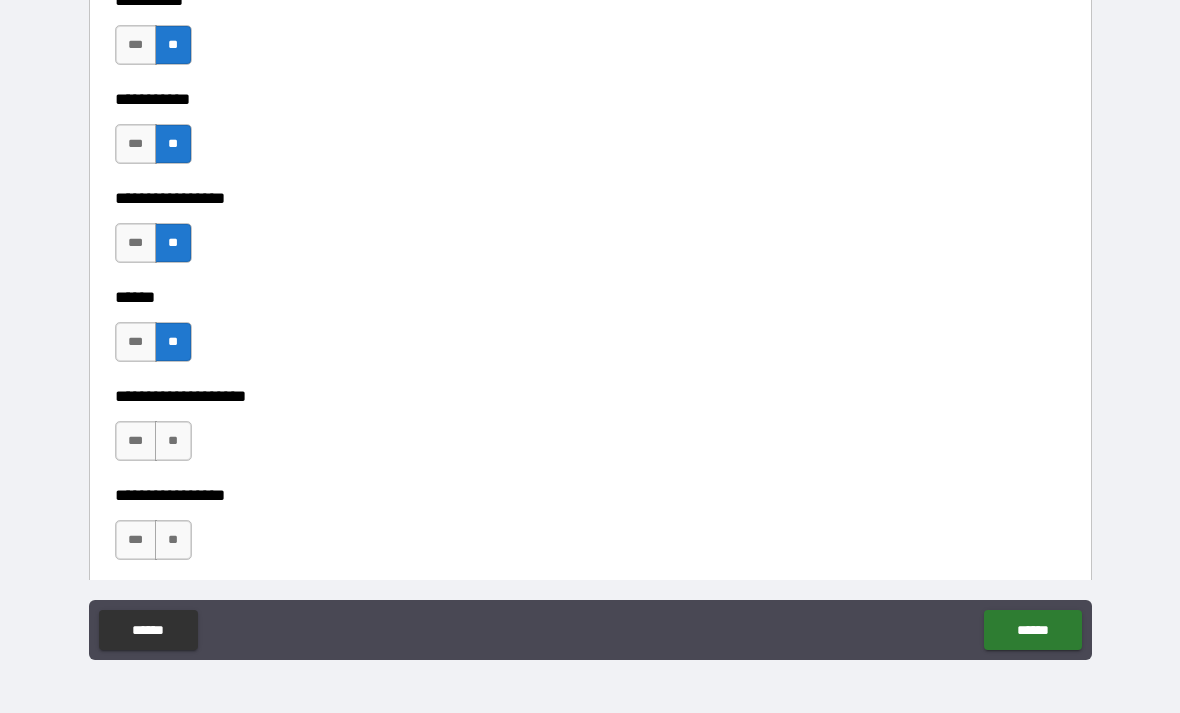click on "**" at bounding box center (173, 441) 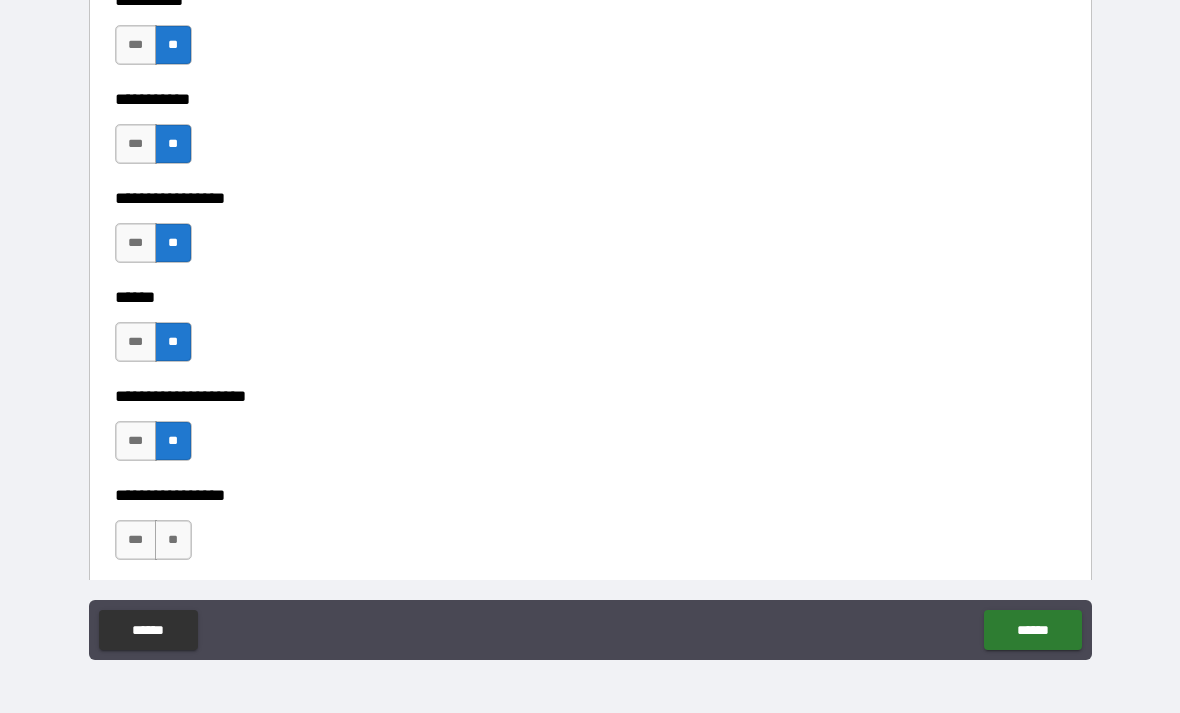 click on "**" at bounding box center [173, 540] 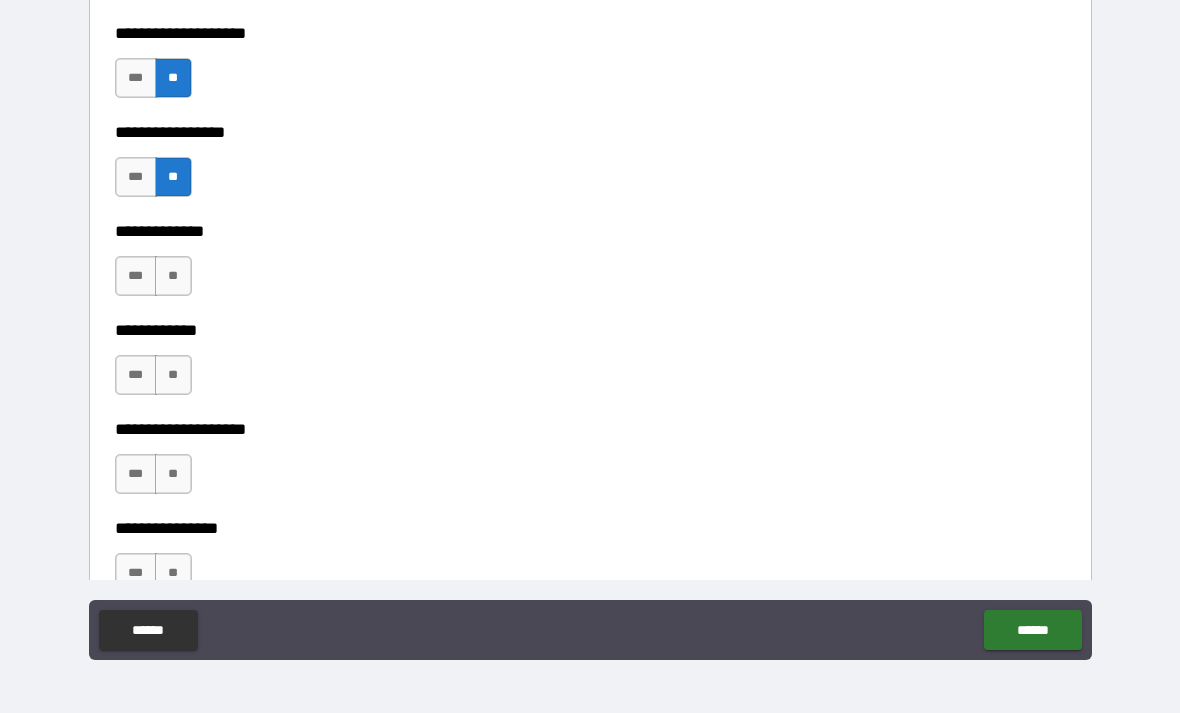 scroll, scrollTop: 6744, scrollLeft: 0, axis: vertical 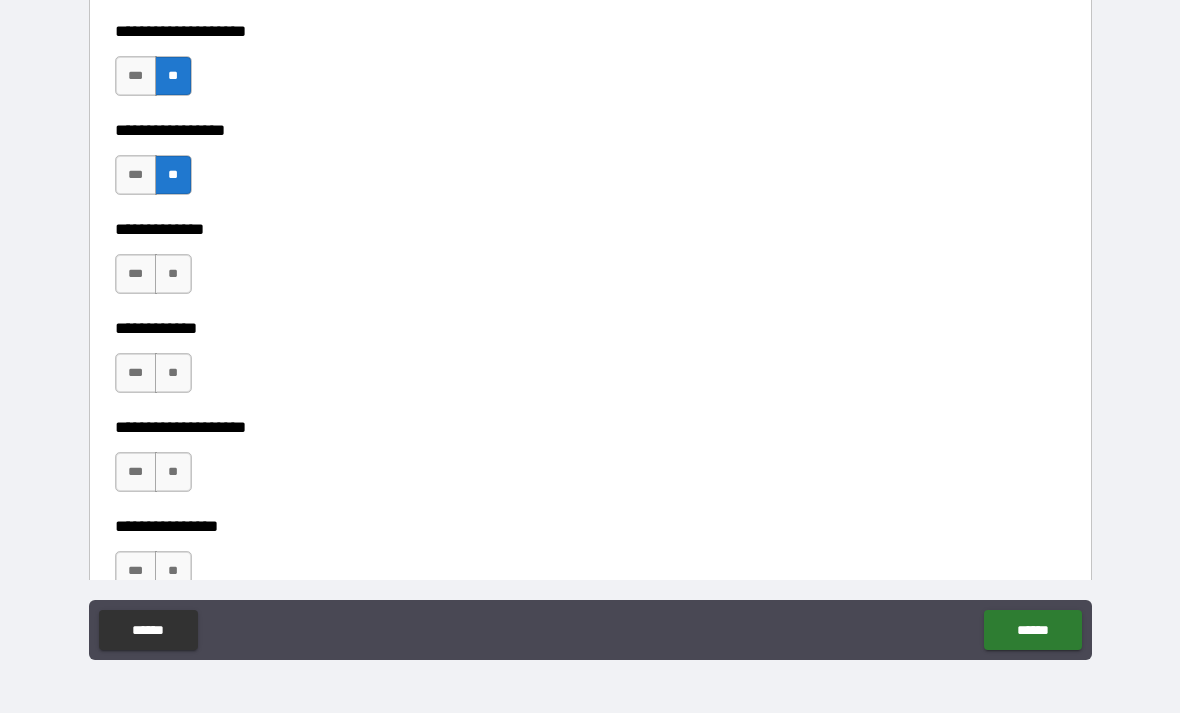 click on "**" at bounding box center [173, 274] 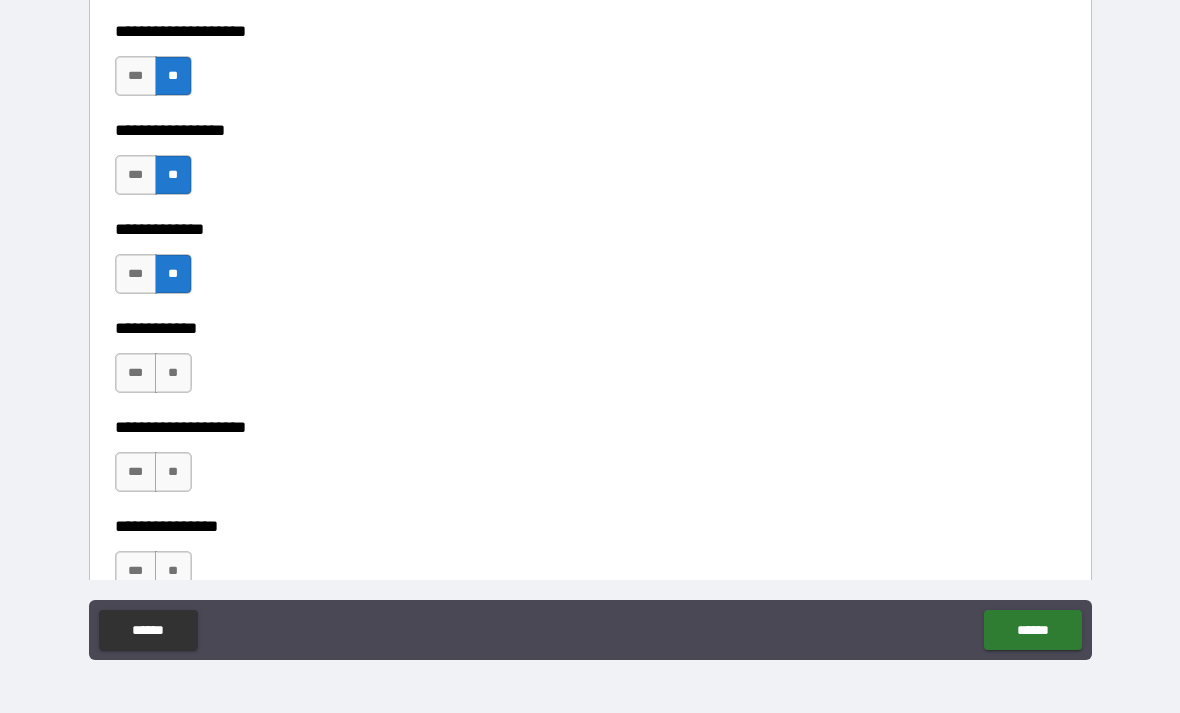 click on "***" at bounding box center (136, 373) 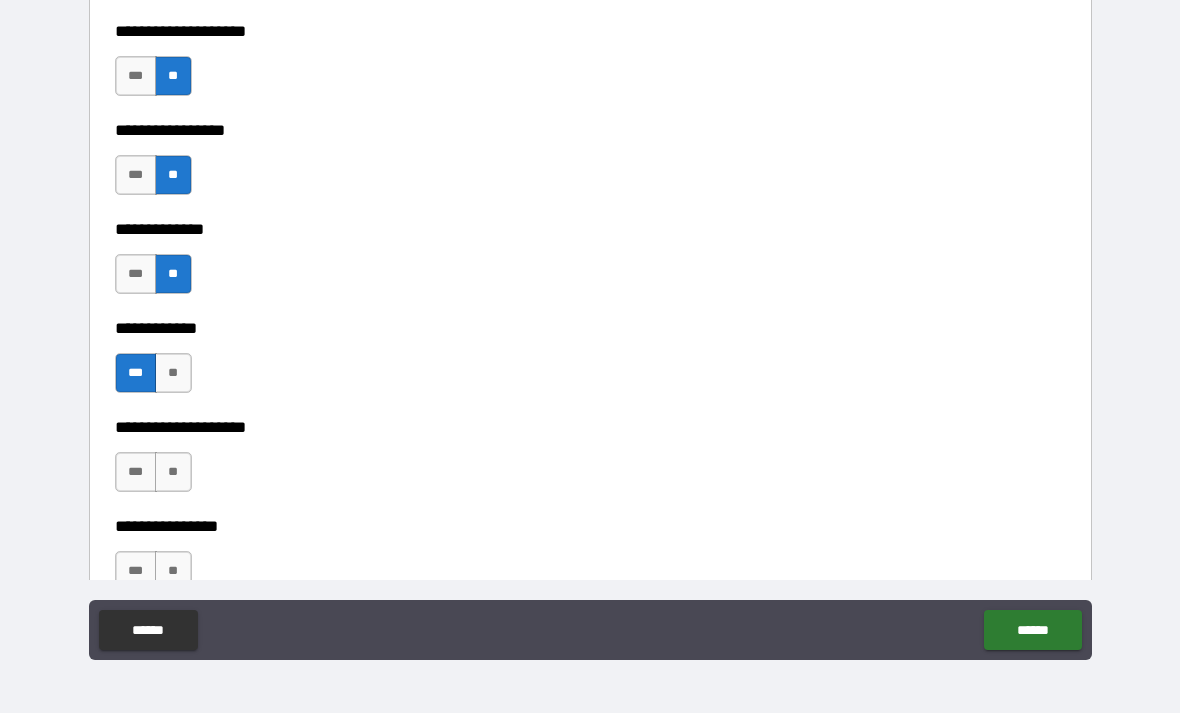 click on "**" at bounding box center (173, 472) 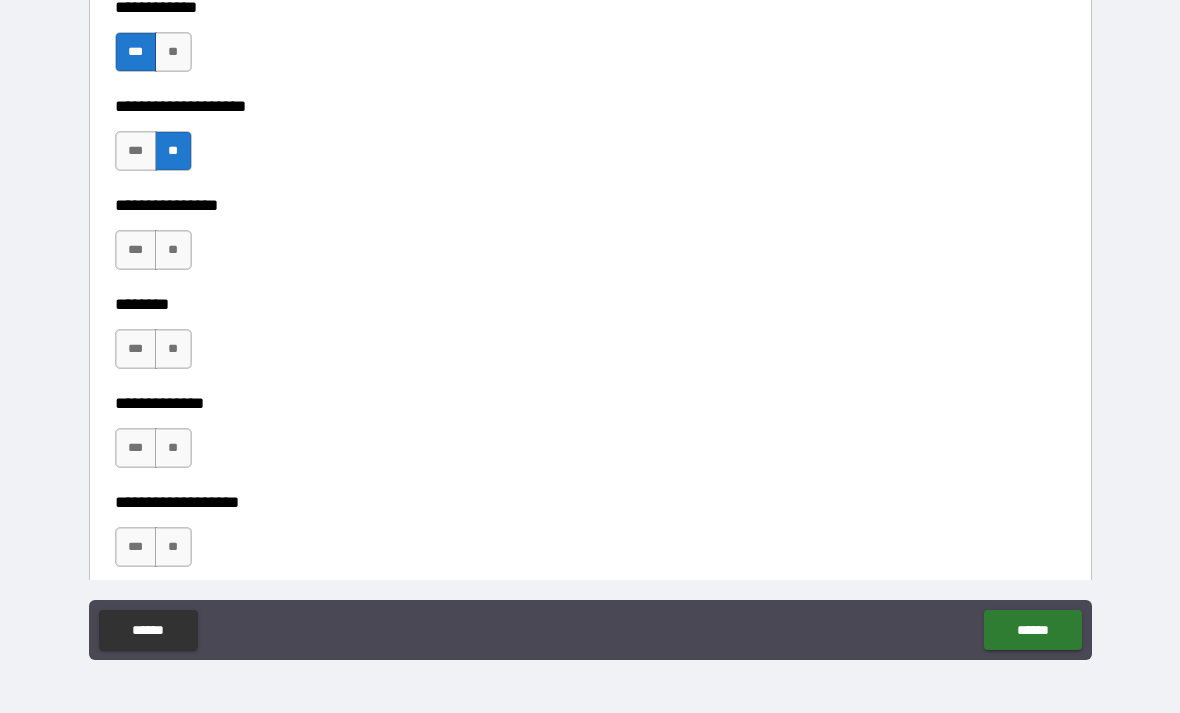 scroll, scrollTop: 7066, scrollLeft: 0, axis: vertical 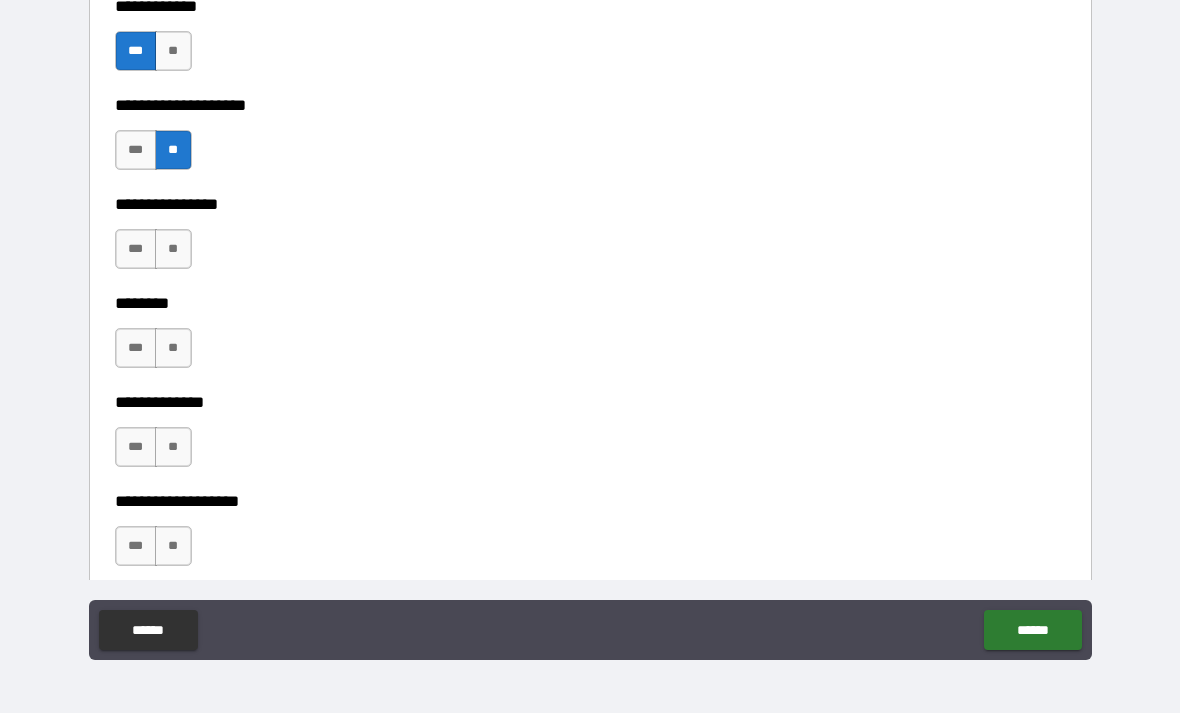 click on "**" at bounding box center (173, 249) 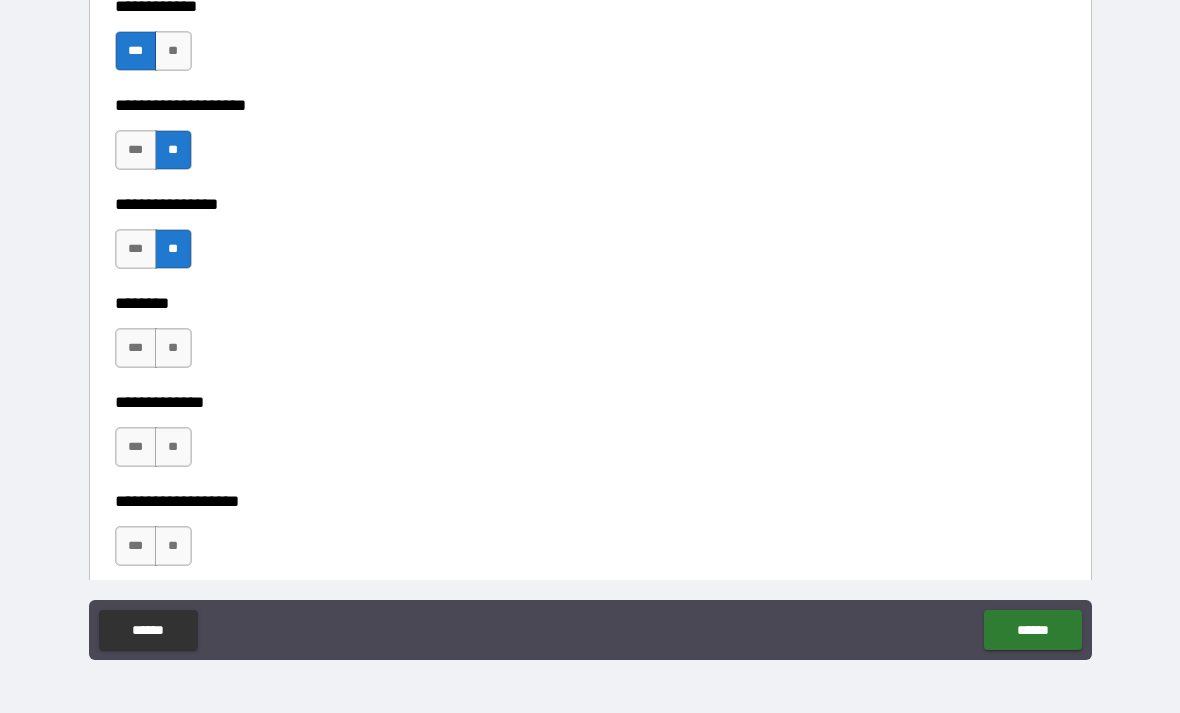 click on "**" at bounding box center [173, 348] 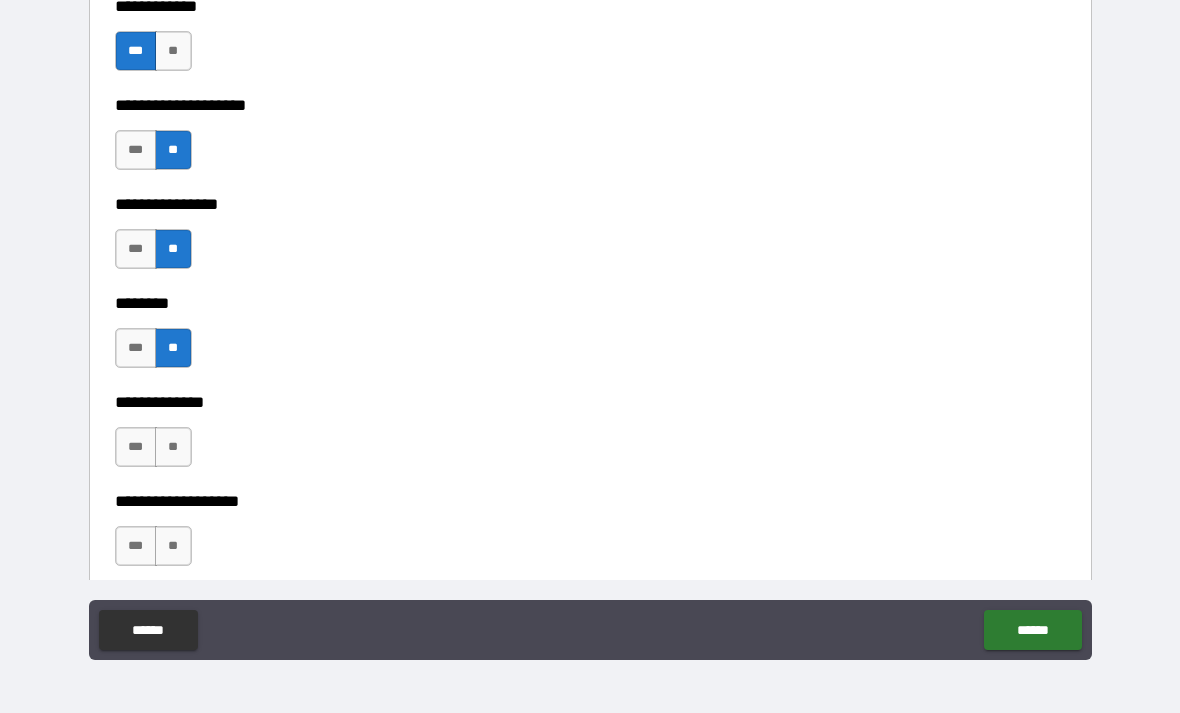 click on "**********" at bounding box center [590, 388] 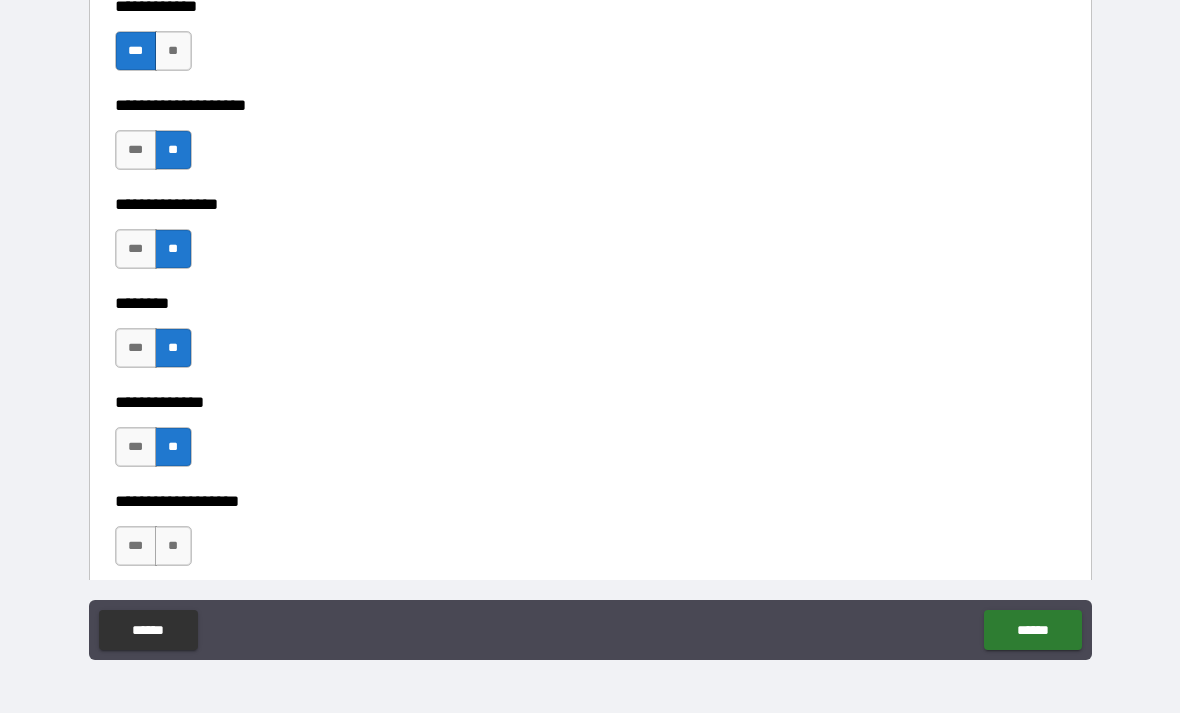 click on "**" at bounding box center [173, 546] 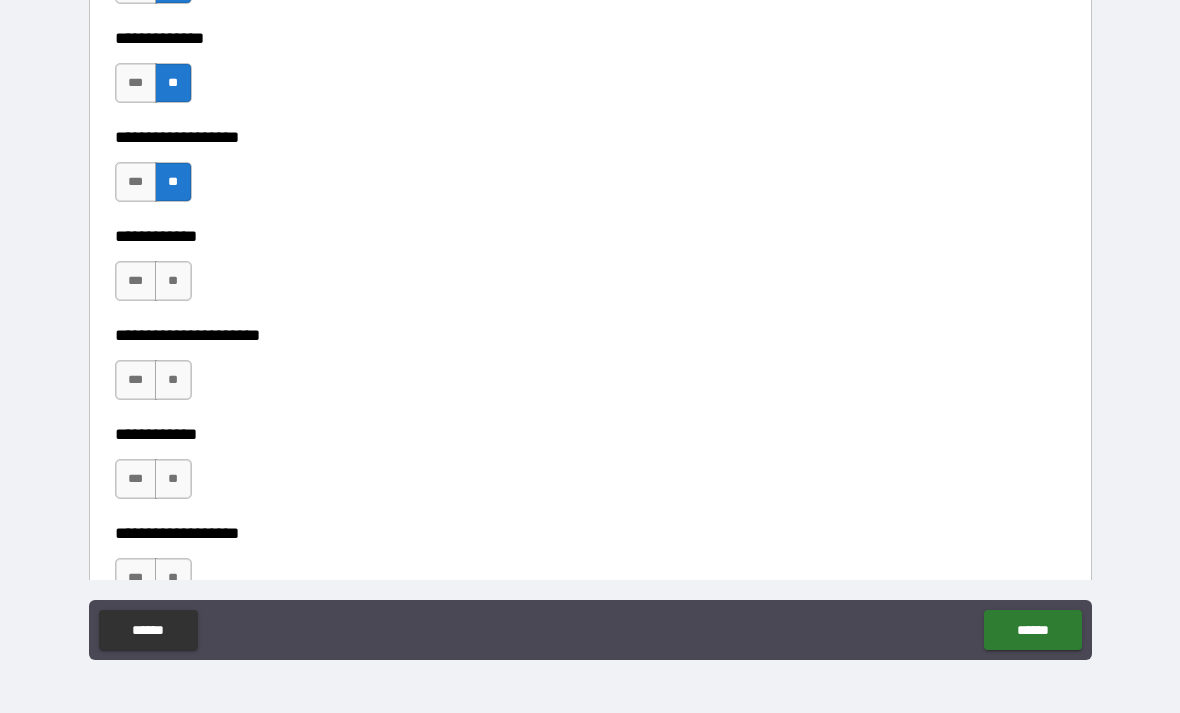 scroll, scrollTop: 7439, scrollLeft: 0, axis: vertical 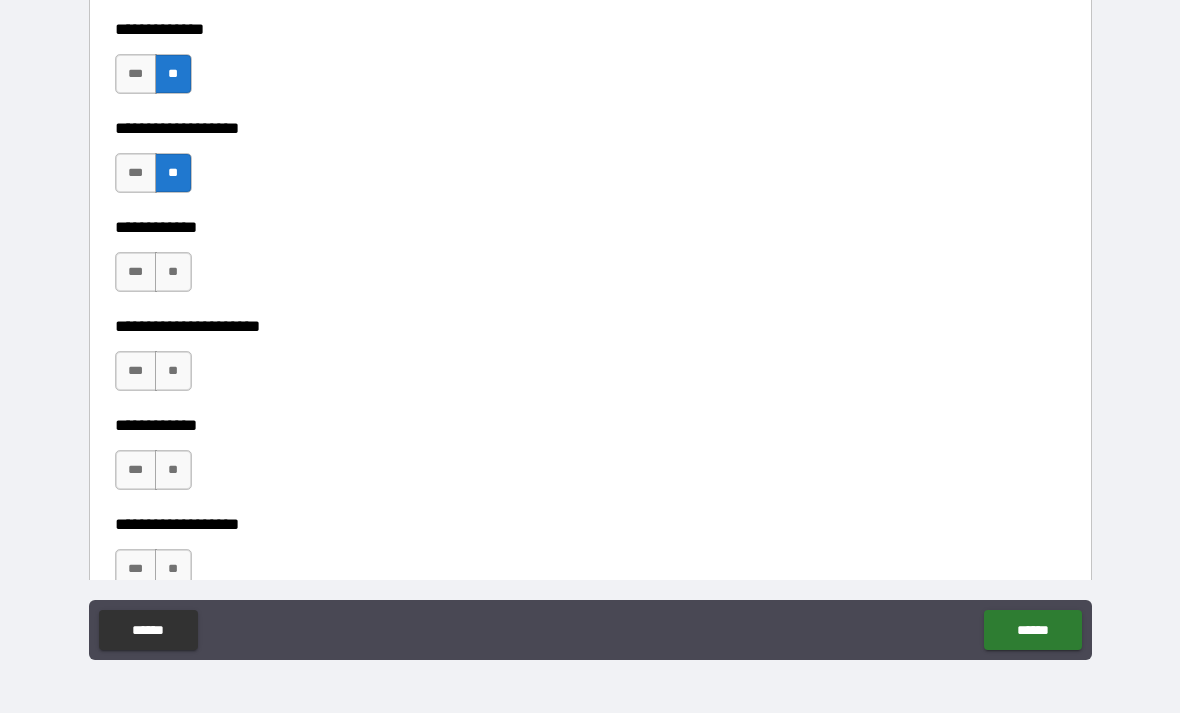 click on "**" at bounding box center (173, 272) 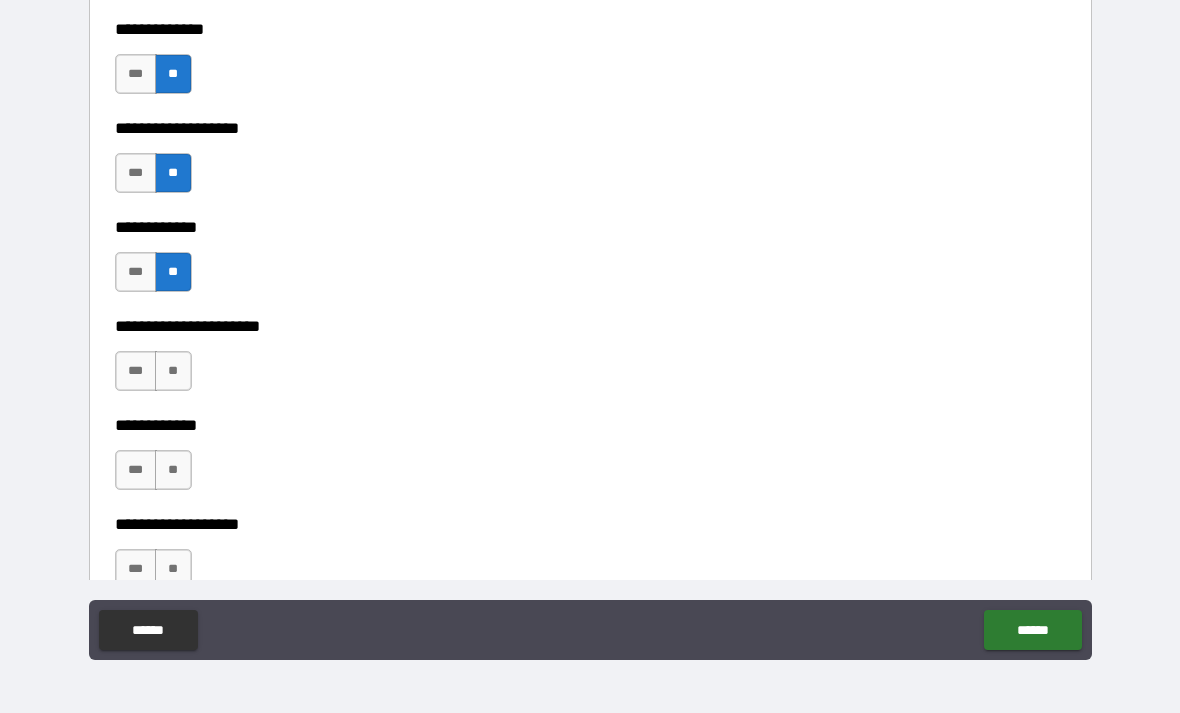 click on "**" at bounding box center (173, 371) 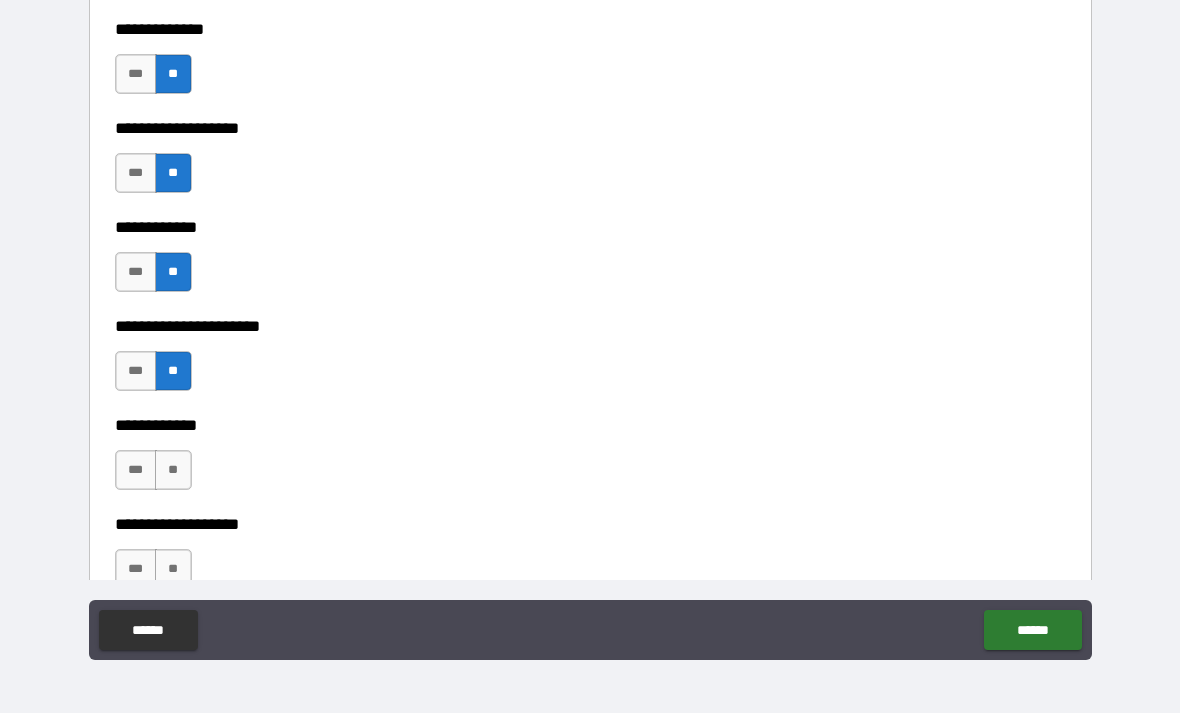 click on "**" at bounding box center [173, 470] 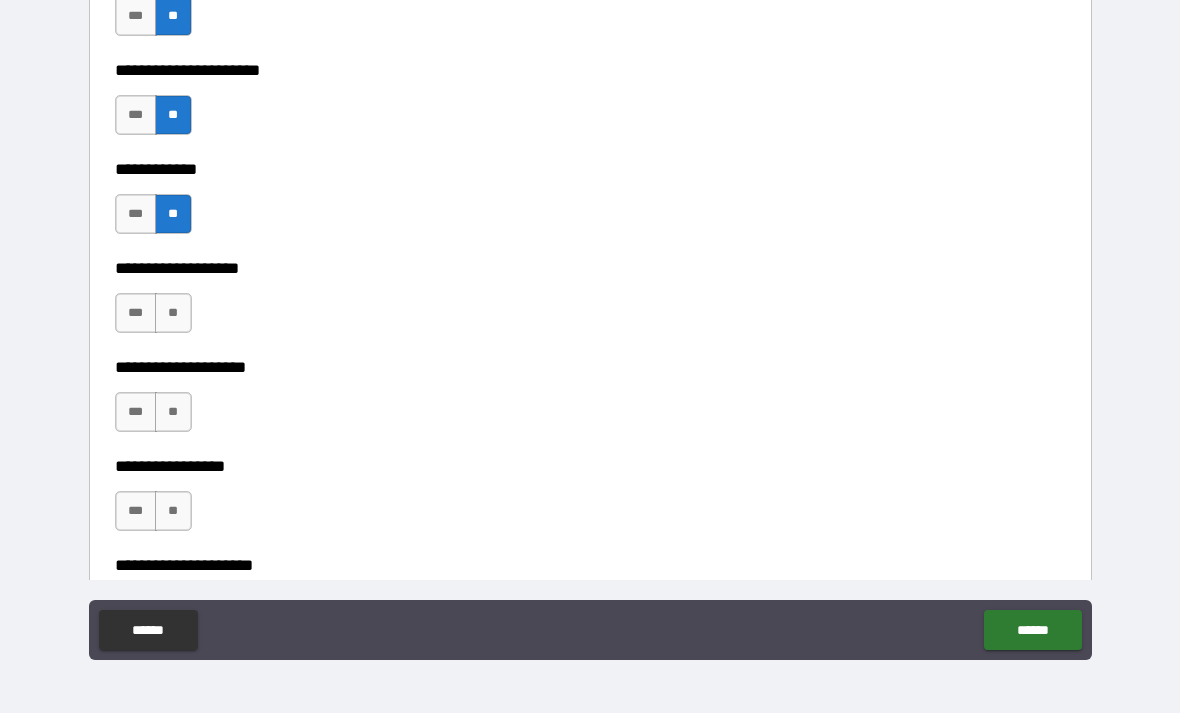 scroll, scrollTop: 7772, scrollLeft: 0, axis: vertical 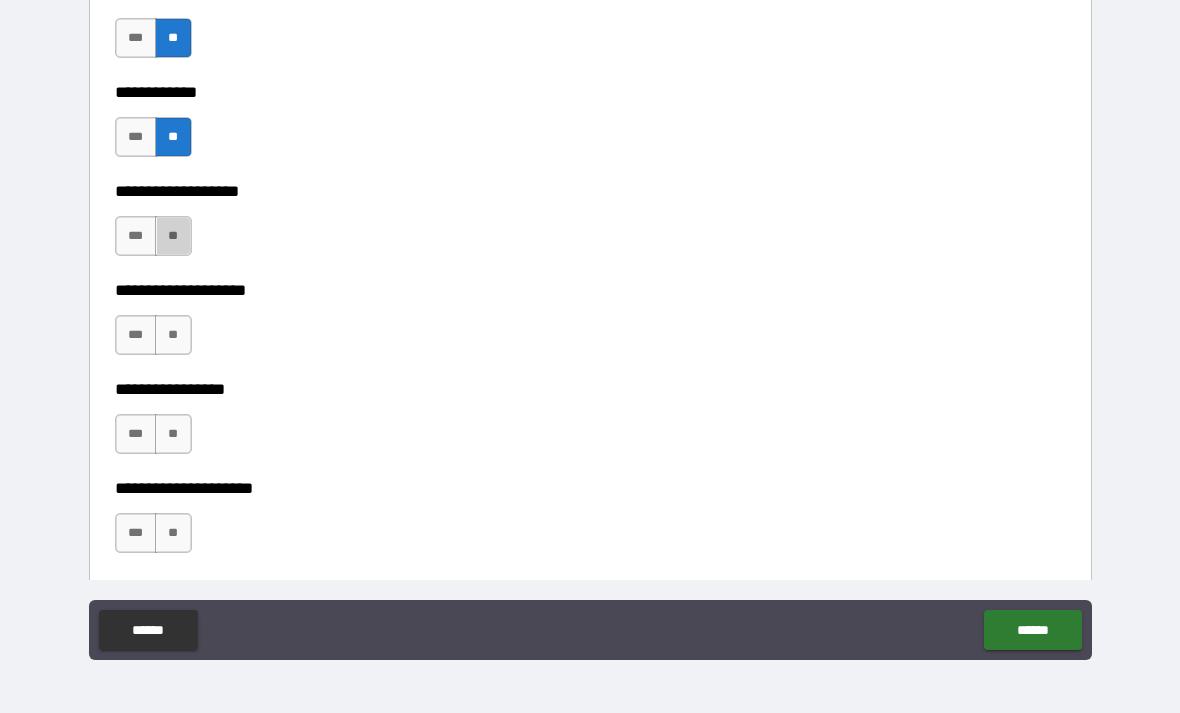 click on "**" at bounding box center [173, 236] 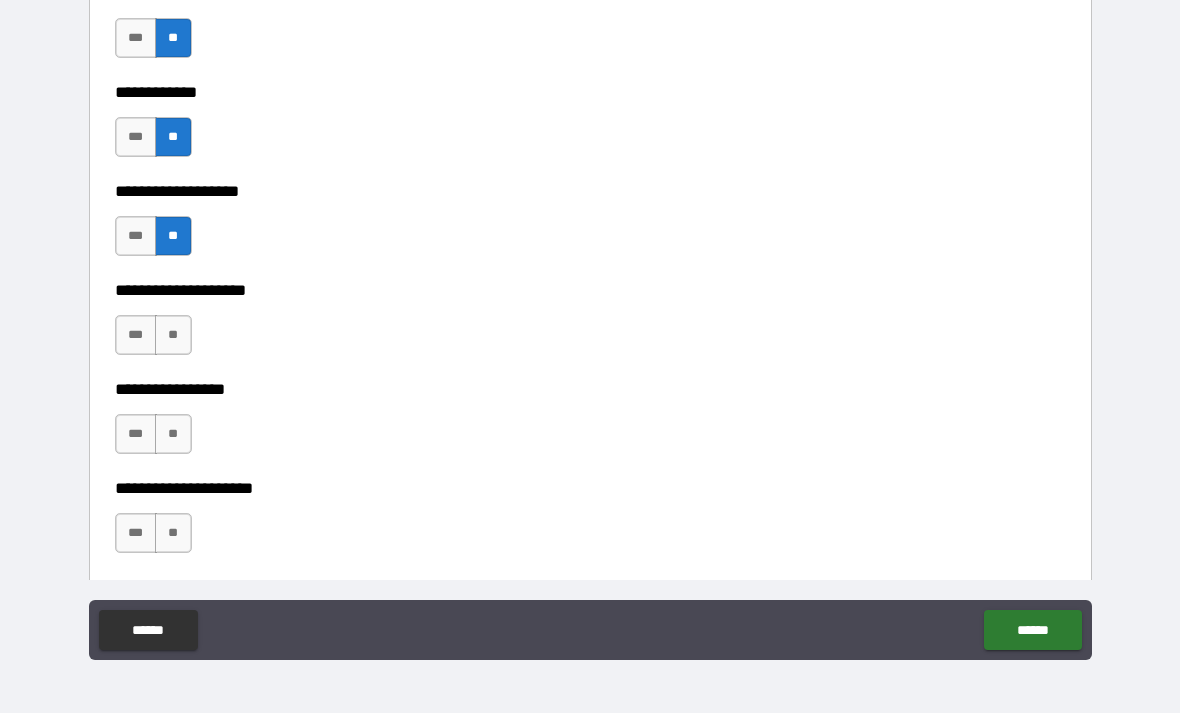 click on "**" at bounding box center [173, 335] 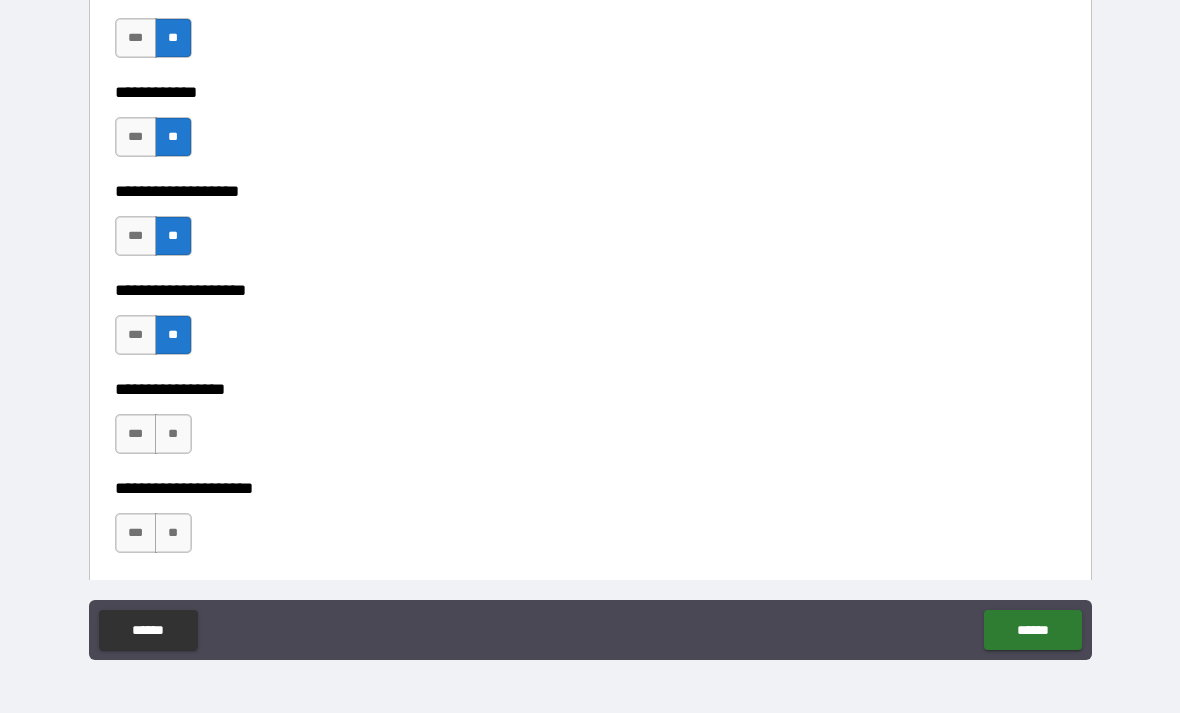 click on "**" at bounding box center (173, 434) 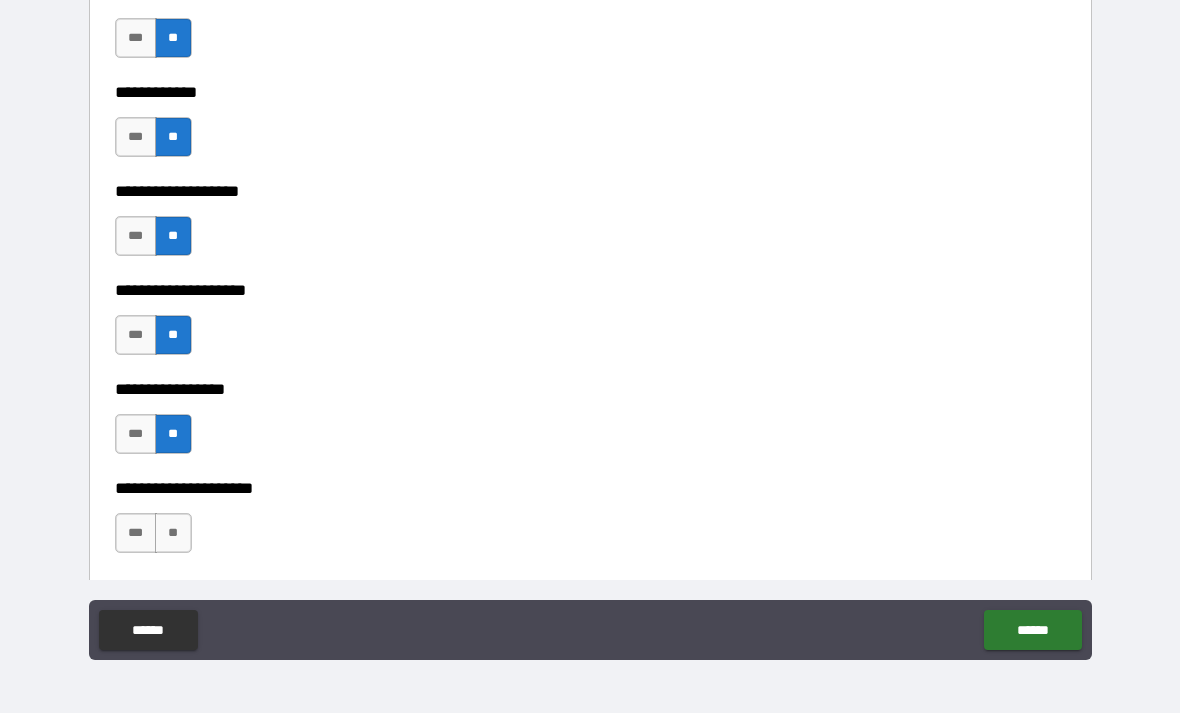 click on "**" at bounding box center (173, 533) 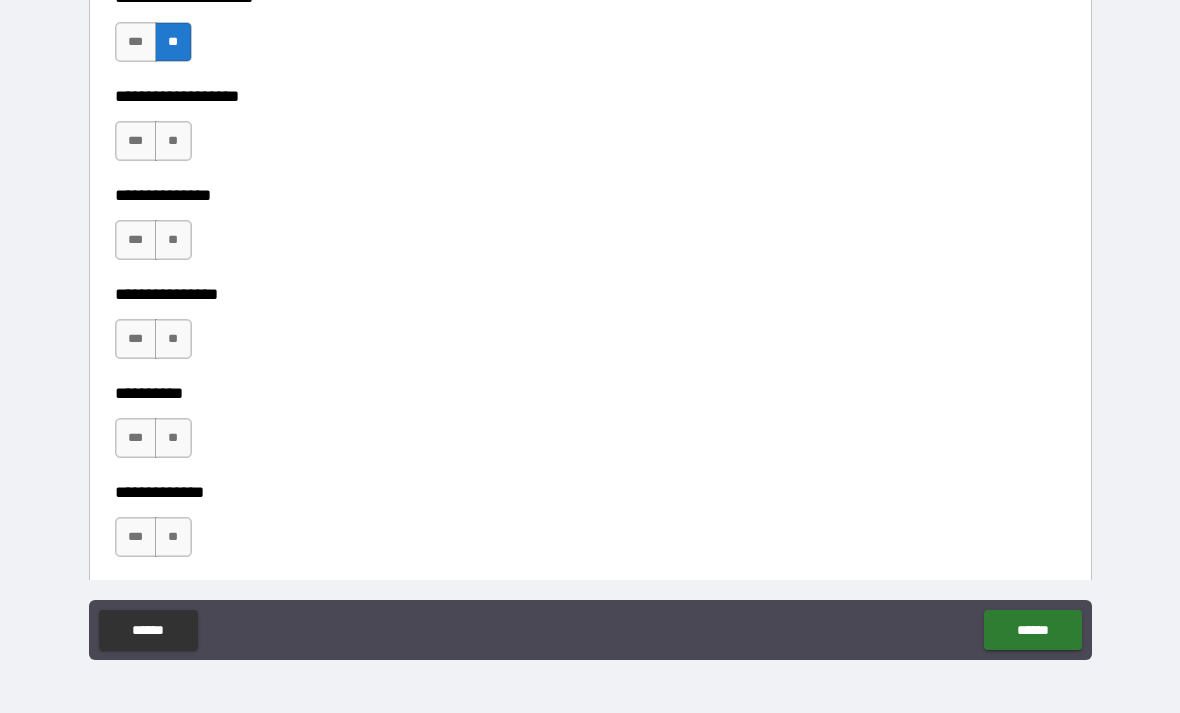 scroll, scrollTop: 8245, scrollLeft: 0, axis: vertical 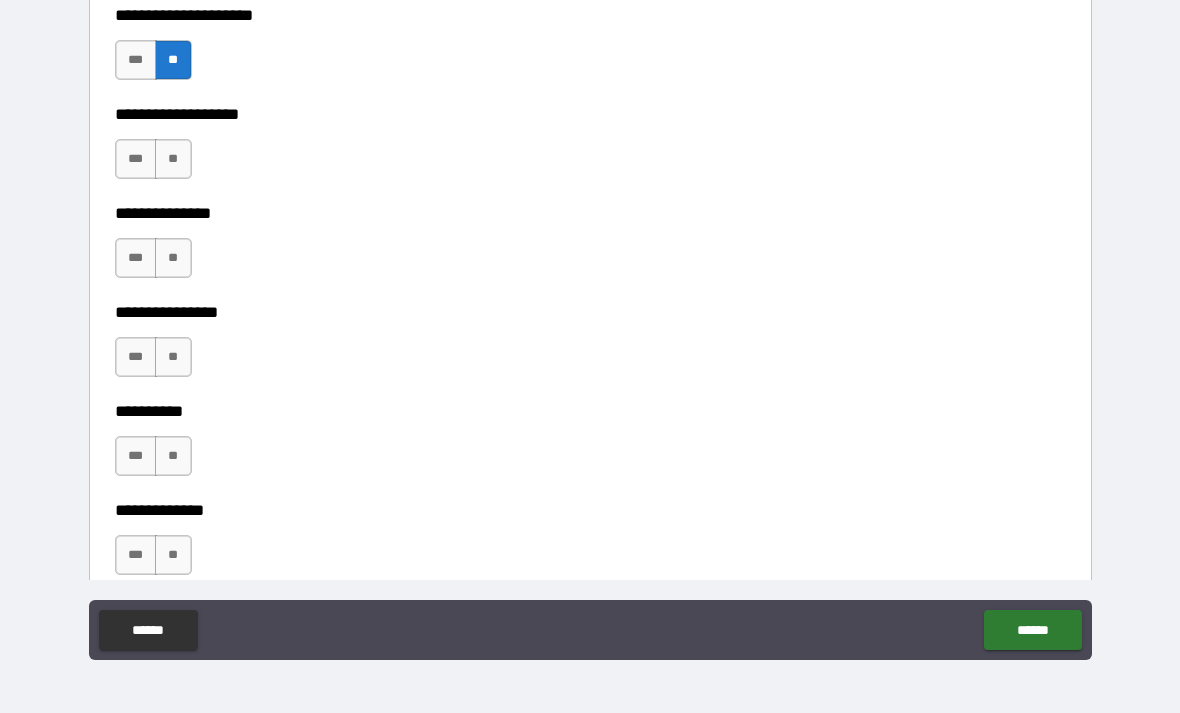 click on "***" at bounding box center [136, 159] 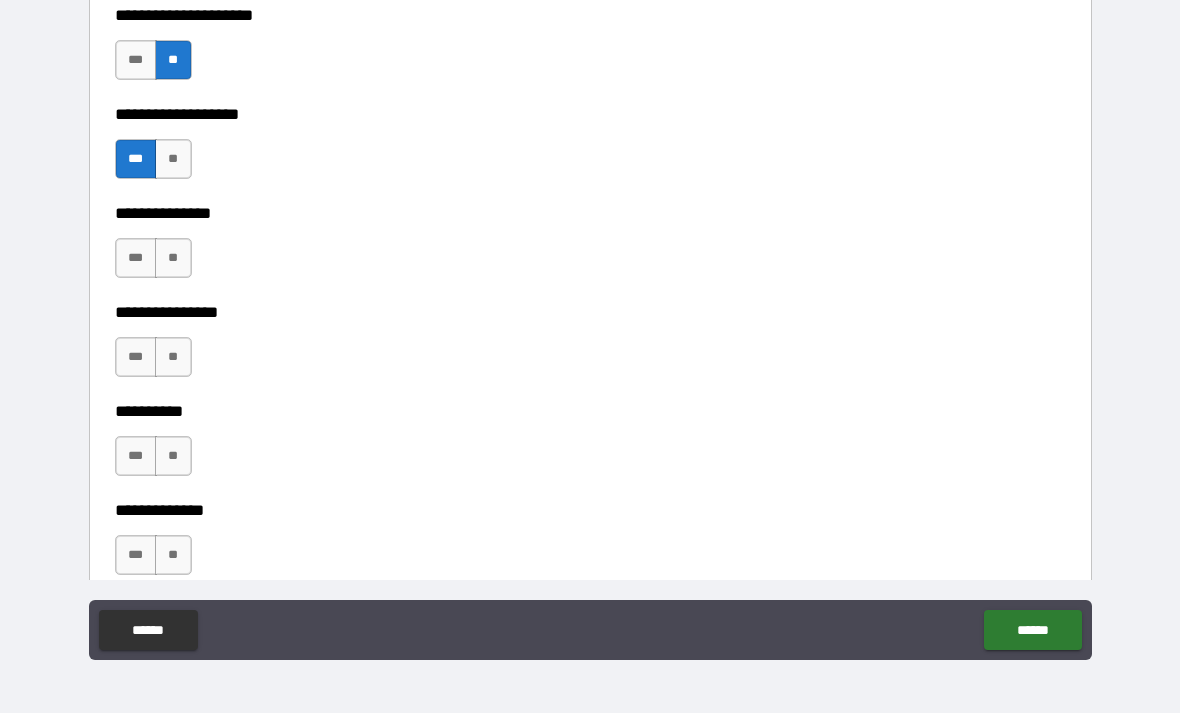 click on "**" at bounding box center [173, 258] 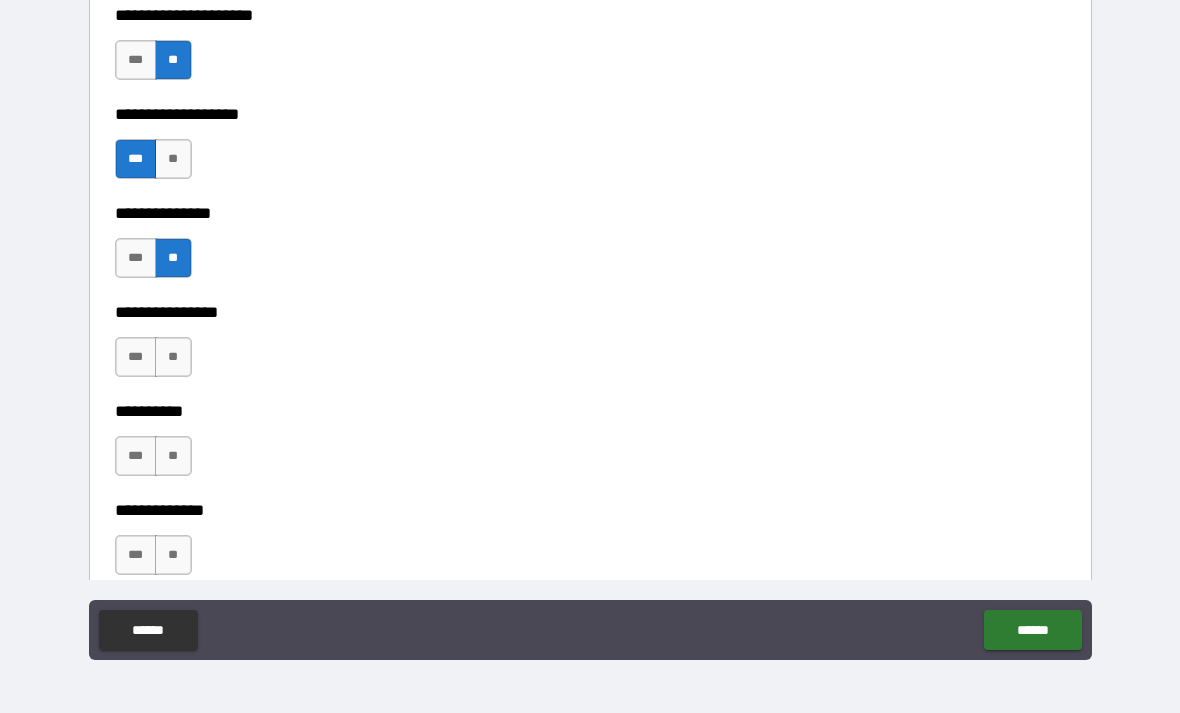 click on "**" at bounding box center (173, 357) 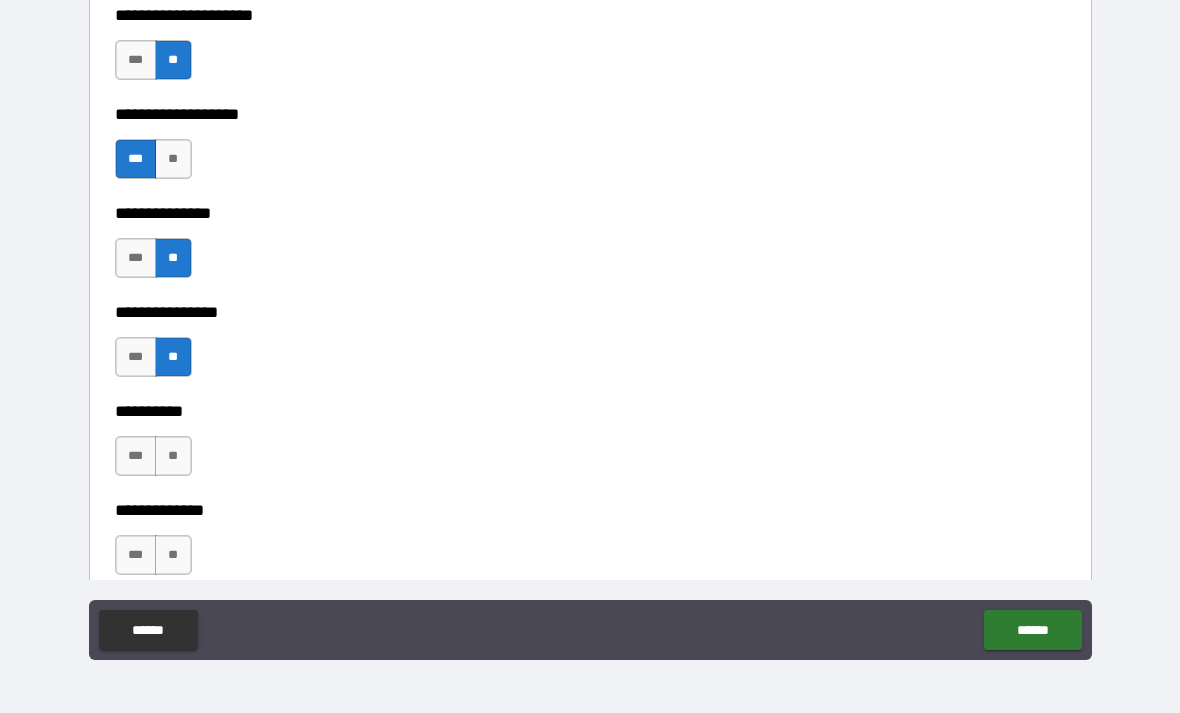click on "**" at bounding box center [173, 456] 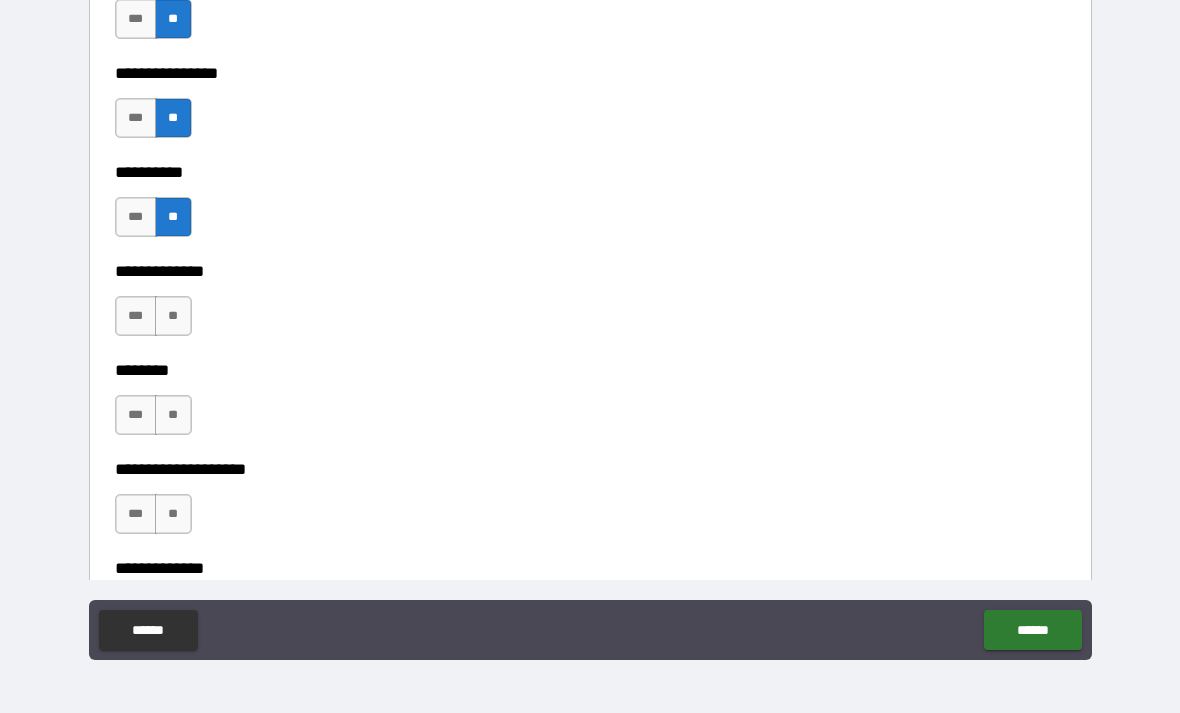 scroll, scrollTop: 8486, scrollLeft: 0, axis: vertical 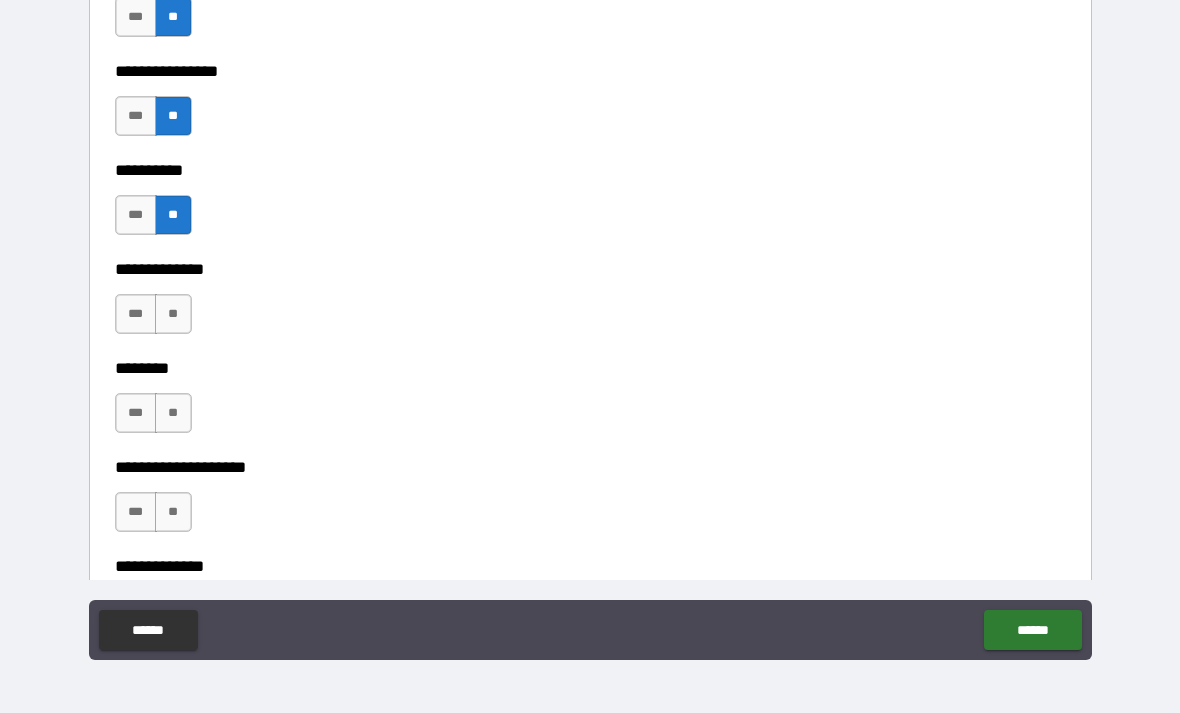 click on "**" at bounding box center [173, 314] 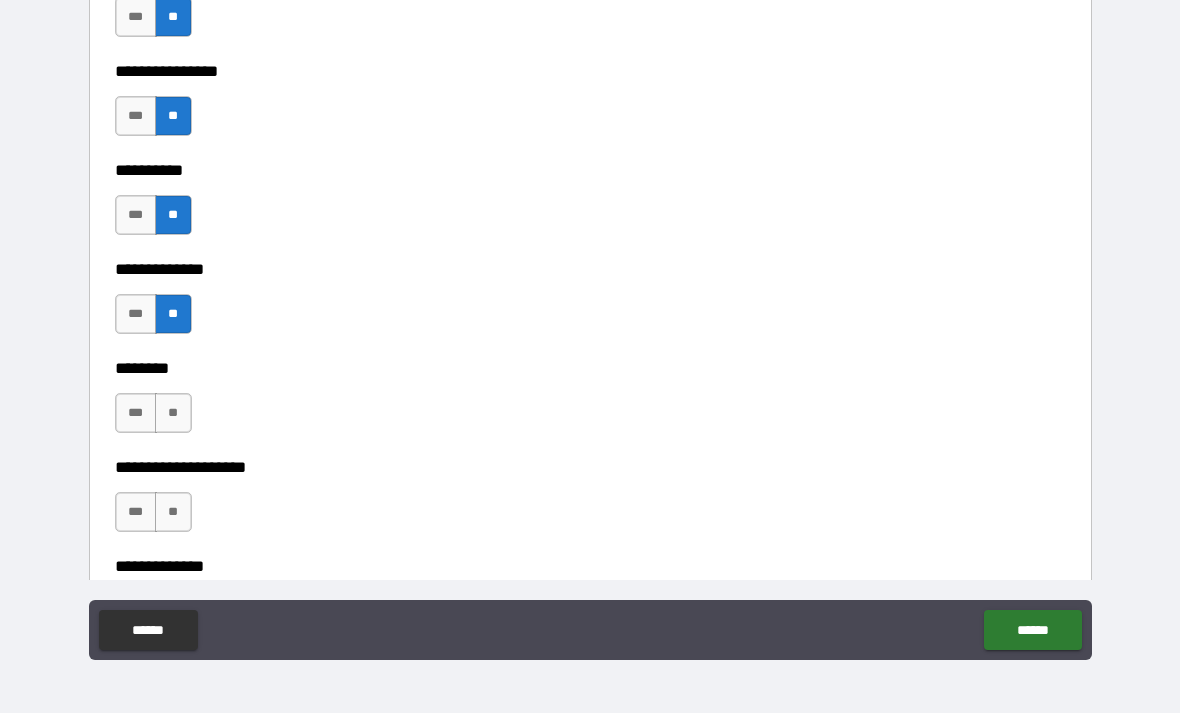click on "**" at bounding box center [173, 413] 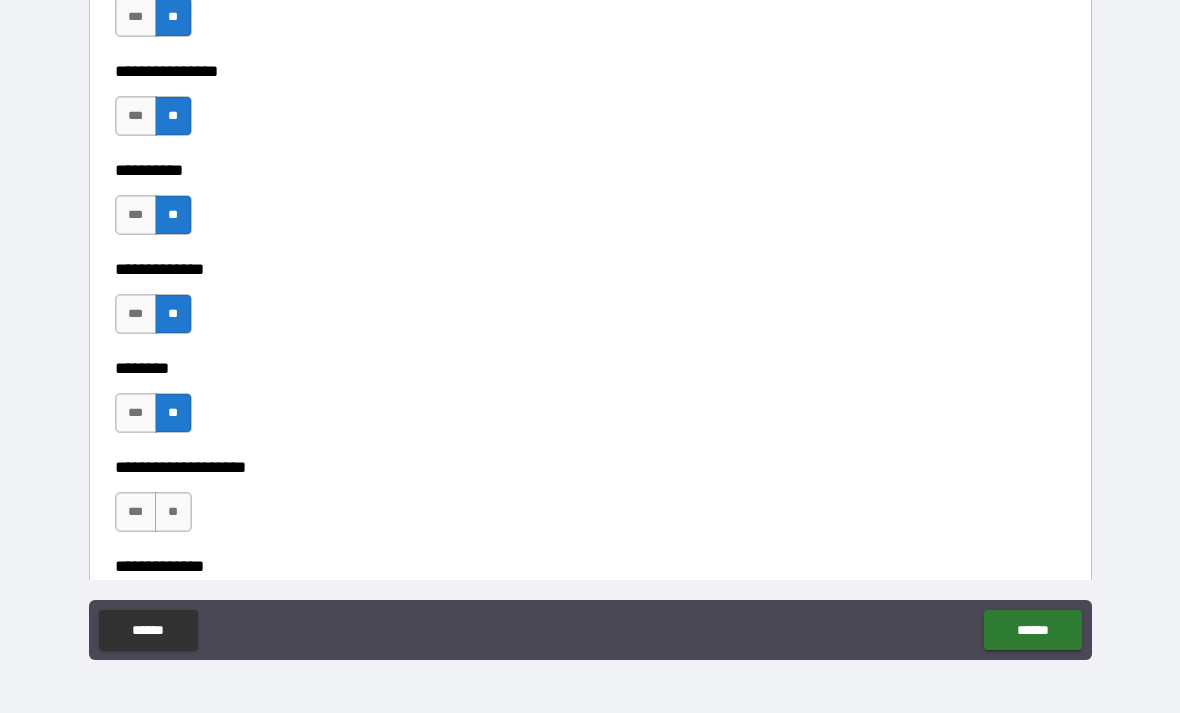 click on "**" at bounding box center [173, 512] 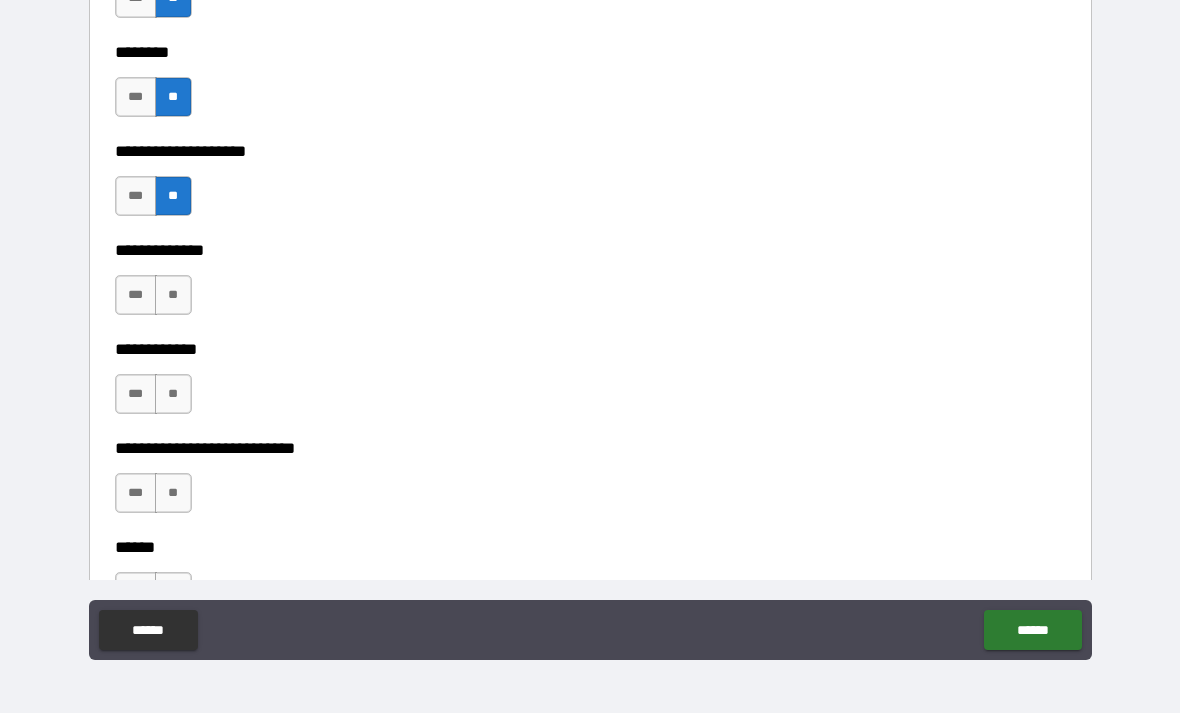 scroll, scrollTop: 8802, scrollLeft: 0, axis: vertical 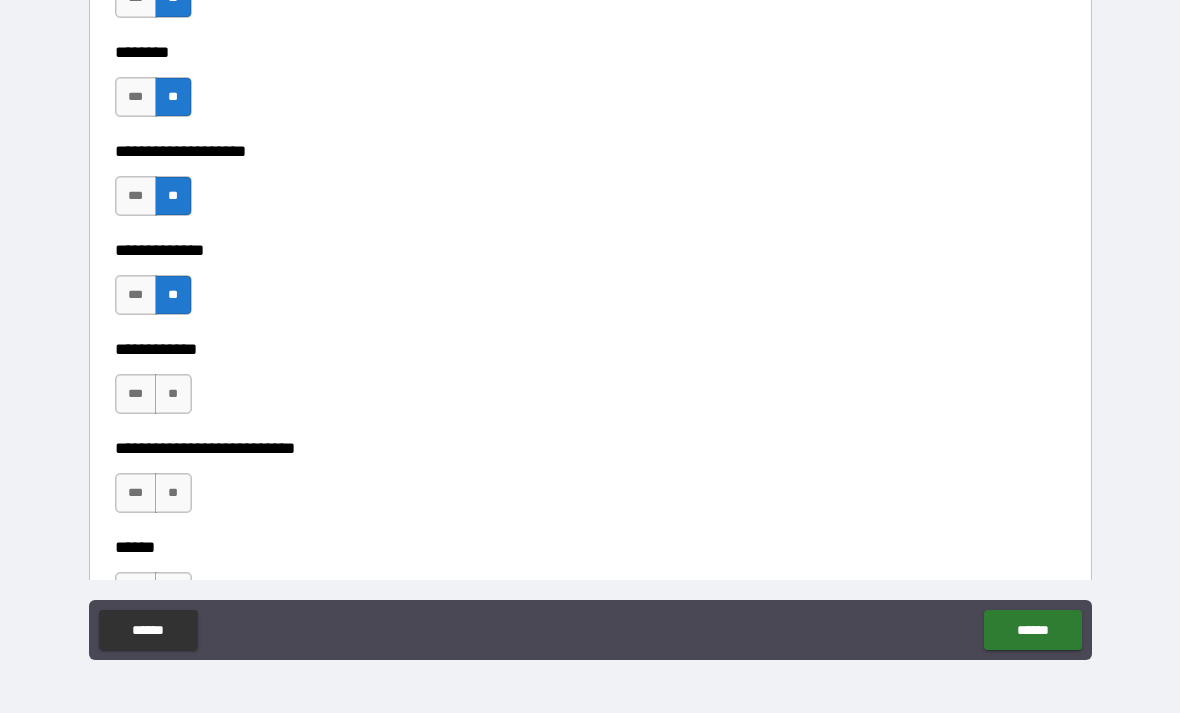 click on "**" at bounding box center (173, 394) 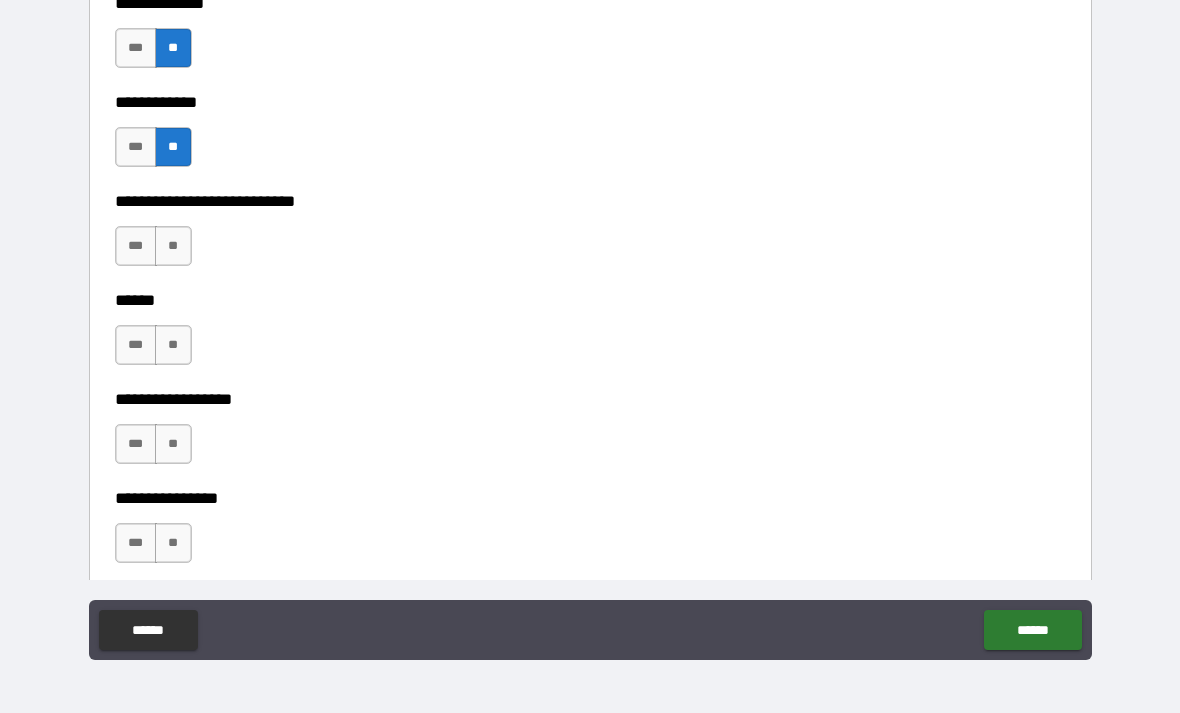 scroll, scrollTop: 9048, scrollLeft: 0, axis: vertical 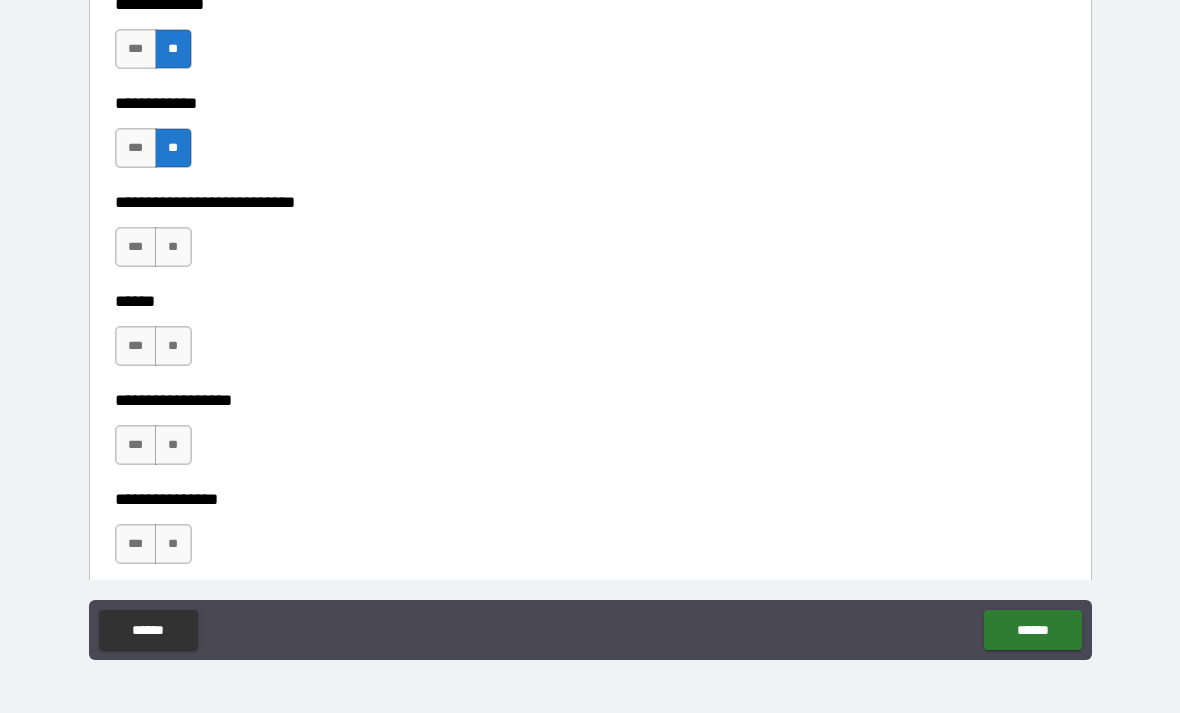 click on "**" at bounding box center (173, 247) 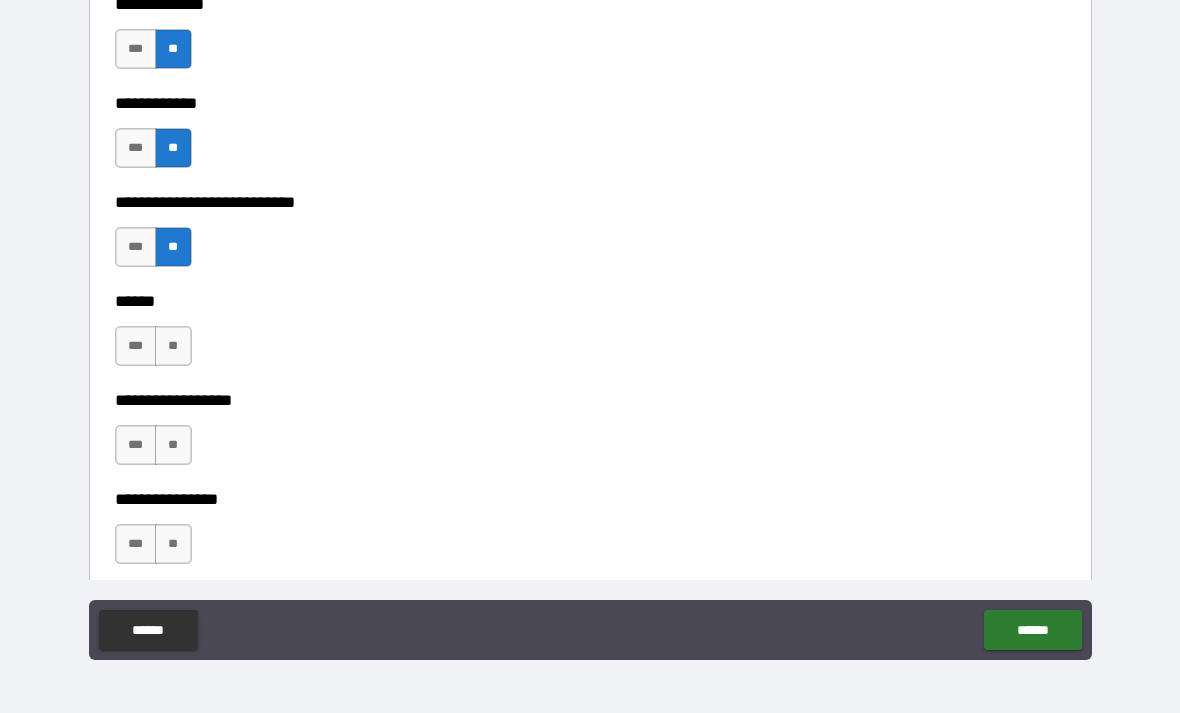 click on "**" at bounding box center [173, 346] 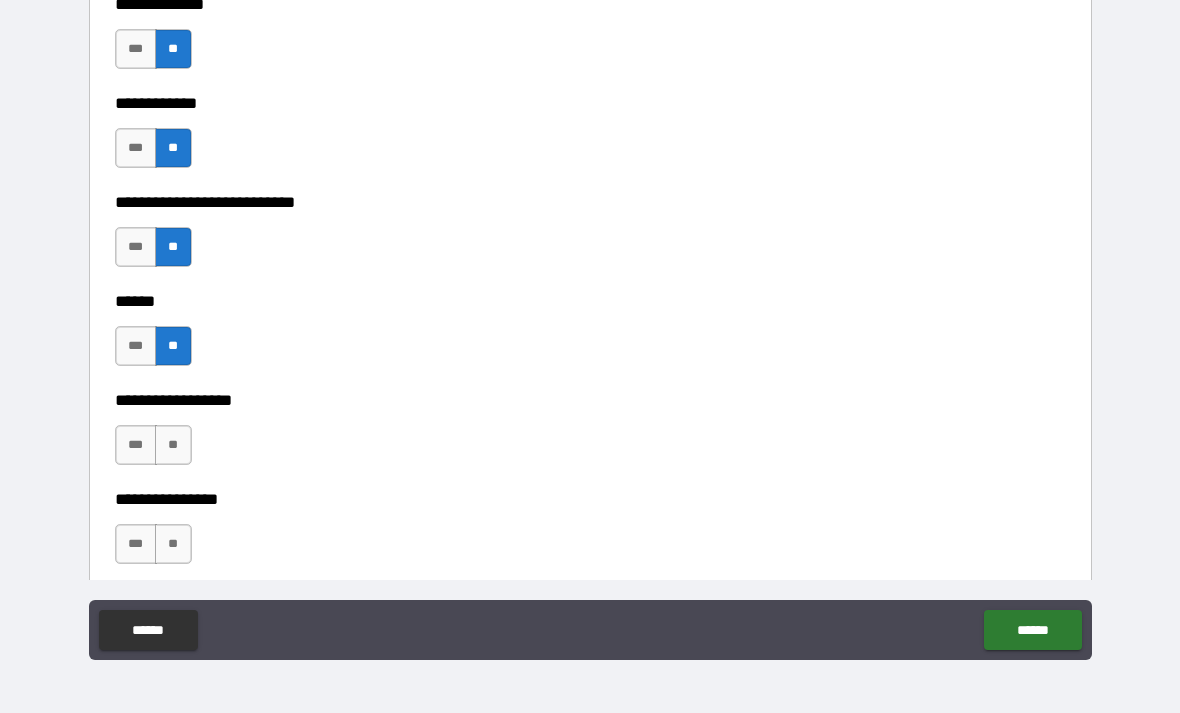 click on "**" at bounding box center [173, 445] 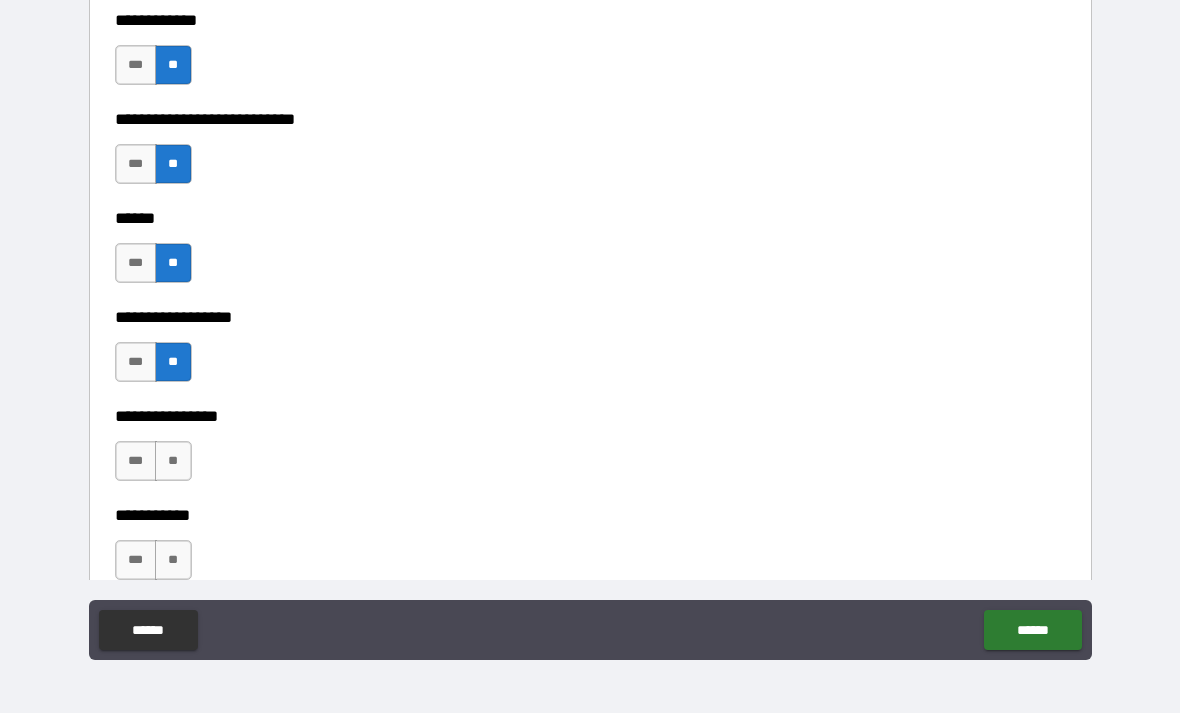 scroll, scrollTop: 9333, scrollLeft: 0, axis: vertical 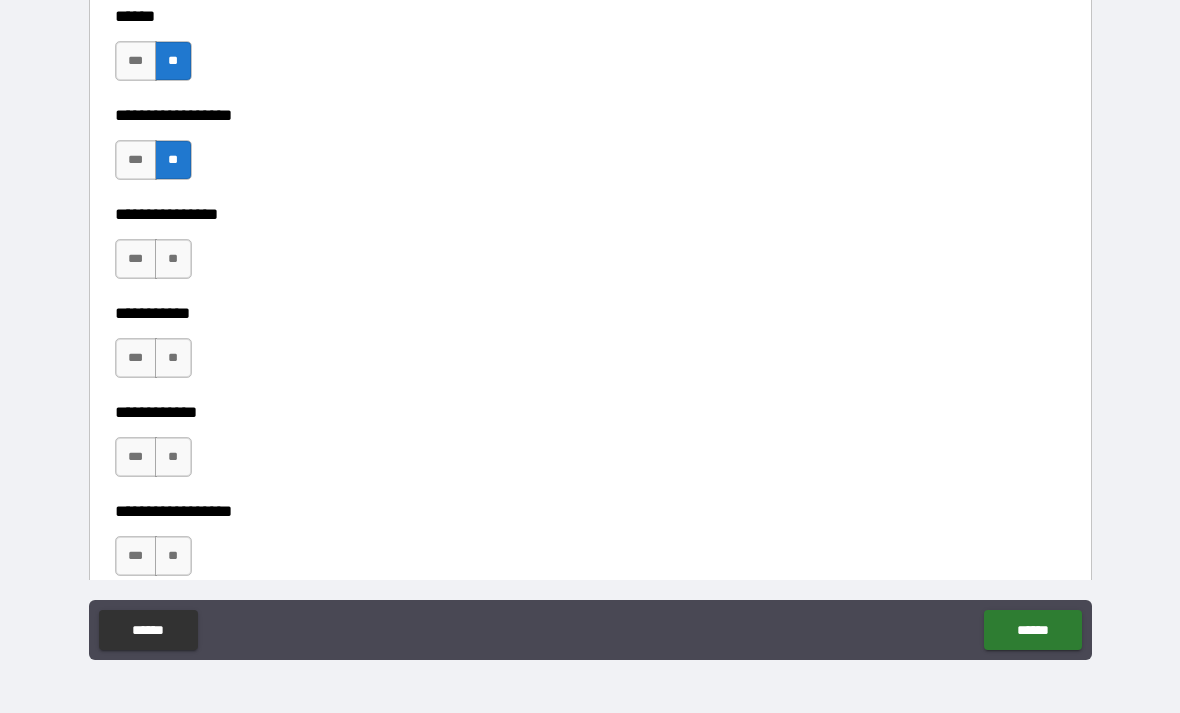 click on "**" at bounding box center [173, 259] 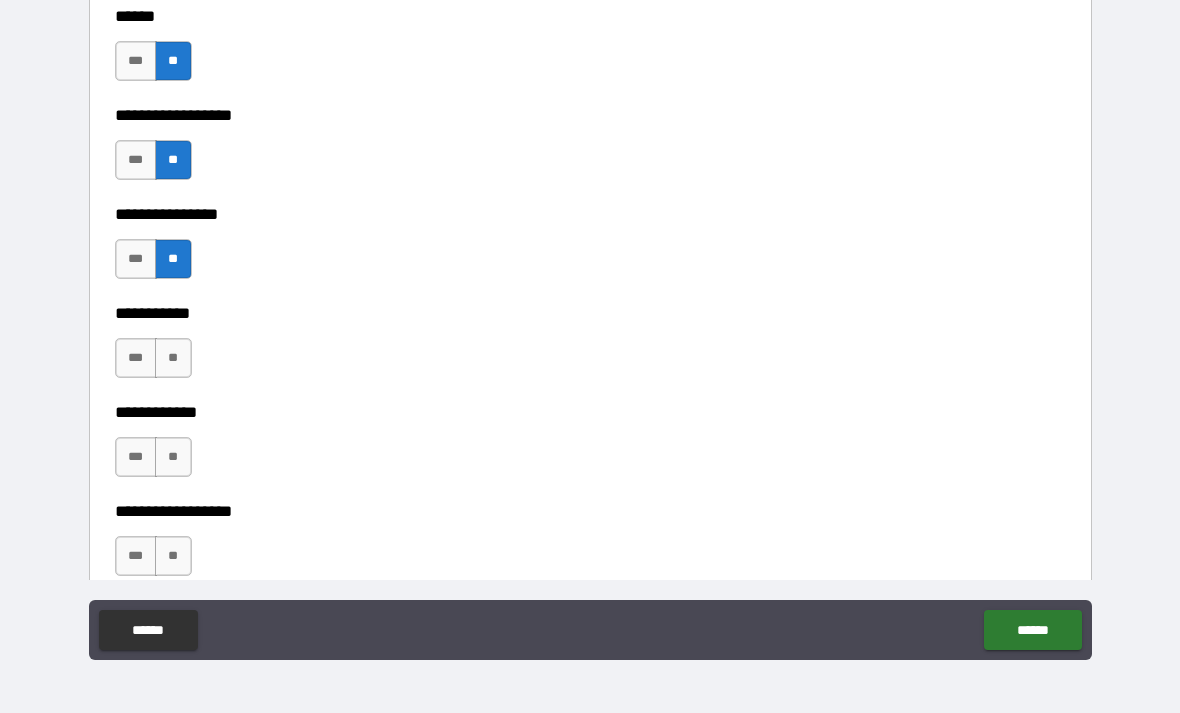 click on "**" at bounding box center [173, 358] 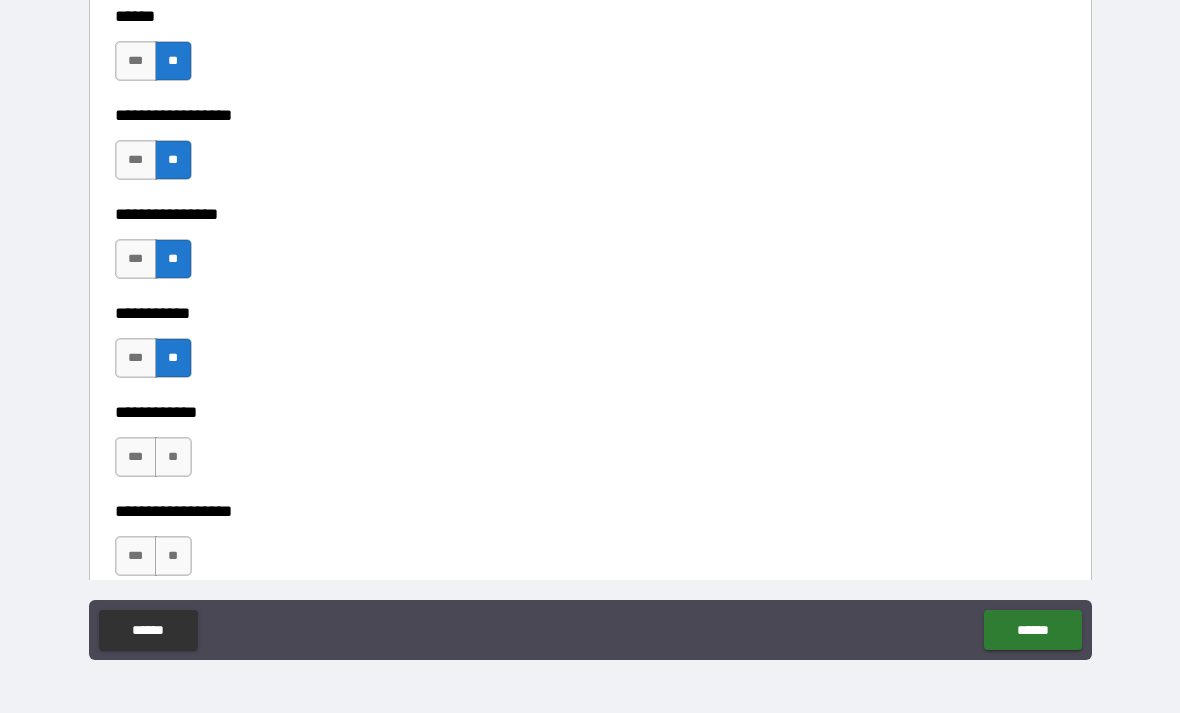 click on "**" at bounding box center [173, 457] 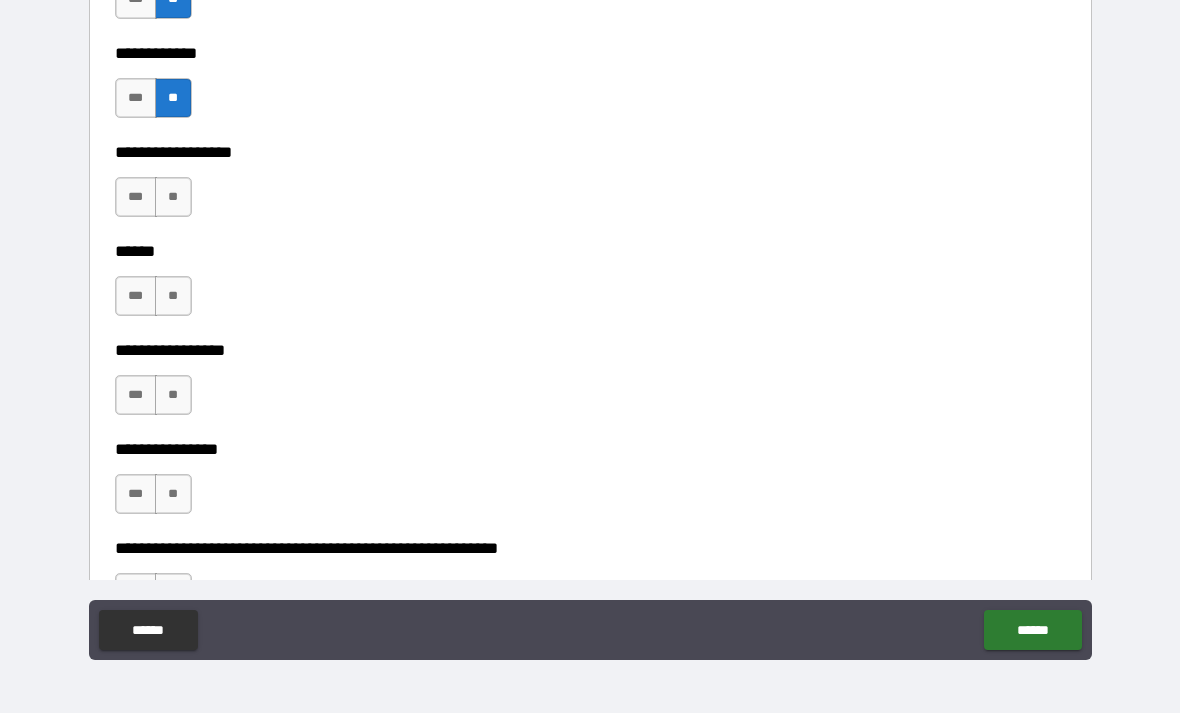 scroll, scrollTop: 9690, scrollLeft: 0, axis: vertical 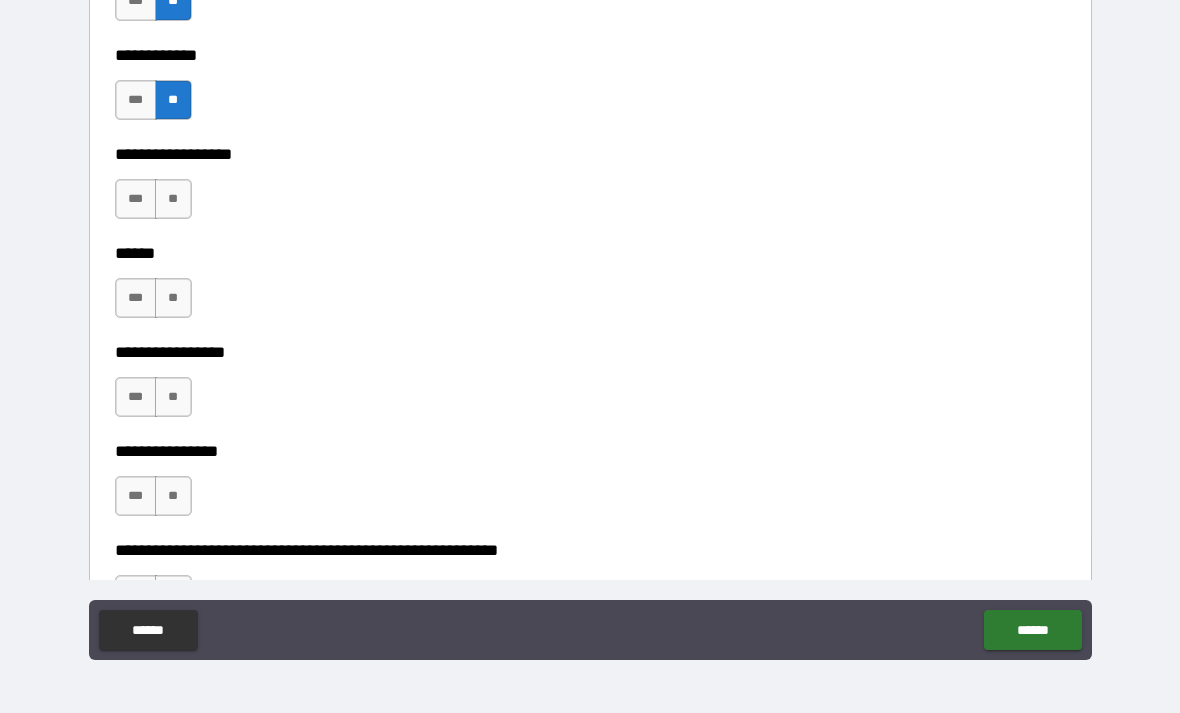 click on "**" at bounding box center [173, 199] 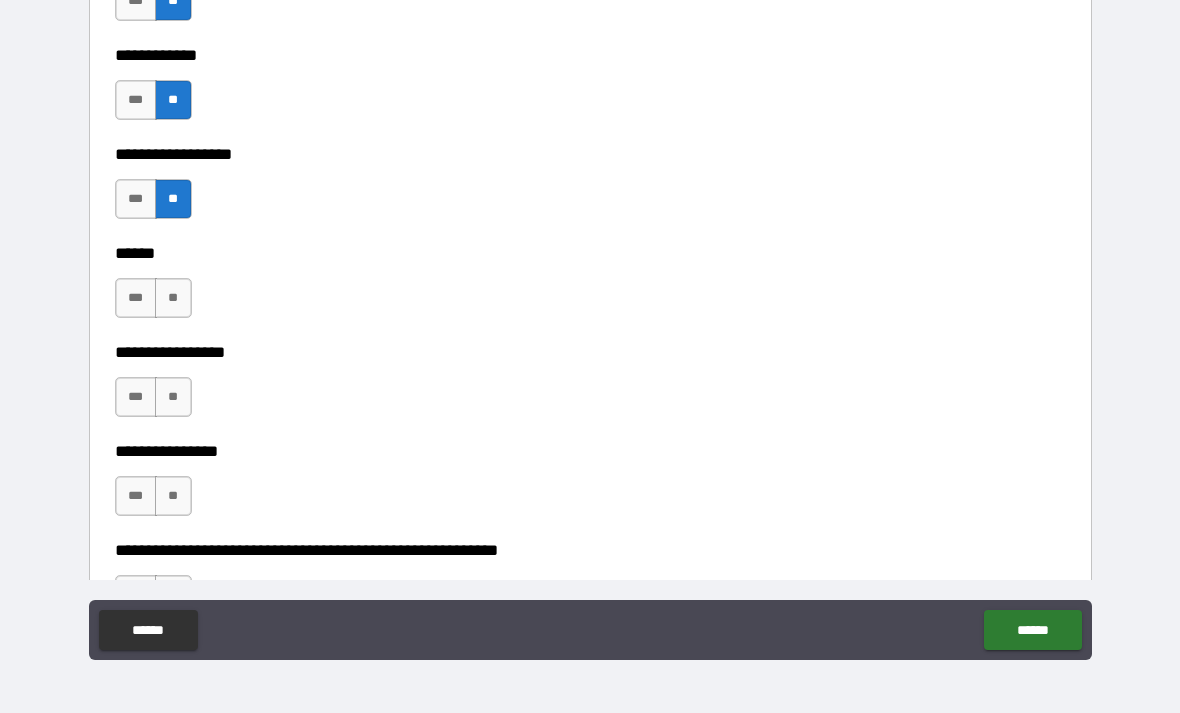 click on "**" at bounding box center (173, 298) 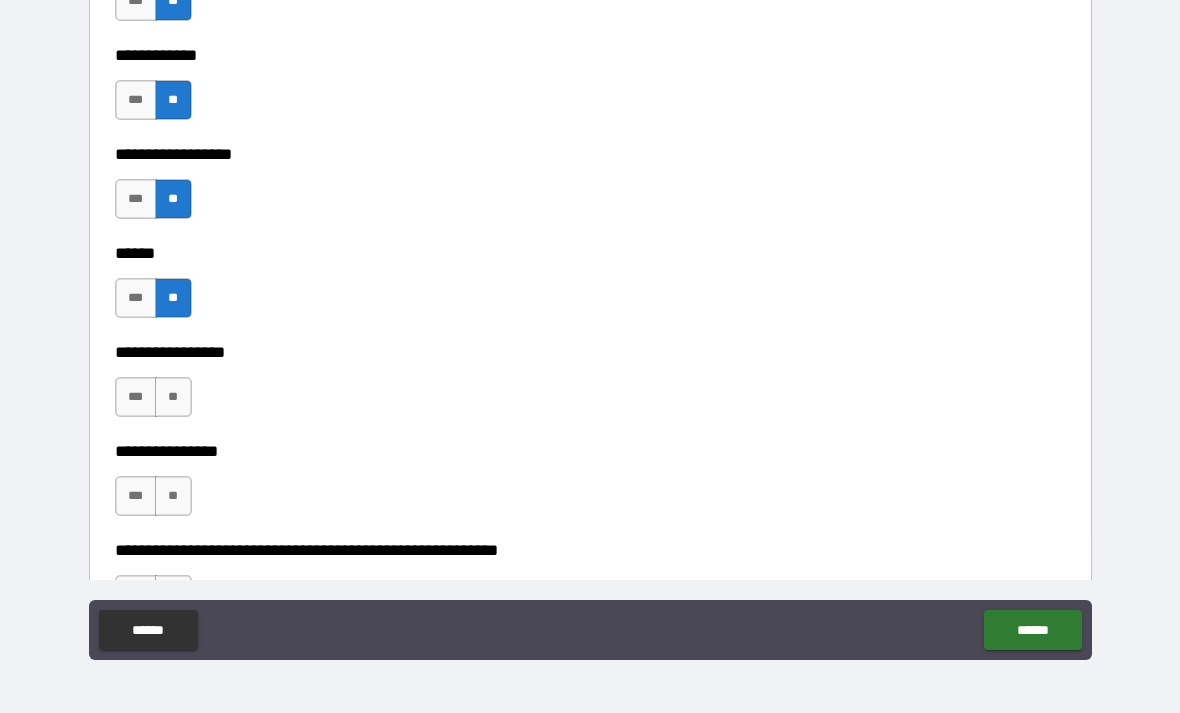 click on "**" at bounding box center (173, 397) 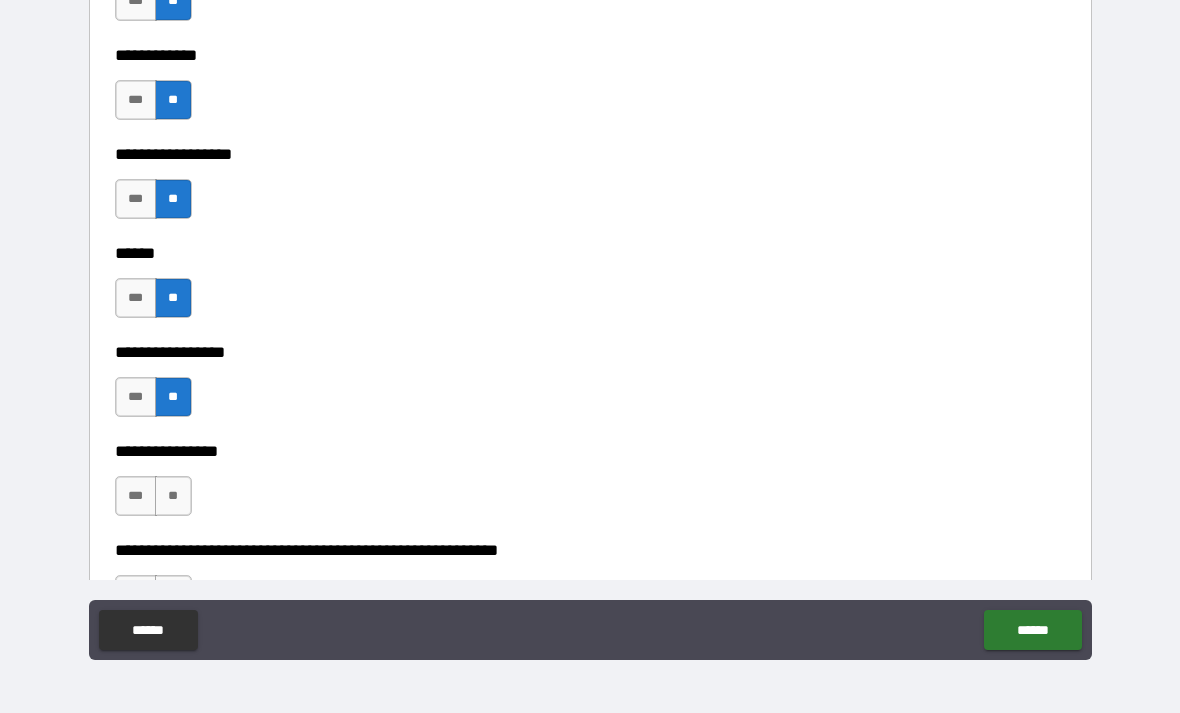 click on "**" at bounding box center (173, 496) 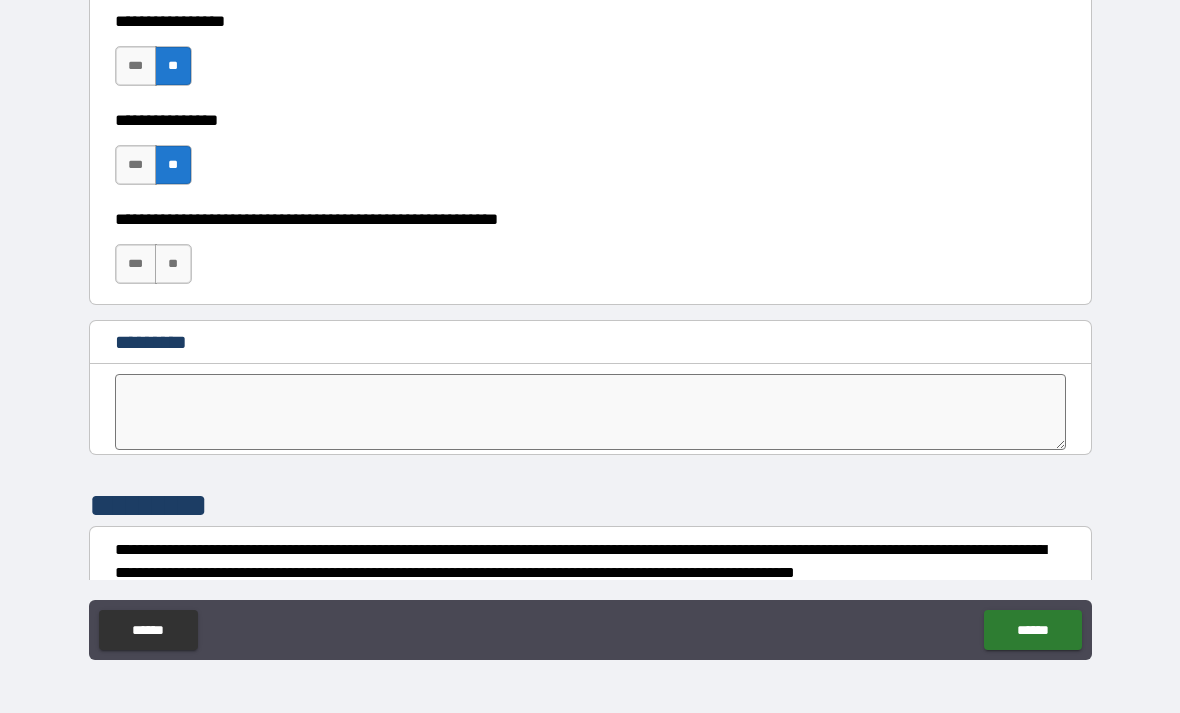 scroll, scrollTop: 10023, scrollLeft: 0, axis: vertical 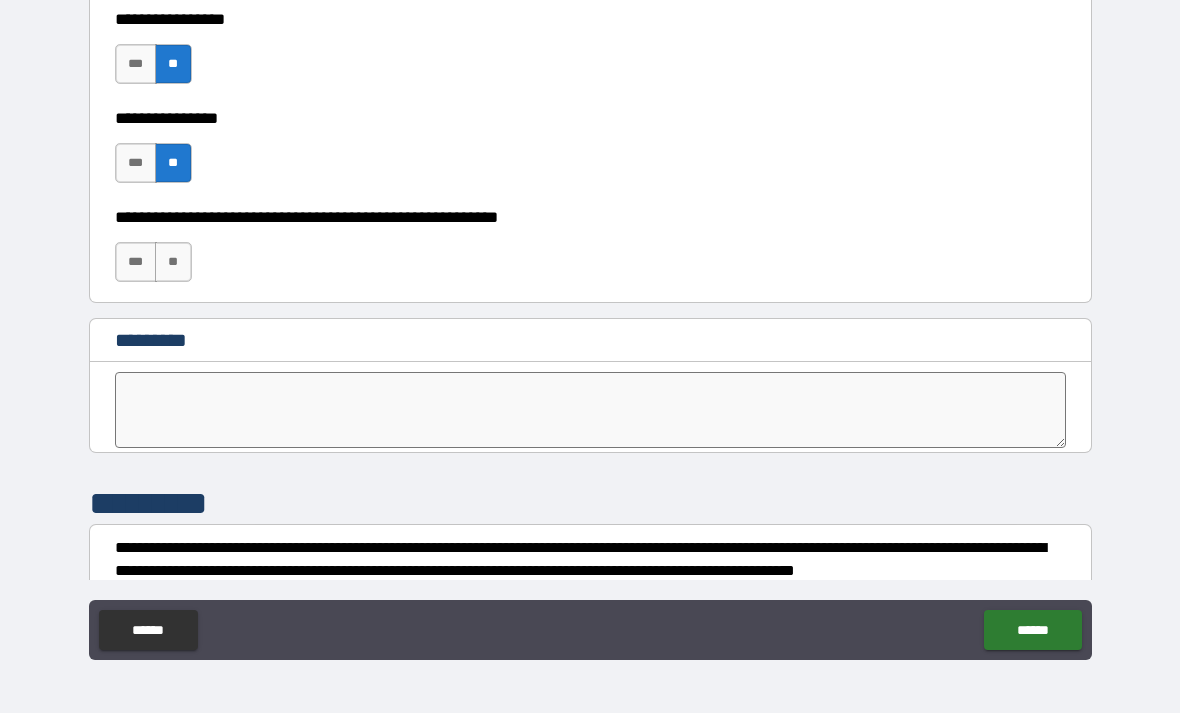 click on "**" at bounding box center [173, 262] 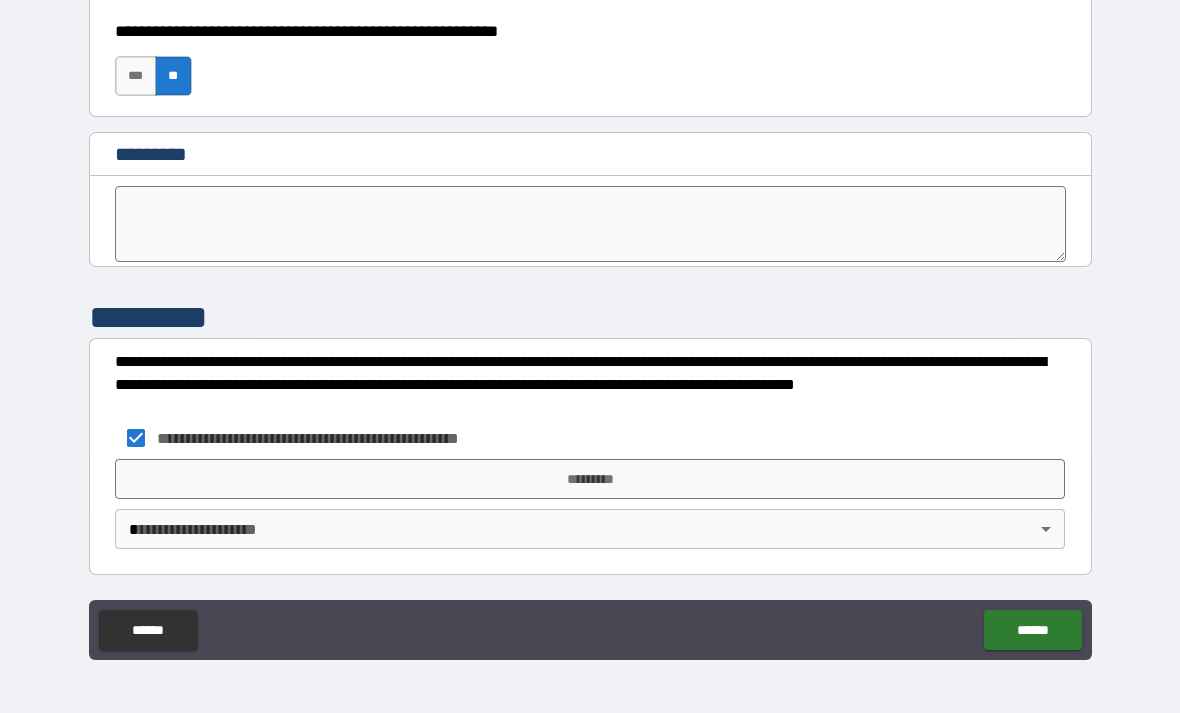 click on "*********" at bounding box center [590, 479] 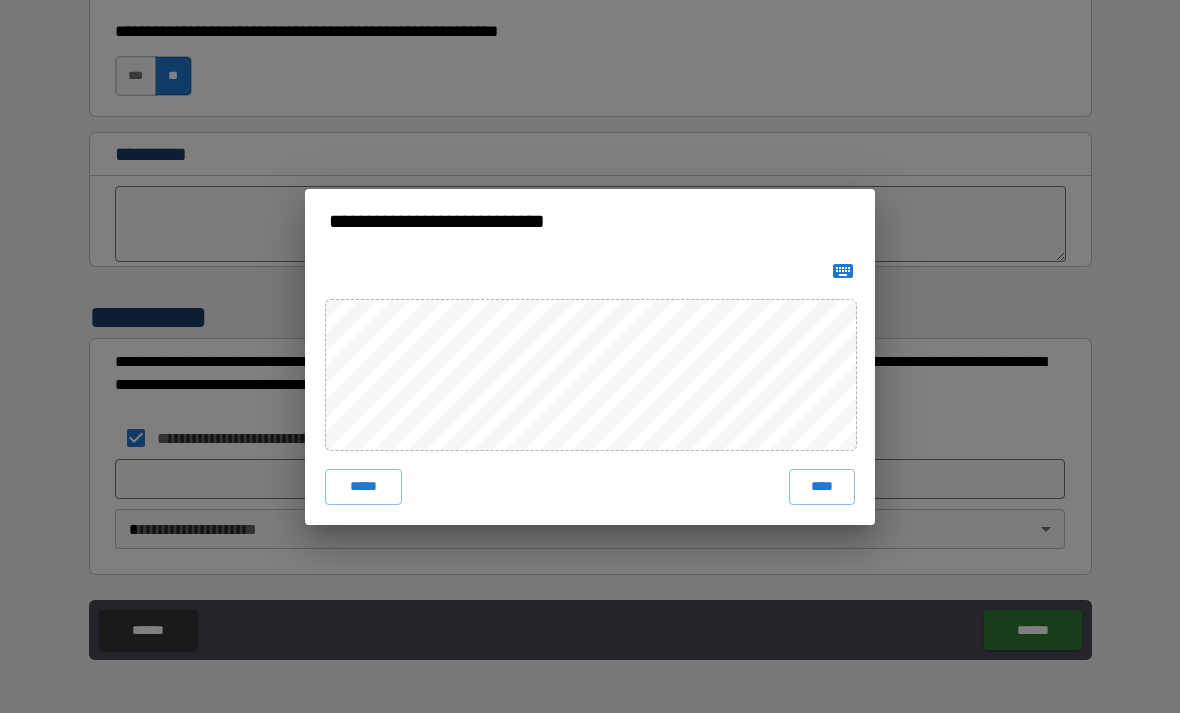 click on "****" at bounding box center (822, 487) 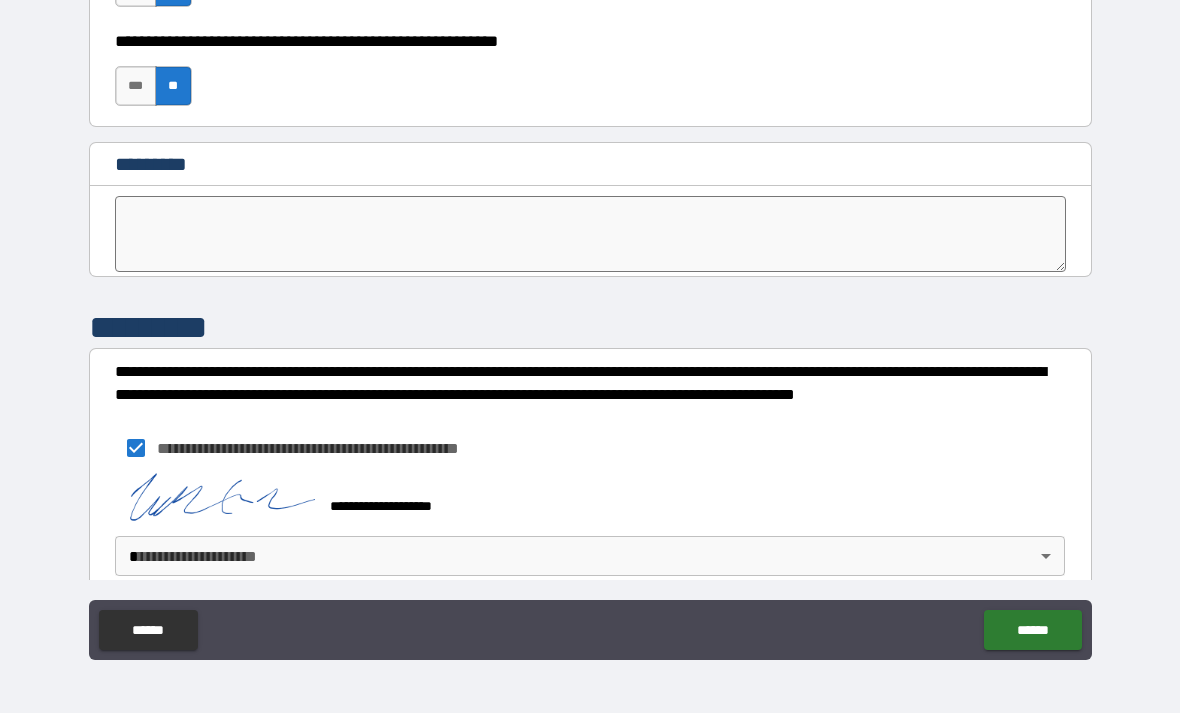 click on "**********" at bounding box center (590, 324) 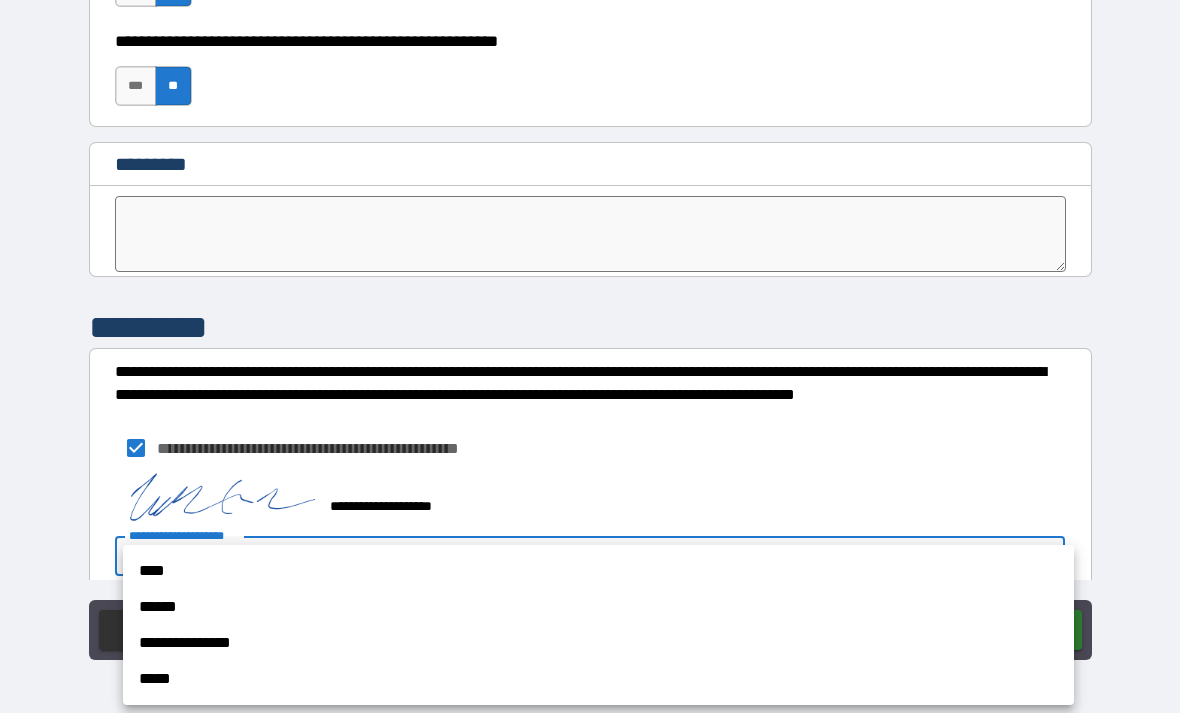 click on "****" at bounding box center (598, 571) 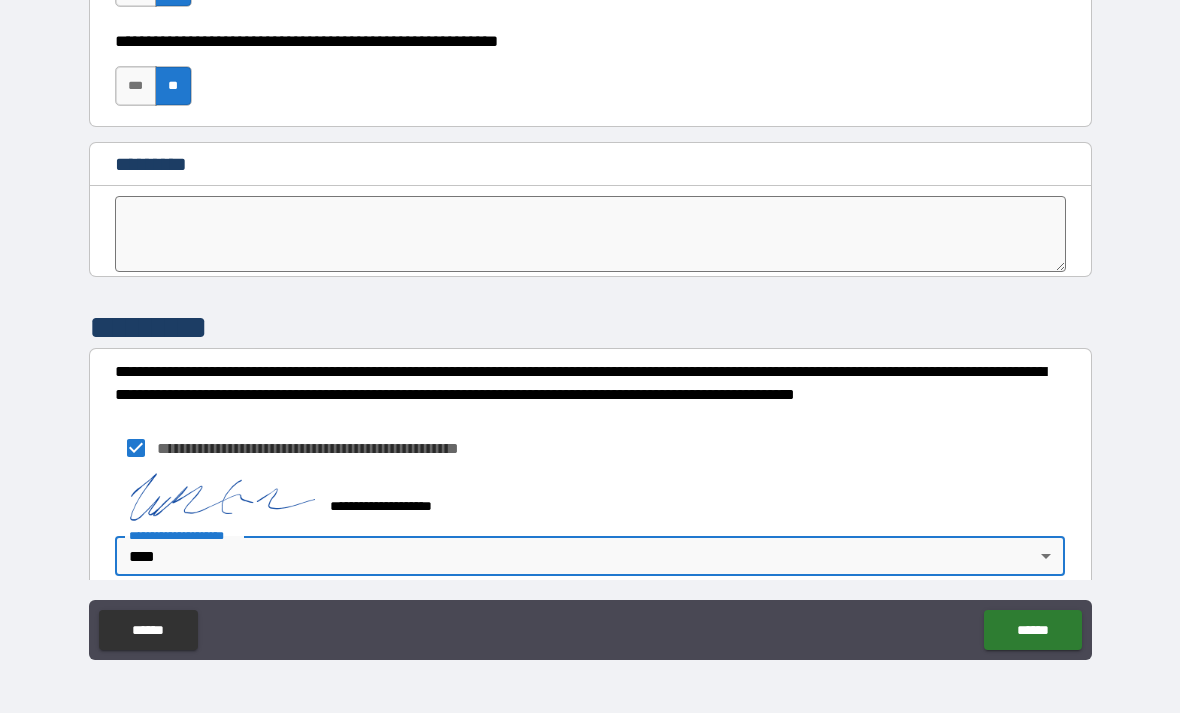 click on "******" at bounding box center (1032, 630) 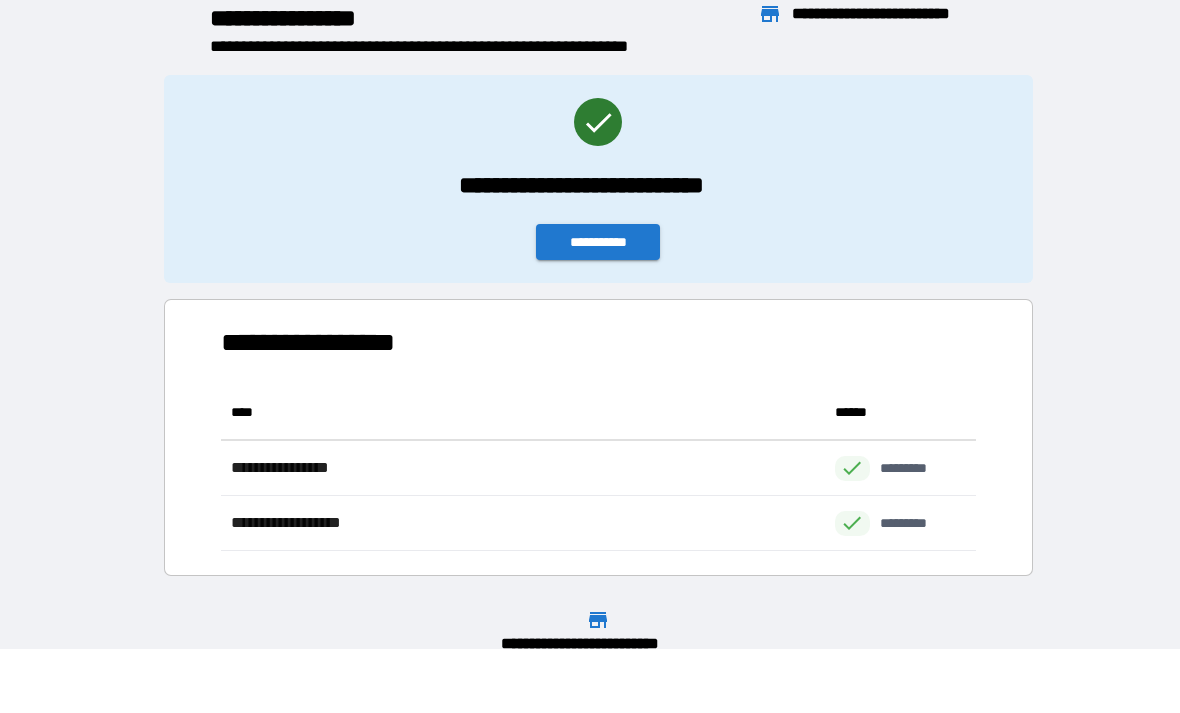 scroll, scrollTop: 1, scrollLeft: 1, axis: both 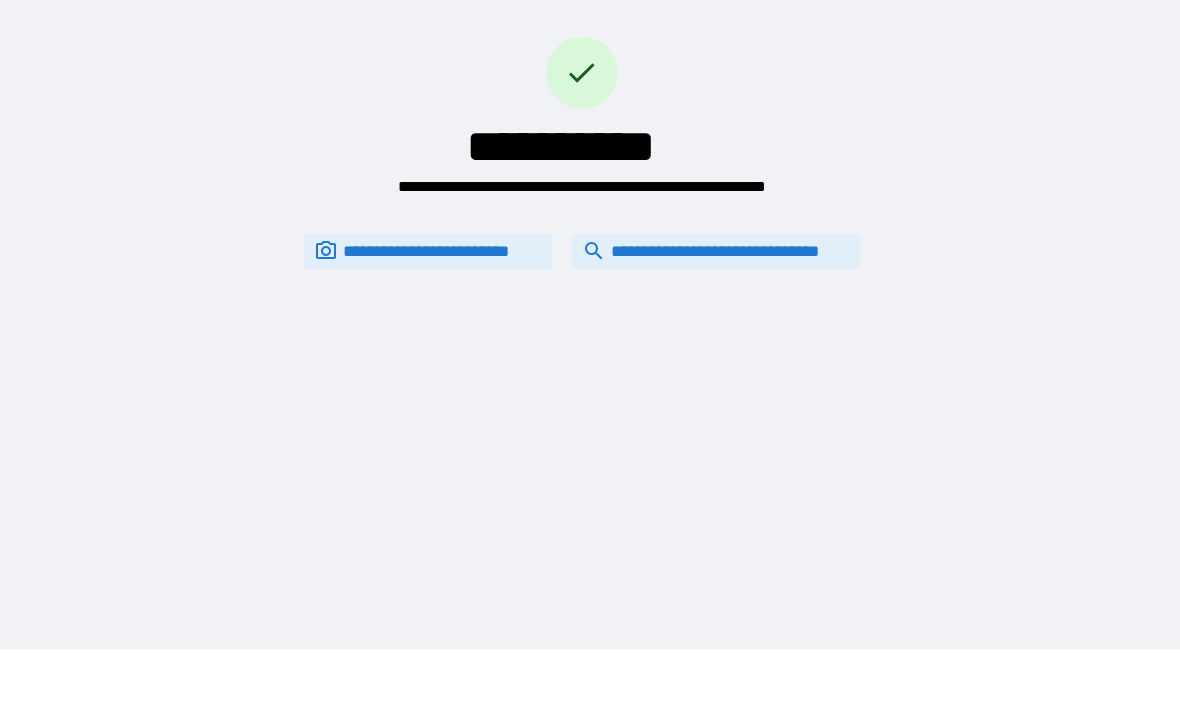 click on "**********" at bounding box center [716, 251] 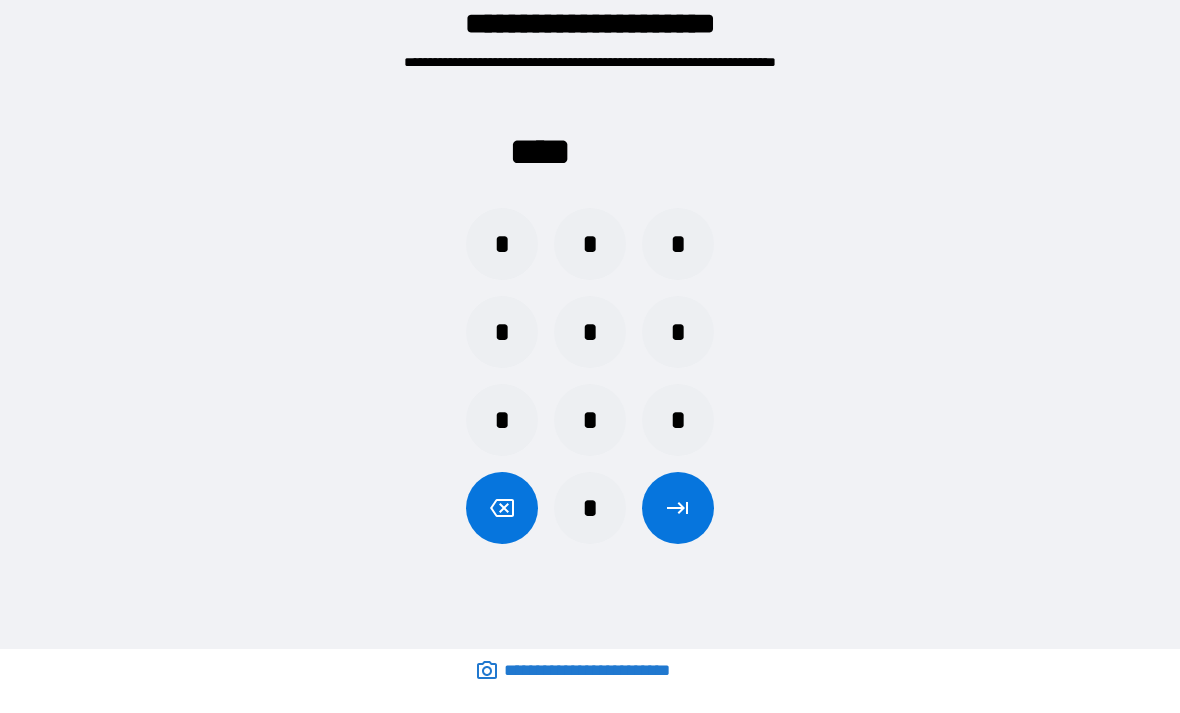 click on "*" at bounding box center [502, 244] 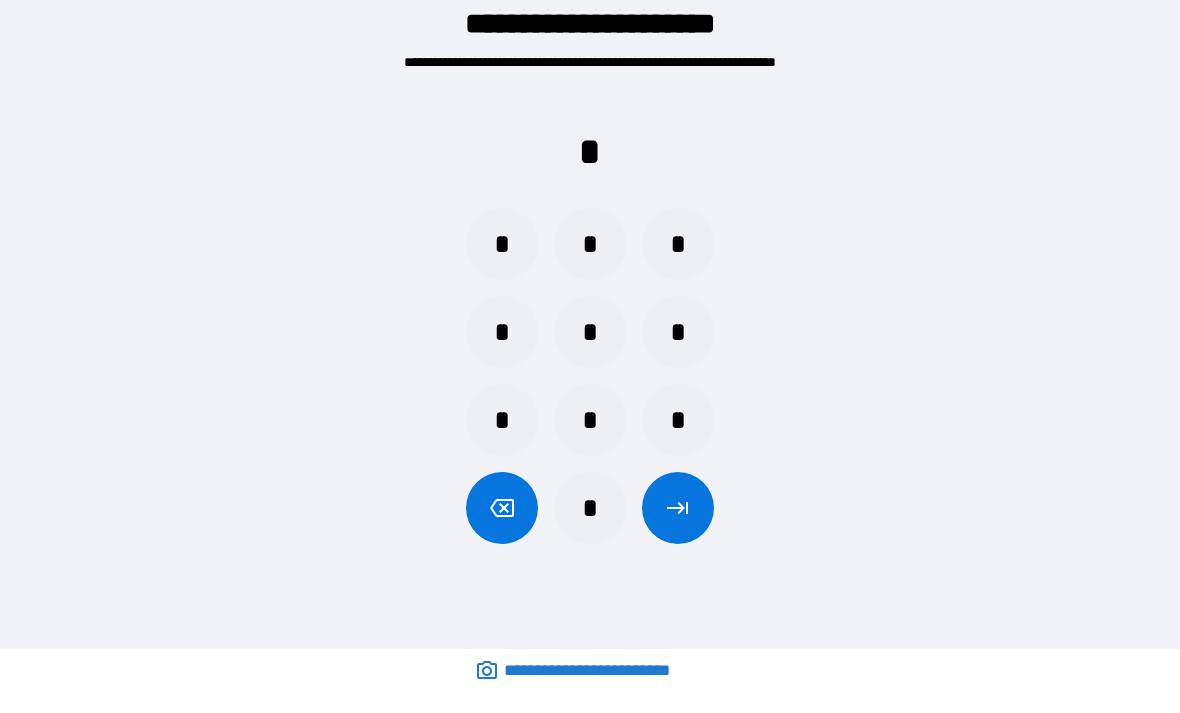 click on "*" at bounding box center [590, 244] 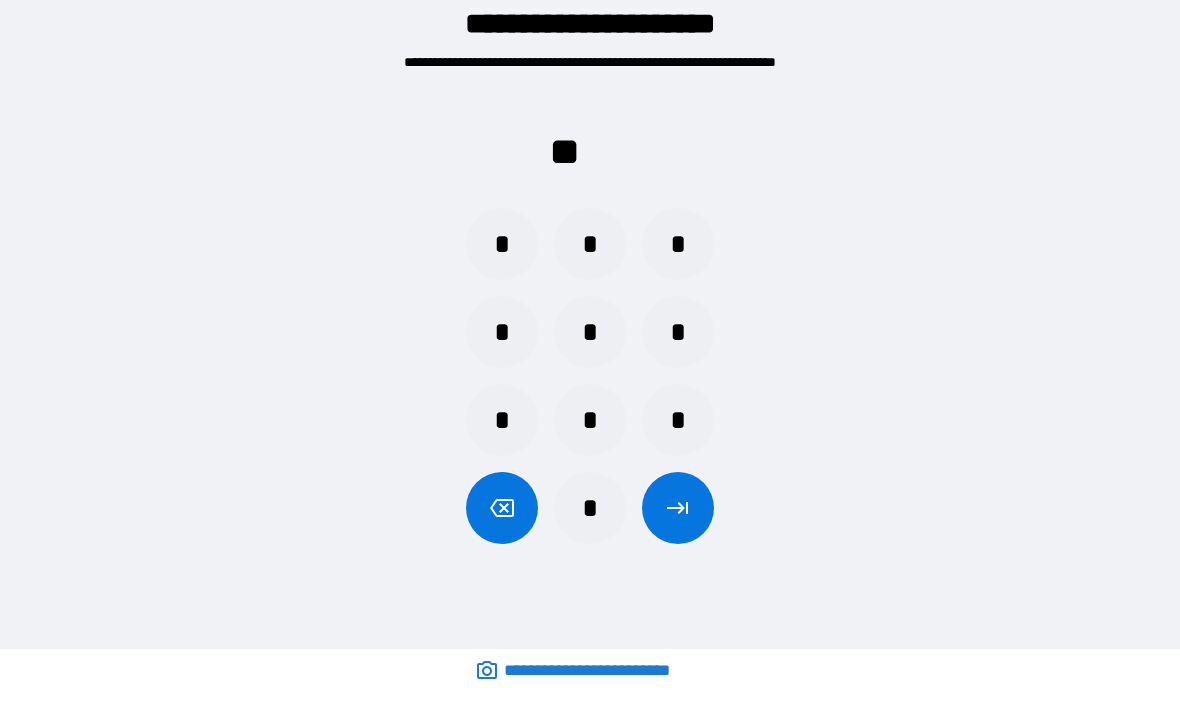 click on "*" at bounding box center [678, 420] 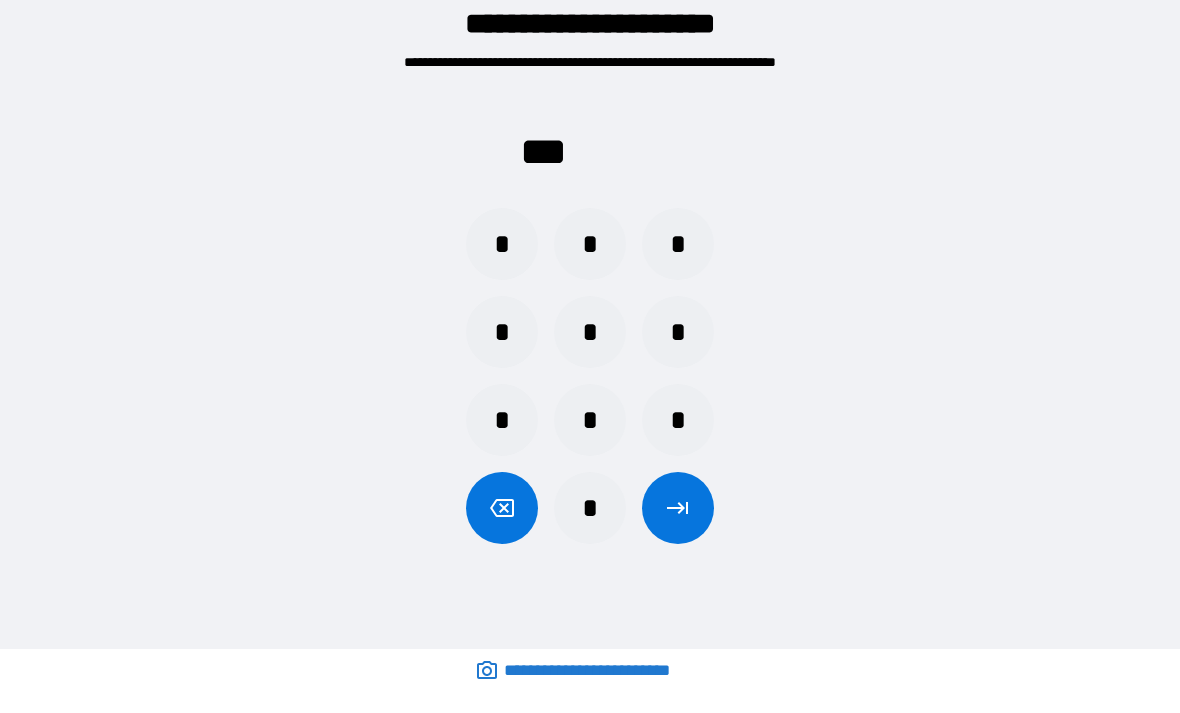 click on "*" at bounding box center (590, 332) 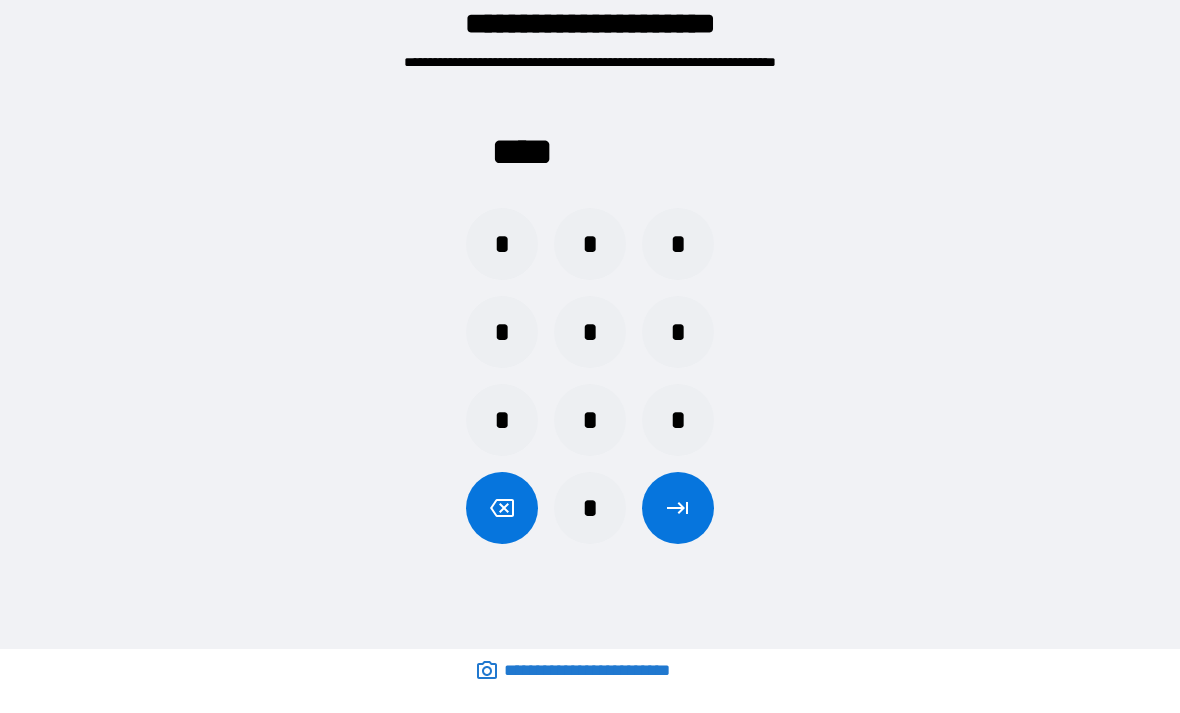 click at bounding box center [678, 508] 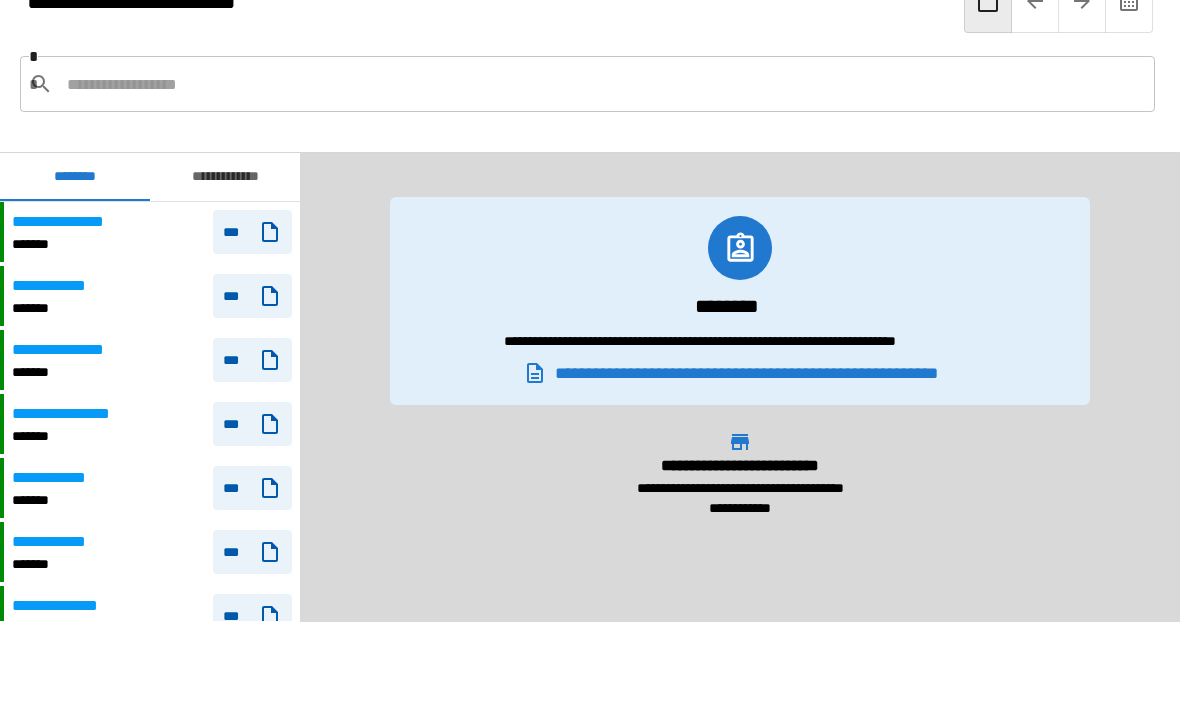 scroll, scrollTop: 2340, scrollLeft: 0, axis: vertical 